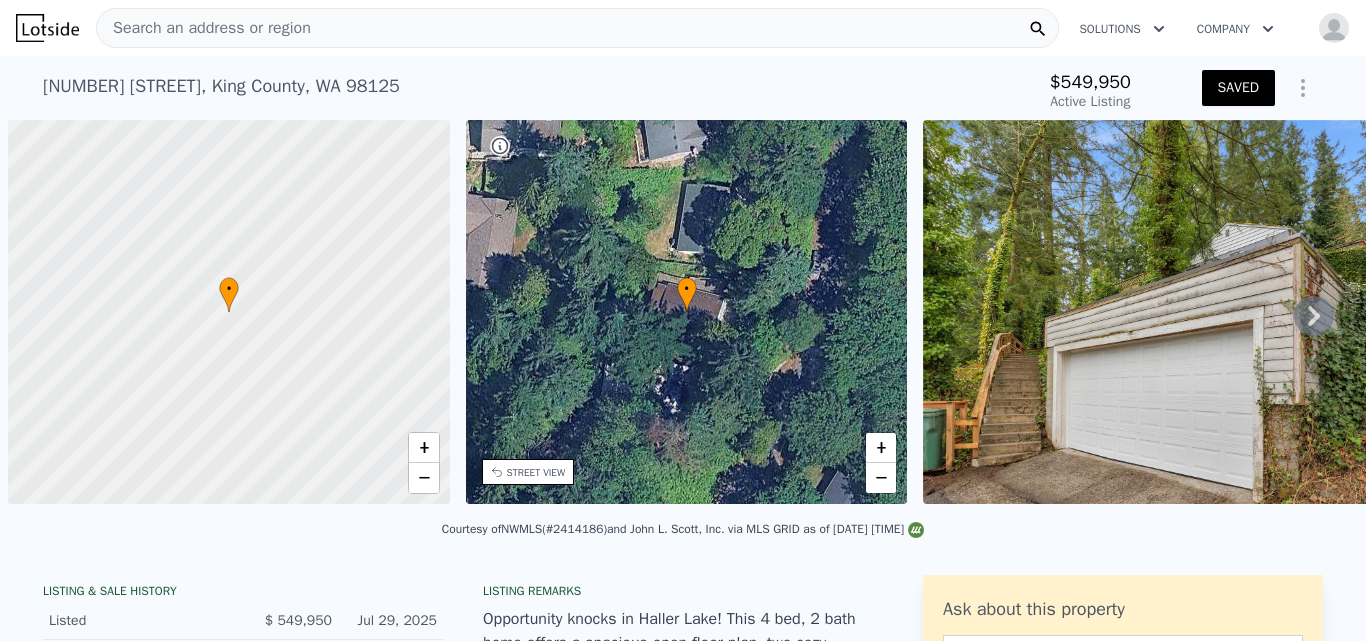 scroll, scrollTop: 0, scrollLeft: 0, axis: both 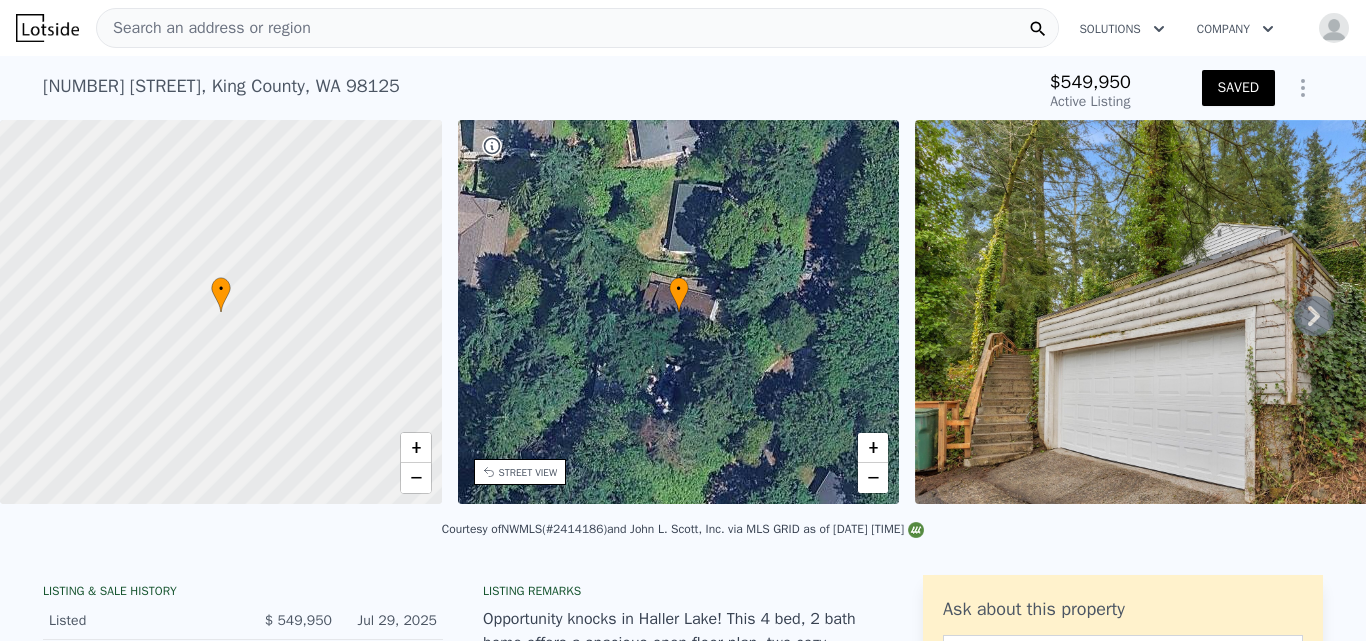 click on "Search an address or region" at bounding box center [577, 28] 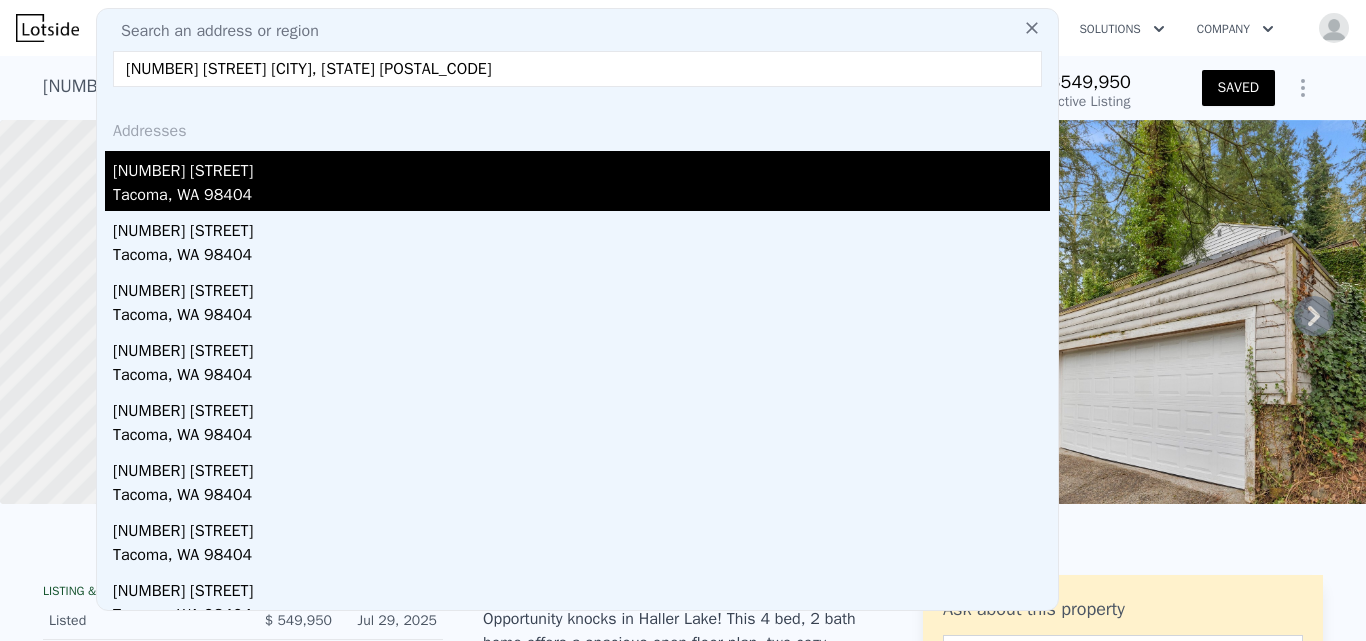 type on "[NUMBER] [STREET] [CITY], [STATE] [POSTAL_CODE]" 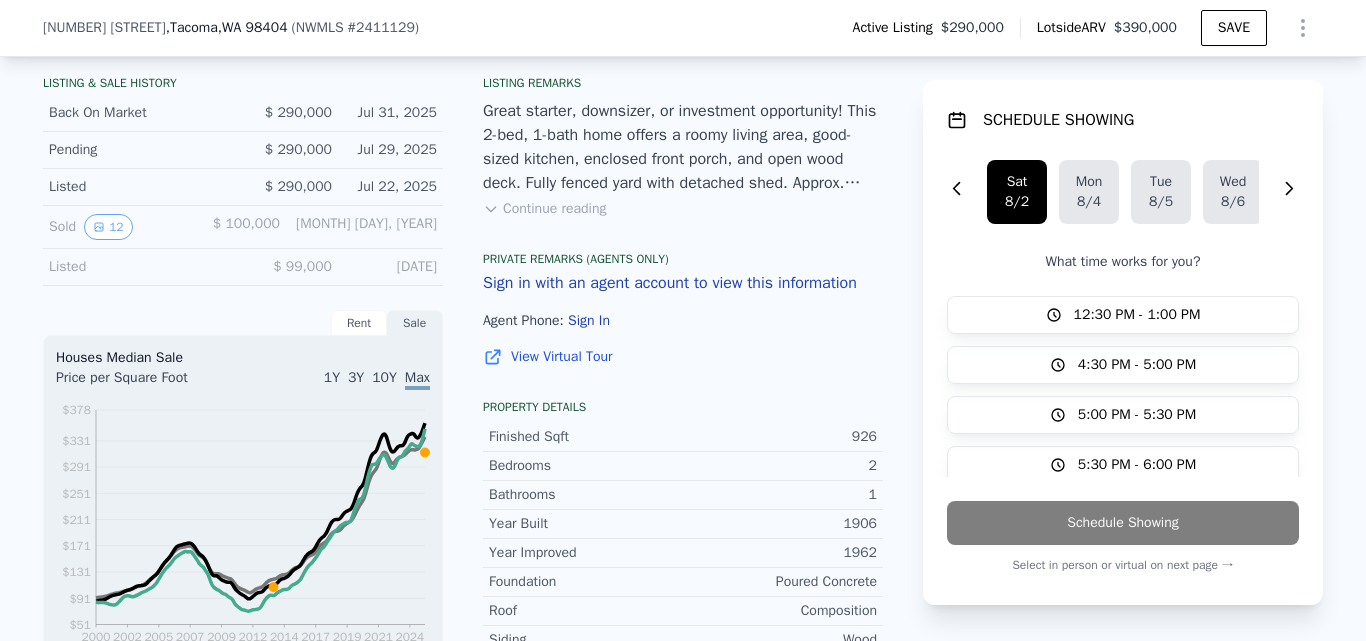 scroll, scrollTop: 489, scrollLeft: 0, axis: vertical 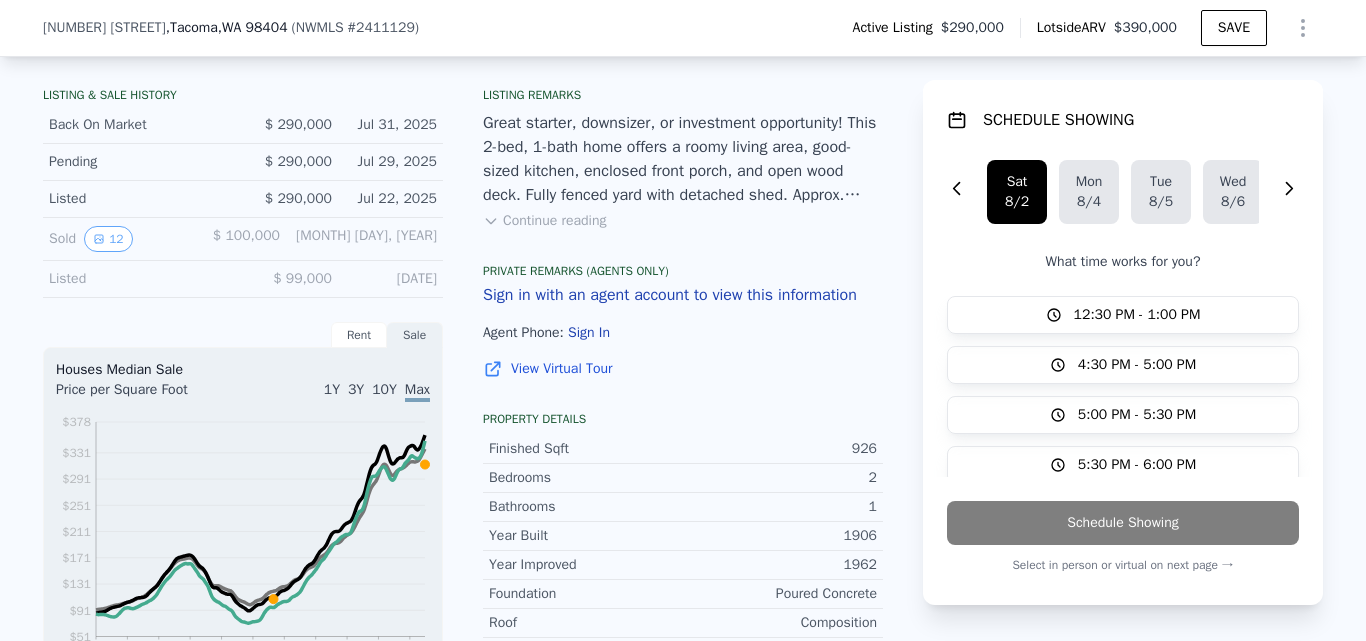 click on "Continue reading" at bounding box center (544, 221) 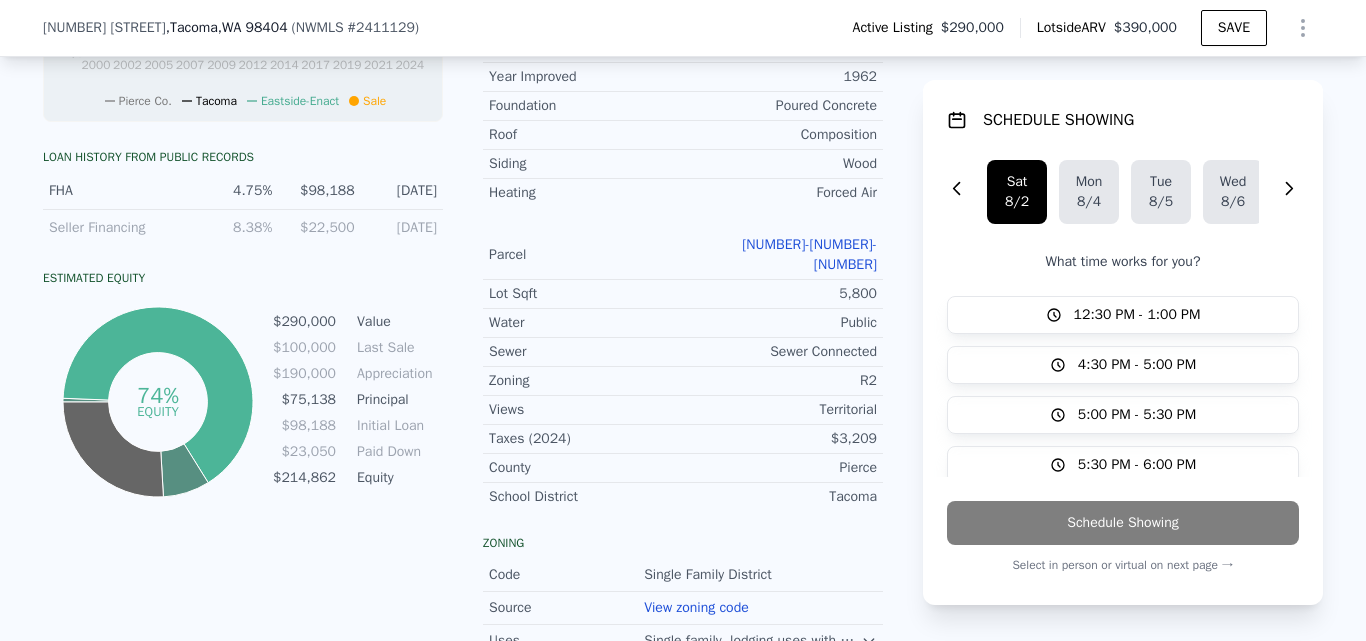 scroll, scrollTop: 1283, scrollLeft: 0, axis: vertical 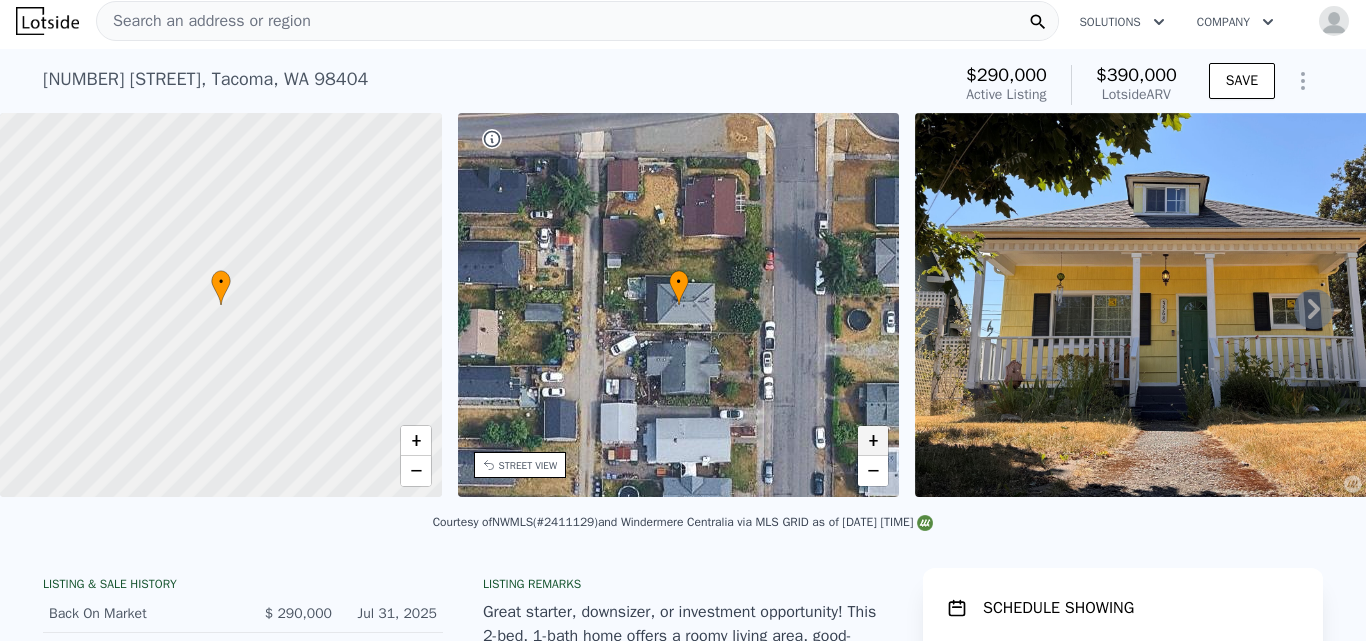click on "+" at bounding box center [873, 441] 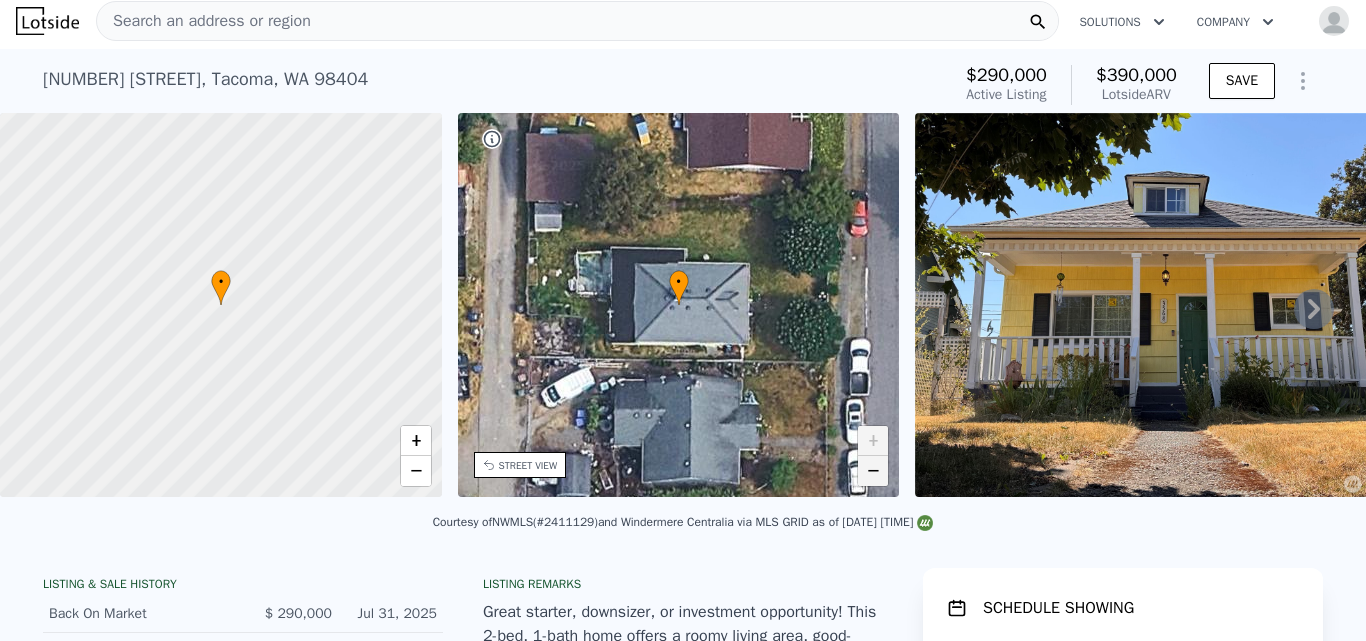 click on "−" at bounding box center [873, 471] 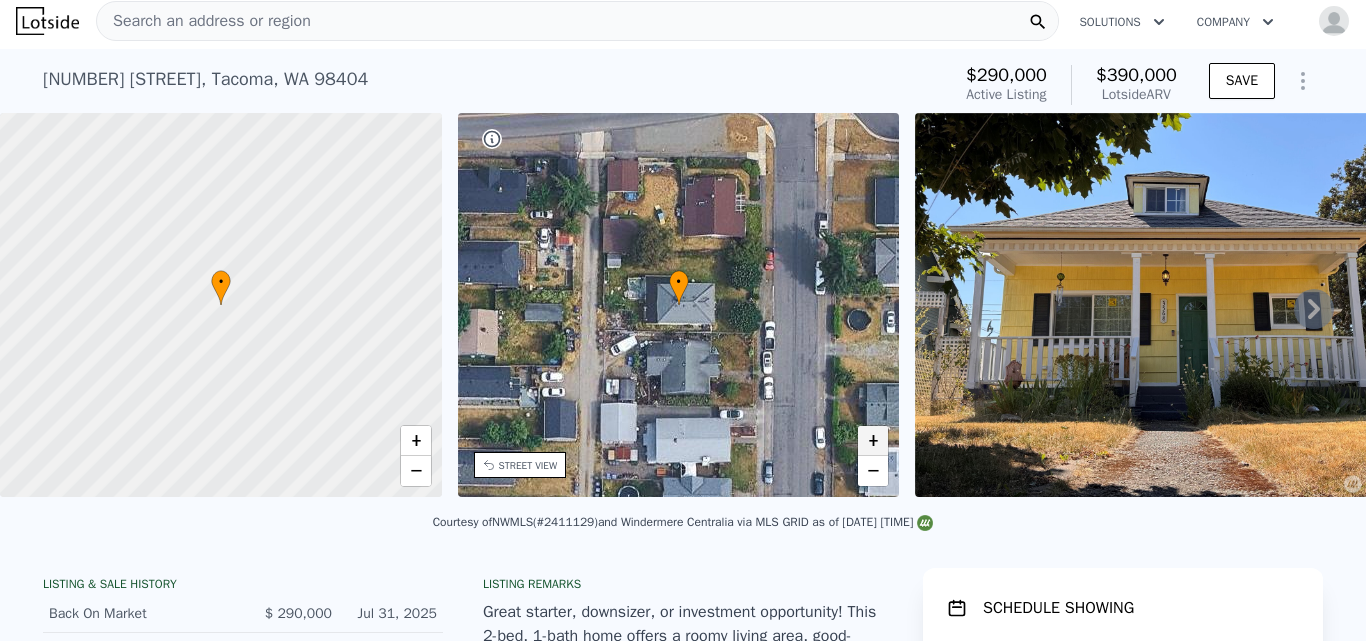 click on "+" at bounding box center [873, 441] 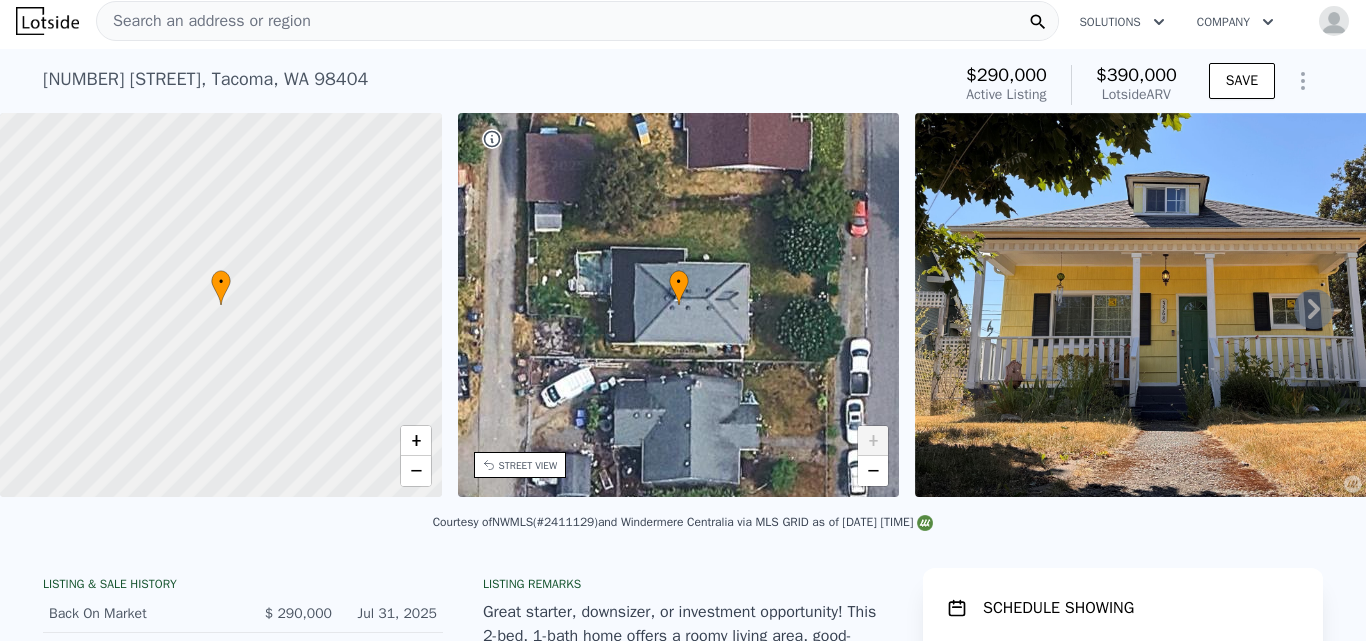 click 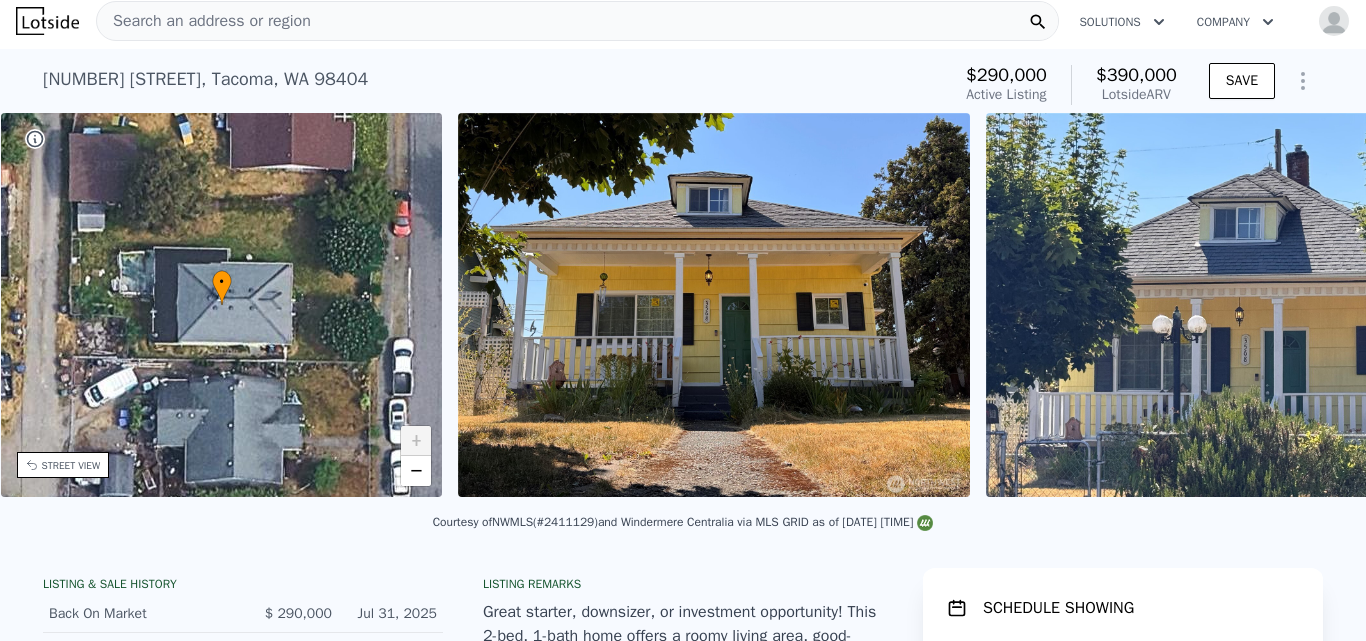 scroll, scrollTop: 0, scrollLeft: 466, axis: horizontal 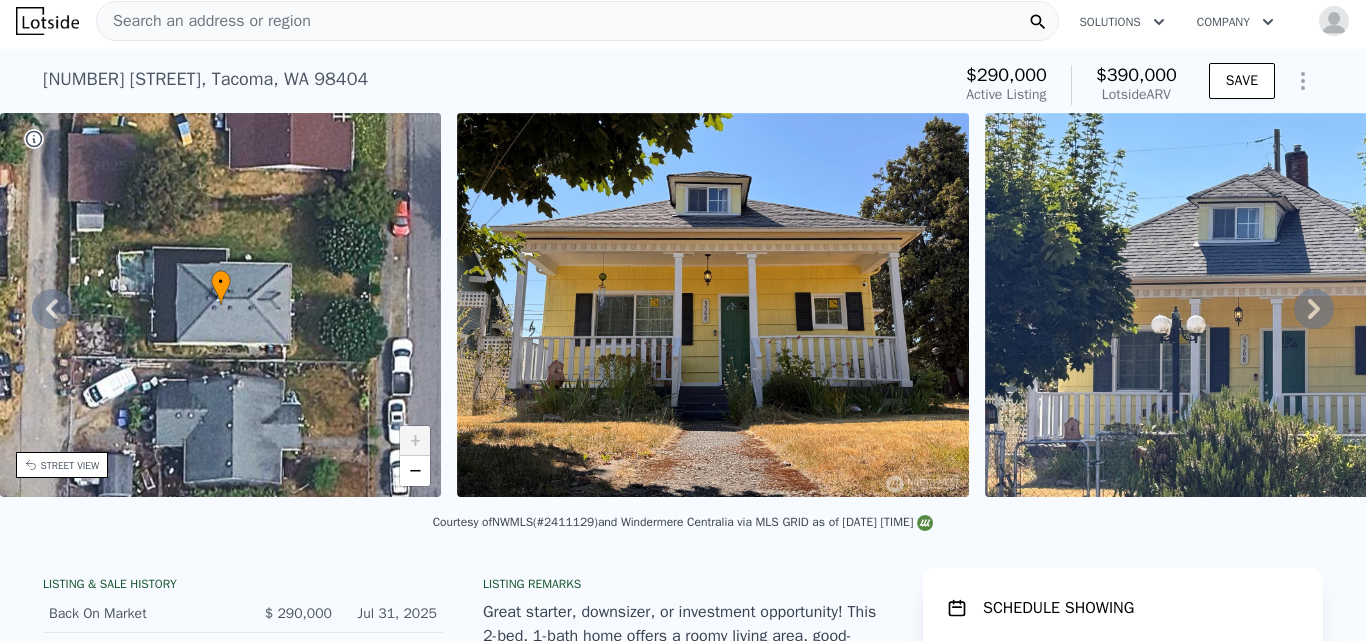 click 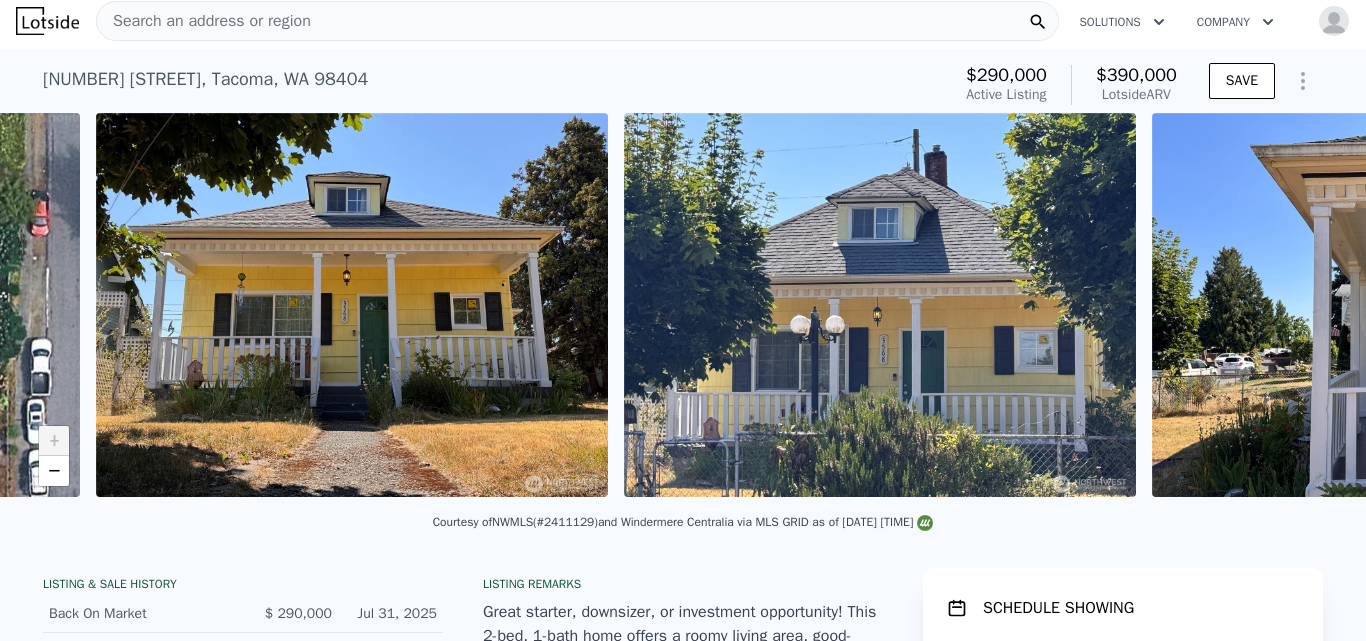 scroll, scrollTop: 0, scrollLeft: 915, axis: horizontal 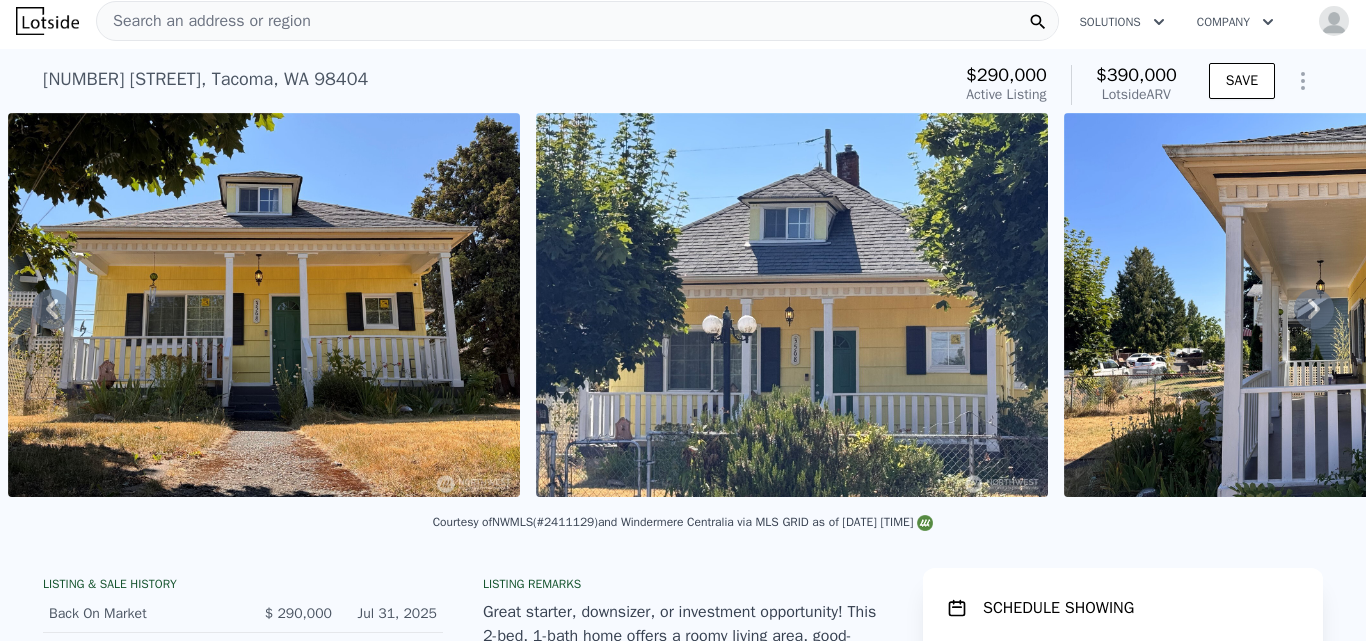 click 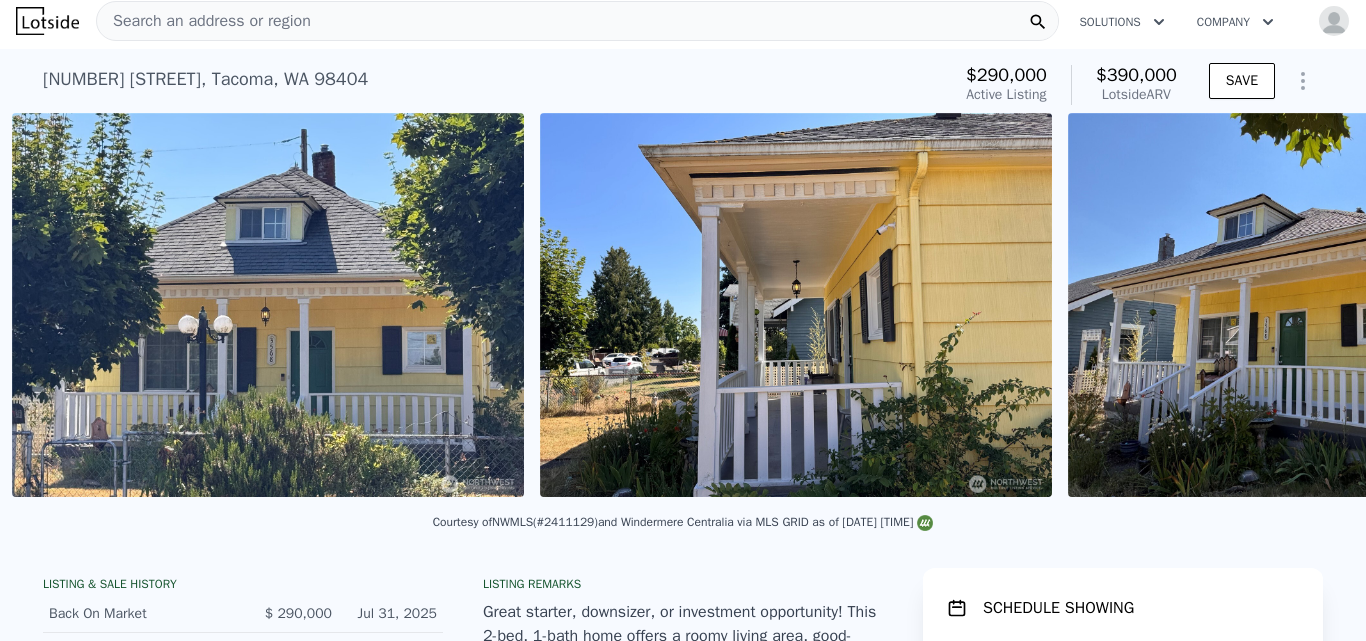 scroll, scrollTop: 0, scrollLeft: 1443, axis: horizontal 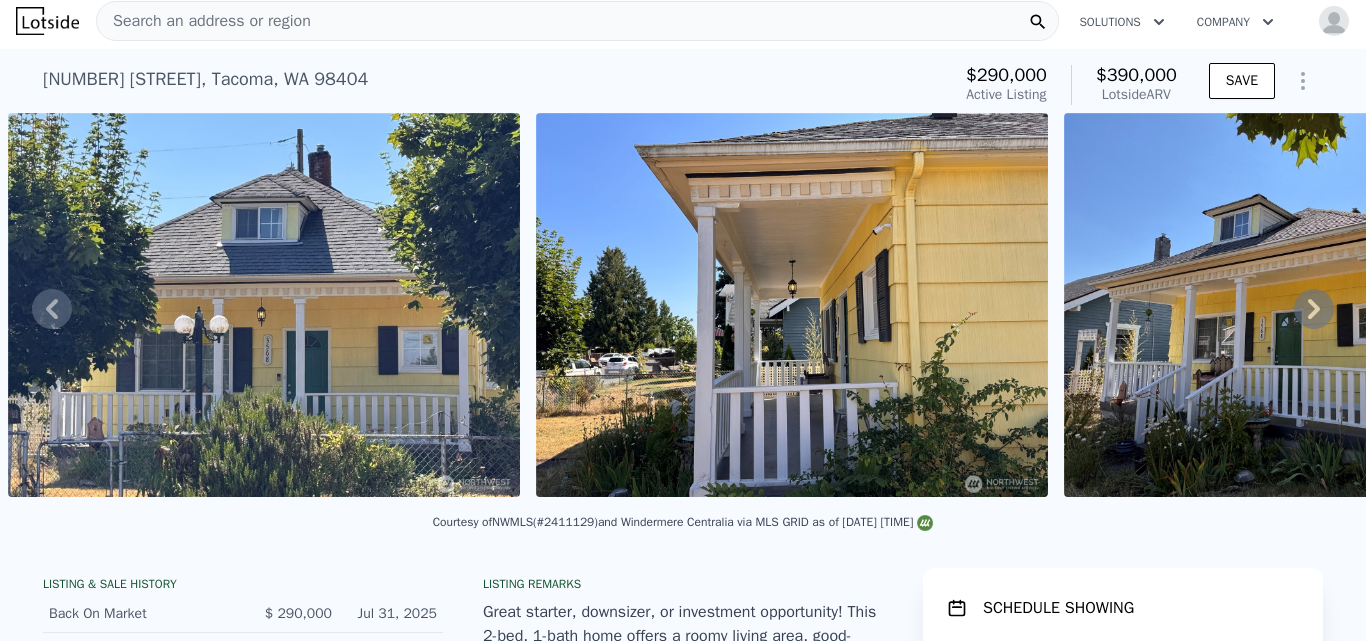 click 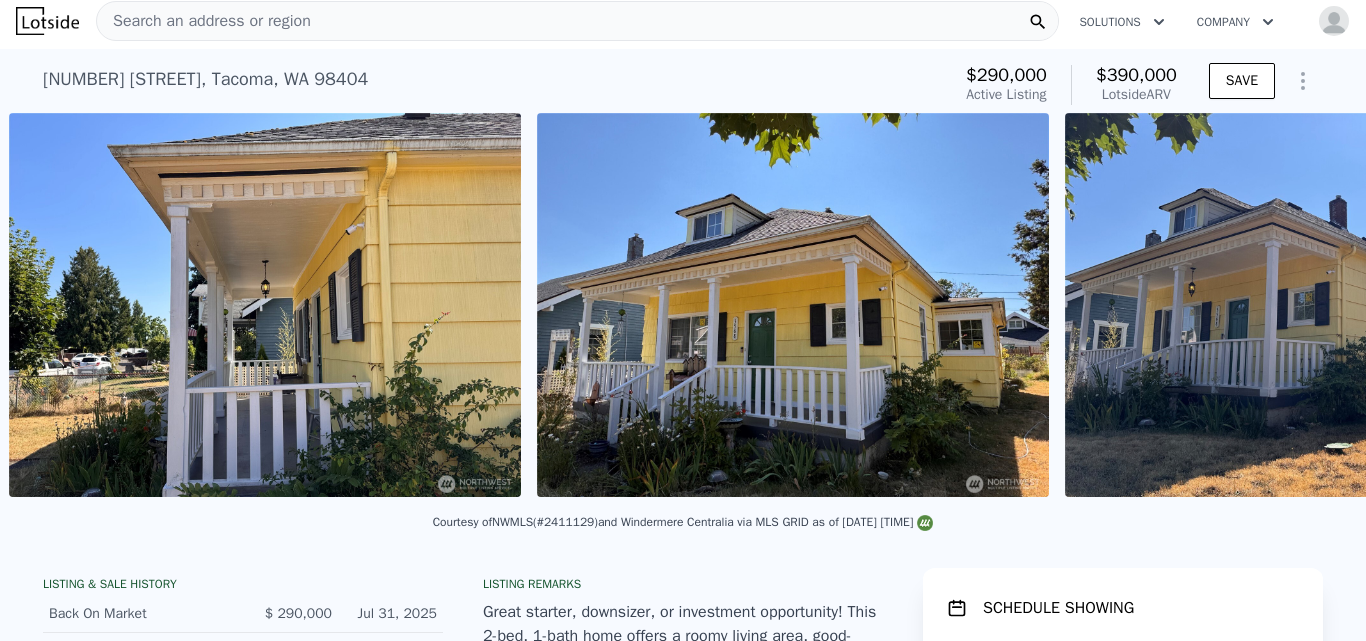 scroll, scrollTop: 0, scrollLeft: 1971, axis: horizontal 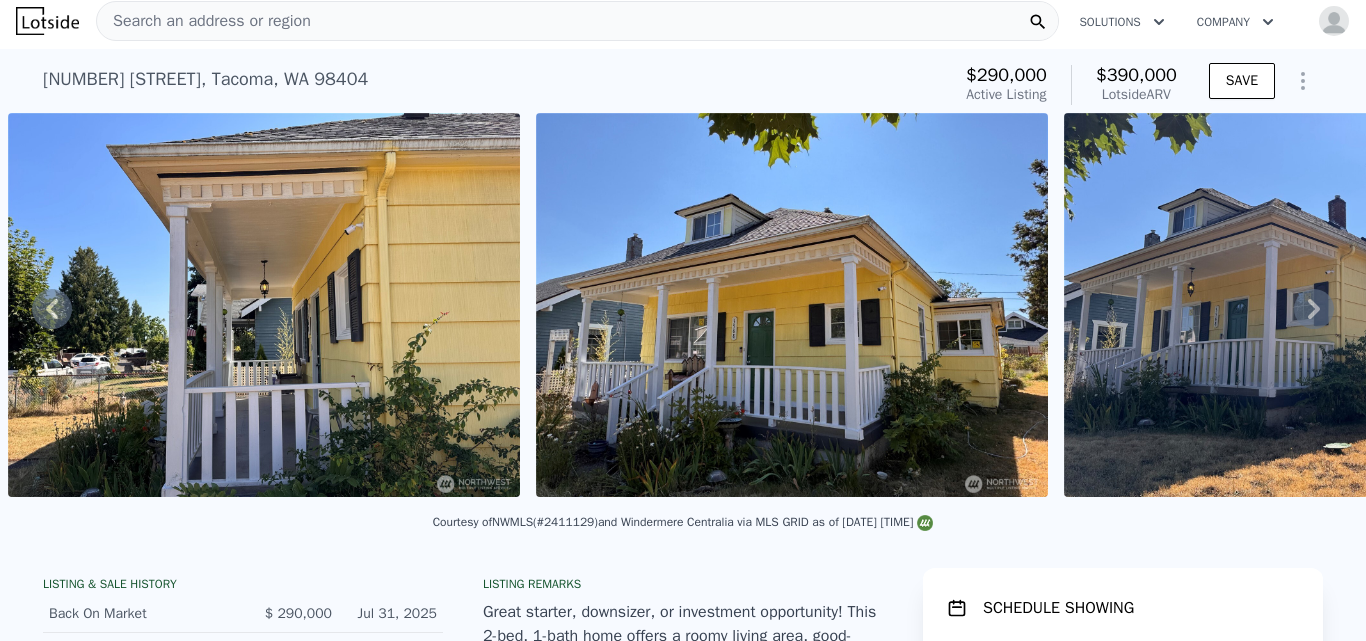 click 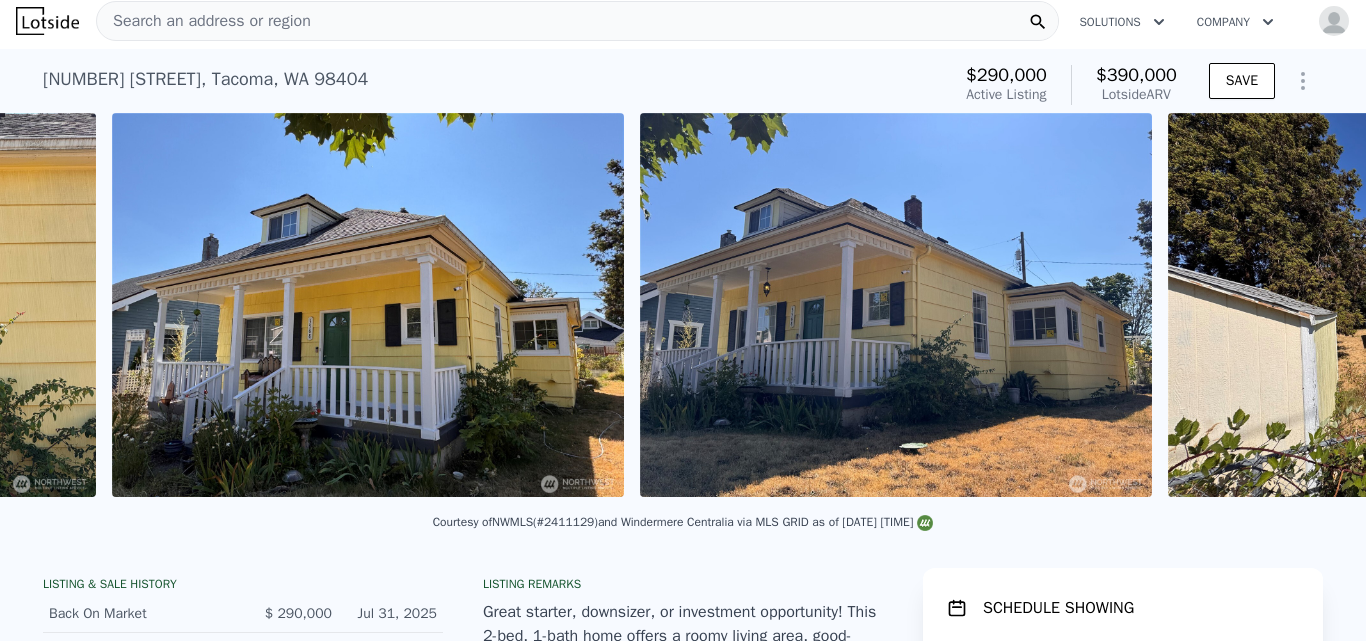 scroll, scrollTop: 0, scrollLeft: 2499, axis: horizontal 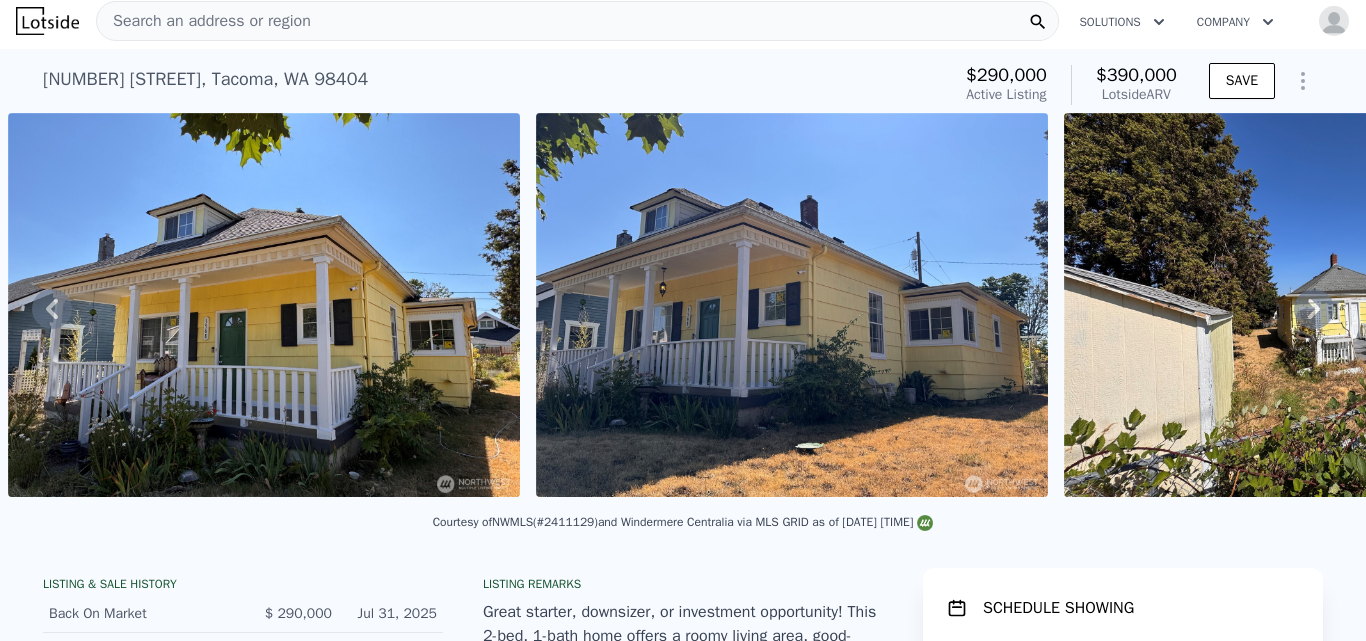 click 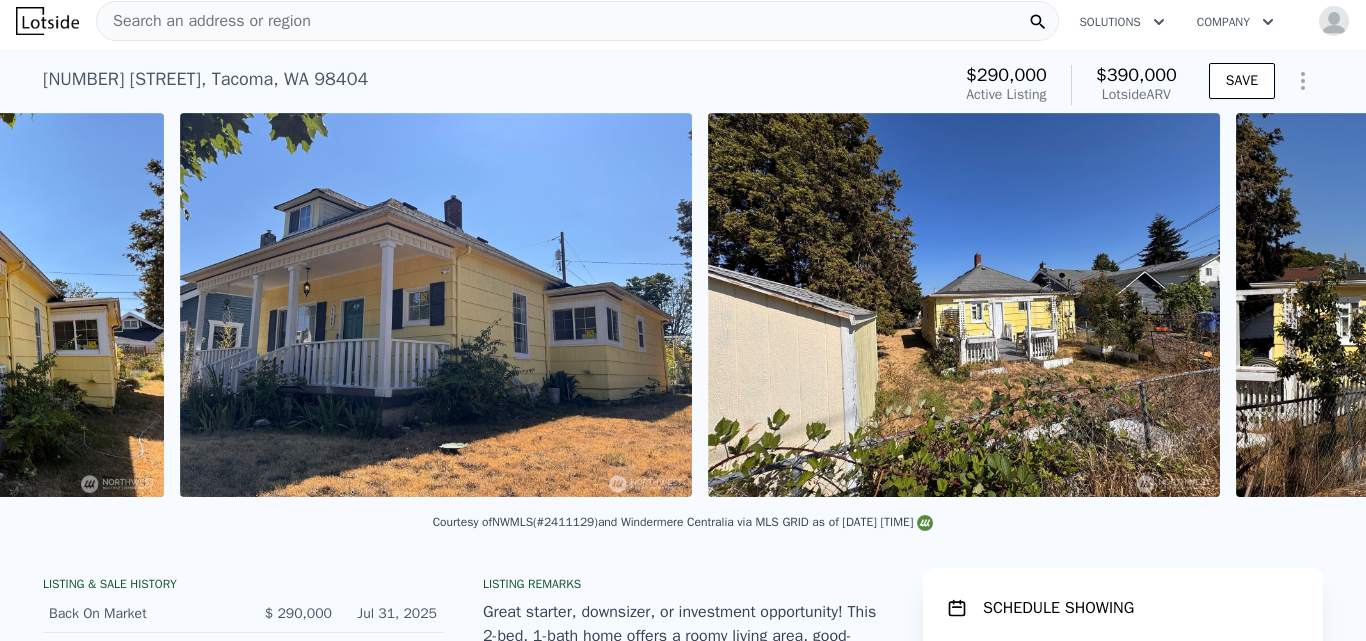 scroll, scrollTop: 0, scrollLeft: 3027, axis: horizontal 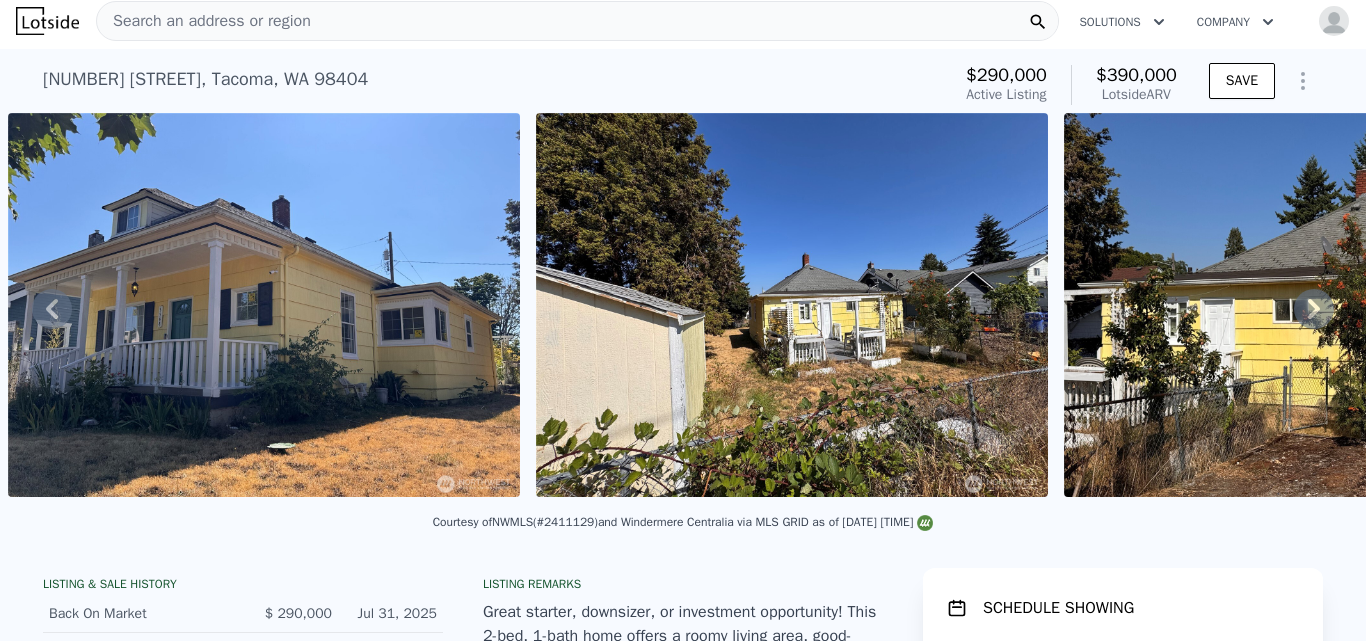 click 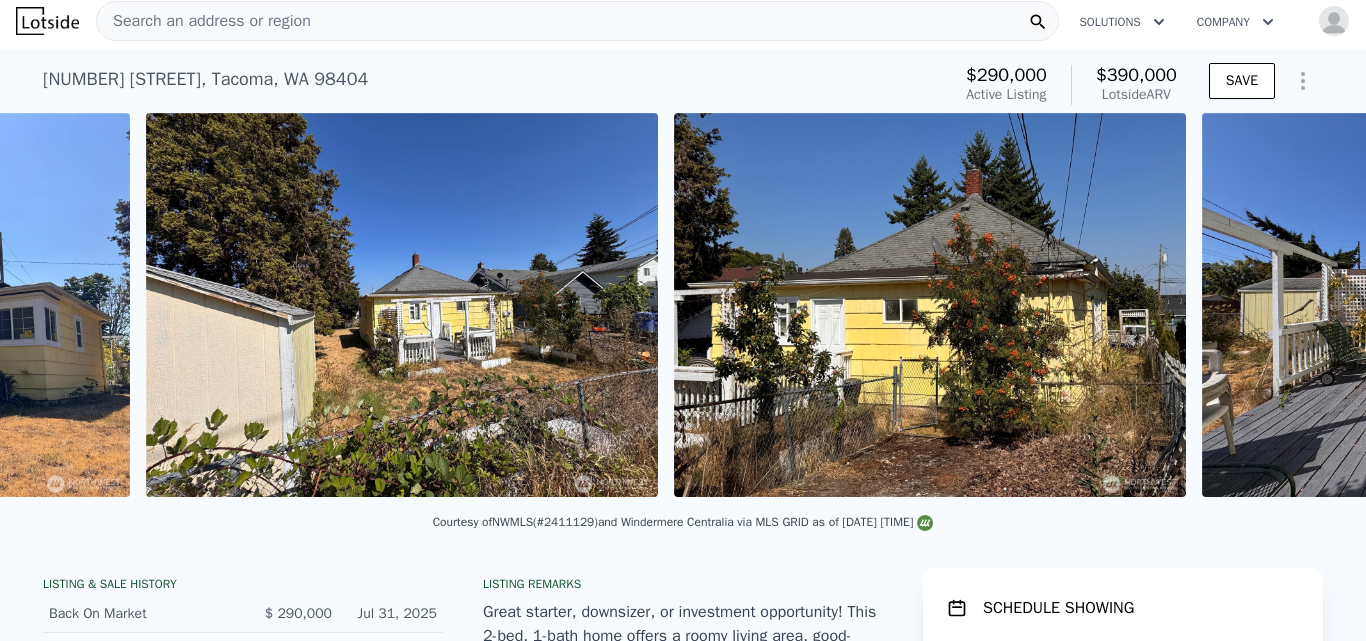 scroll, scrollTop: 0, scrollLeft: 3555, axis: horizontal 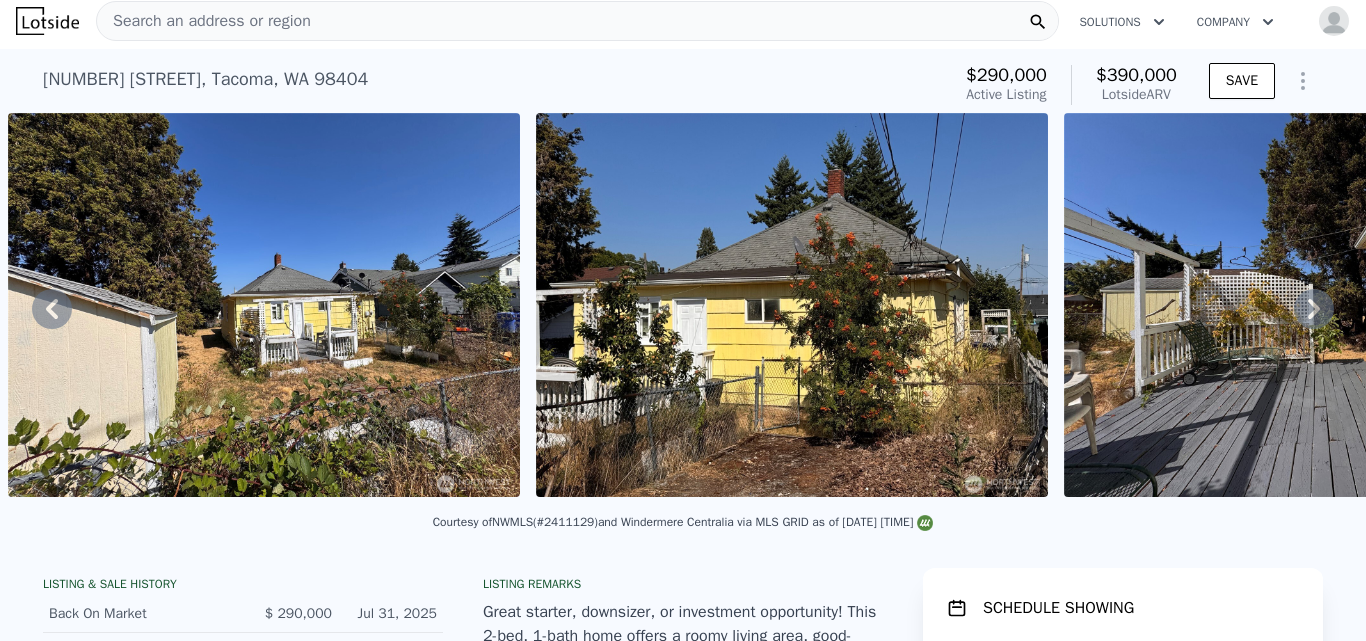click 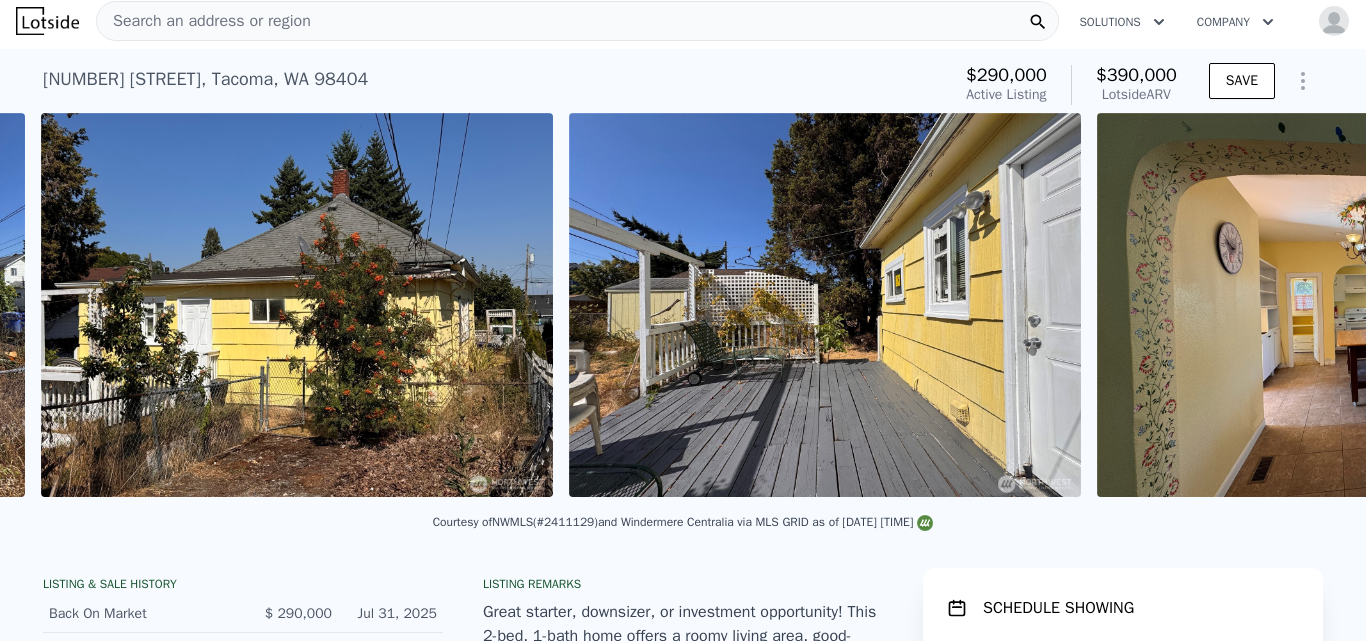 scroll, scrollTop: 0, scrollLeft: 4083, axis: horizontal 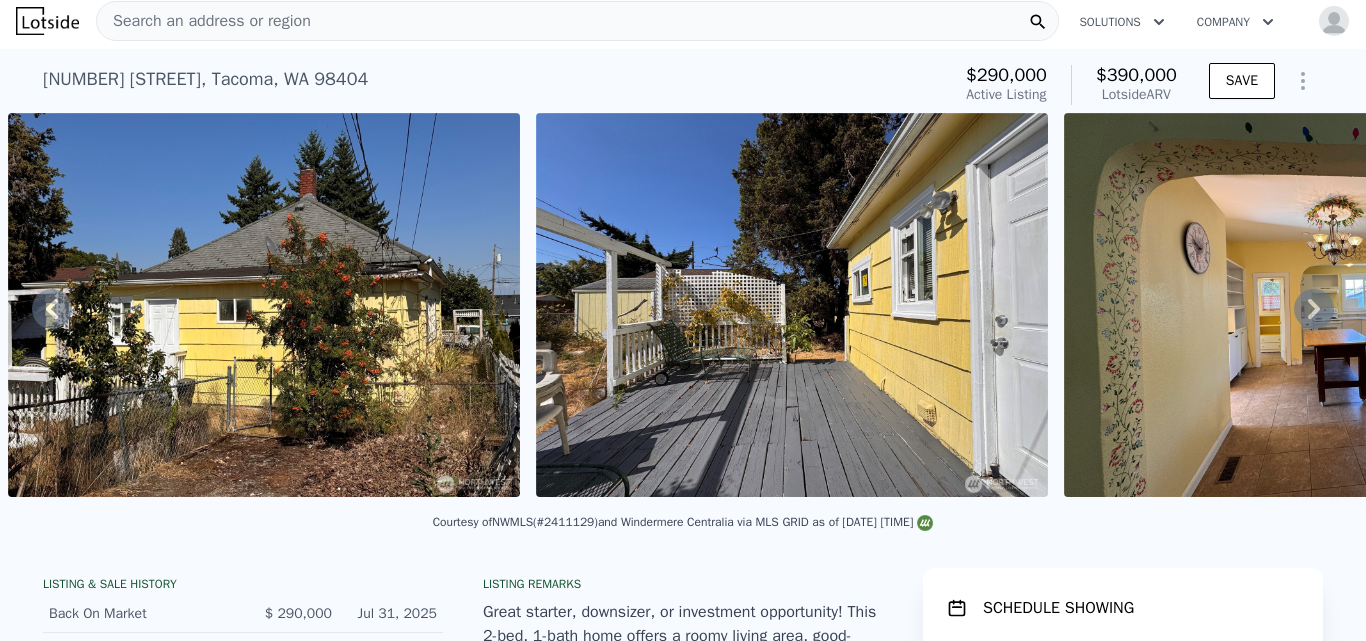 click 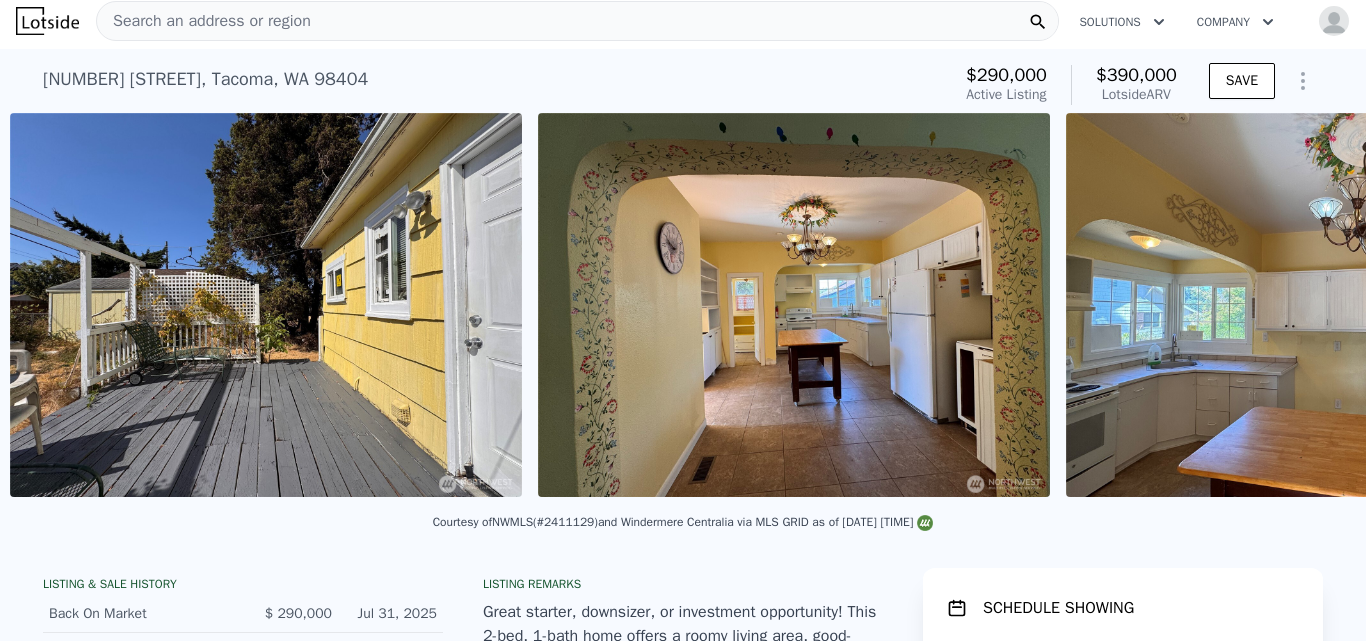 scroll, scrollTop: 0, scrollLeft: 4611, axis: horizontal 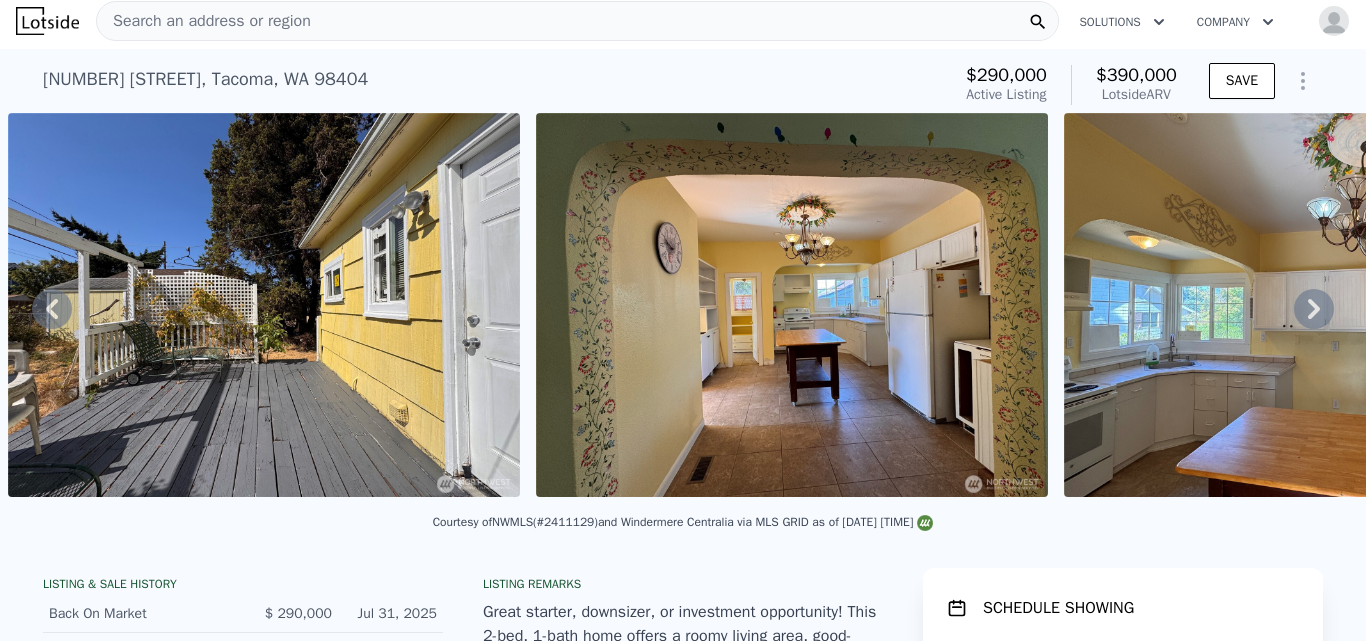 click 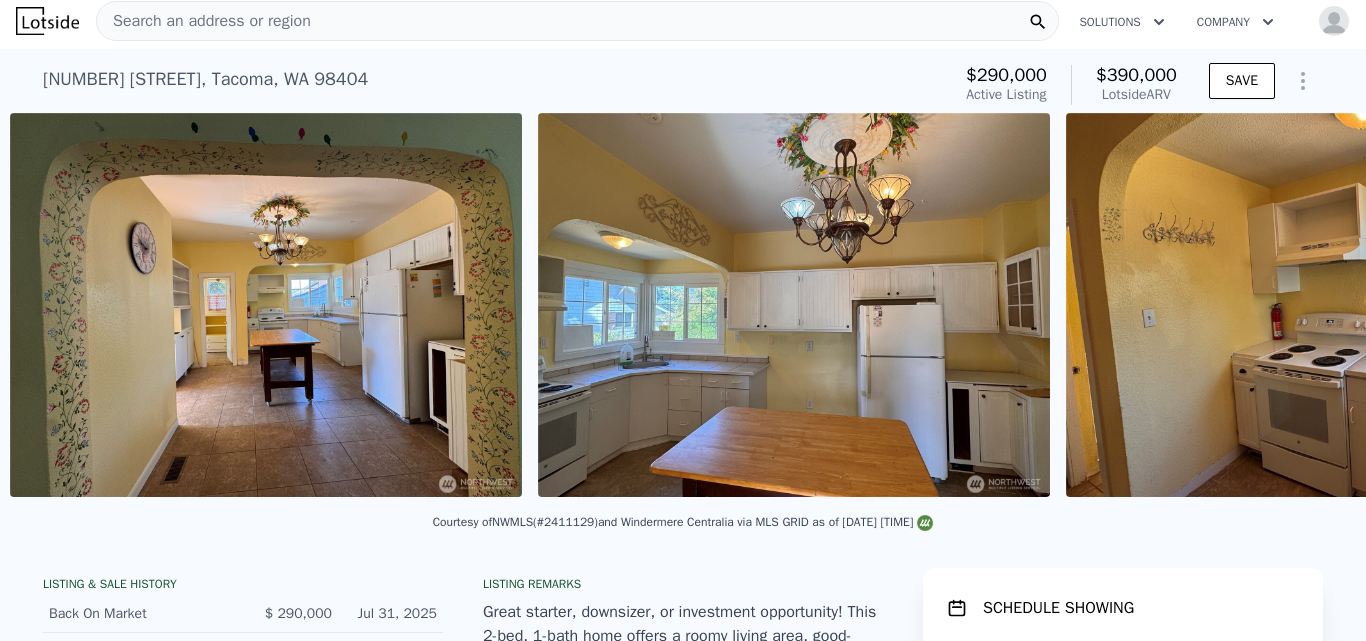 scroll, scrollTop: 0, scrollLeft: 5139, axis: horizontal 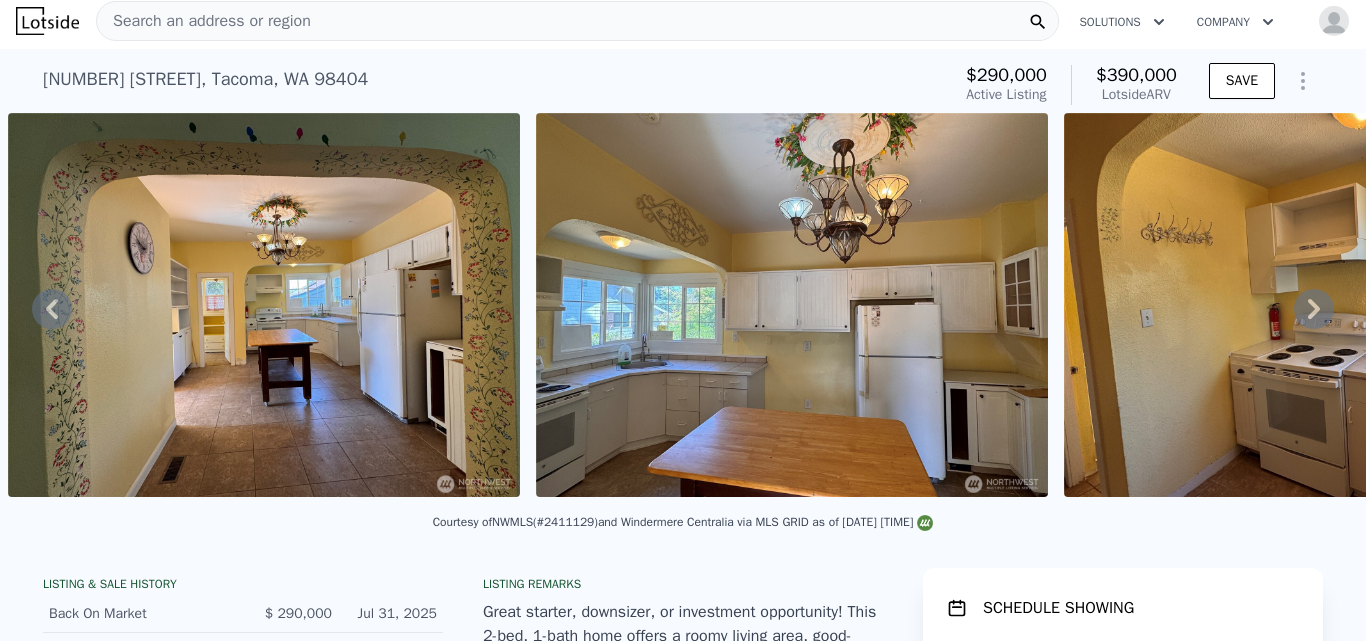 click 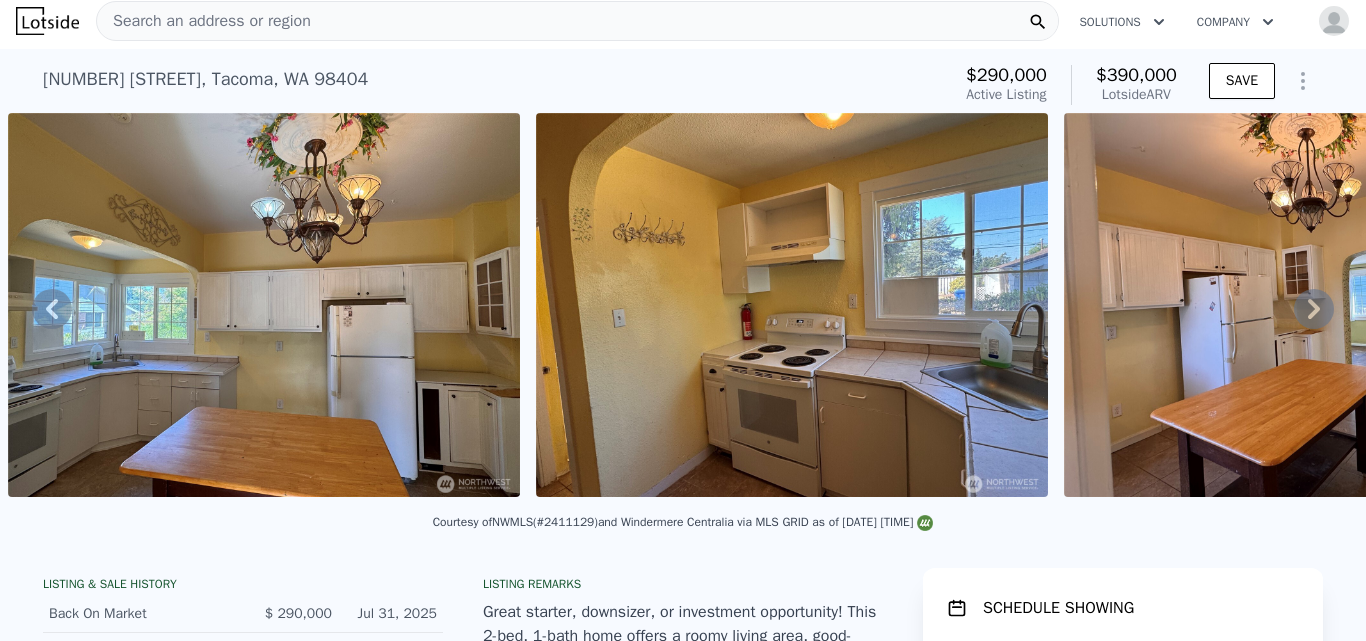 click 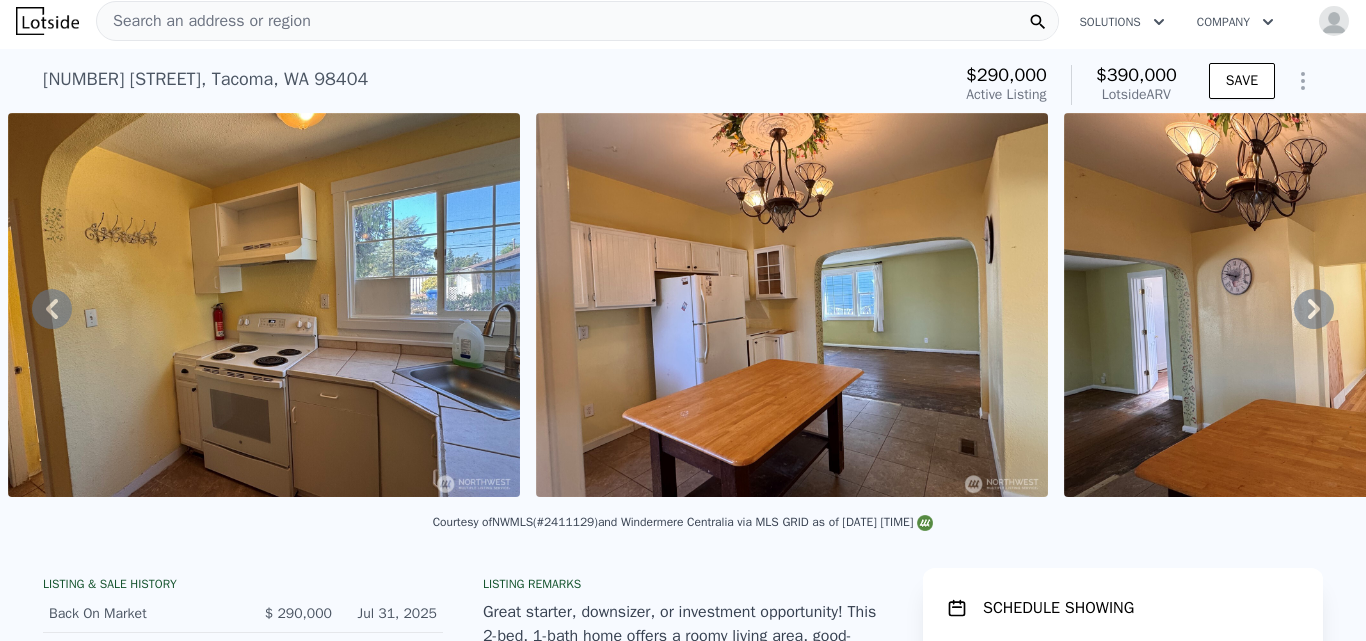click 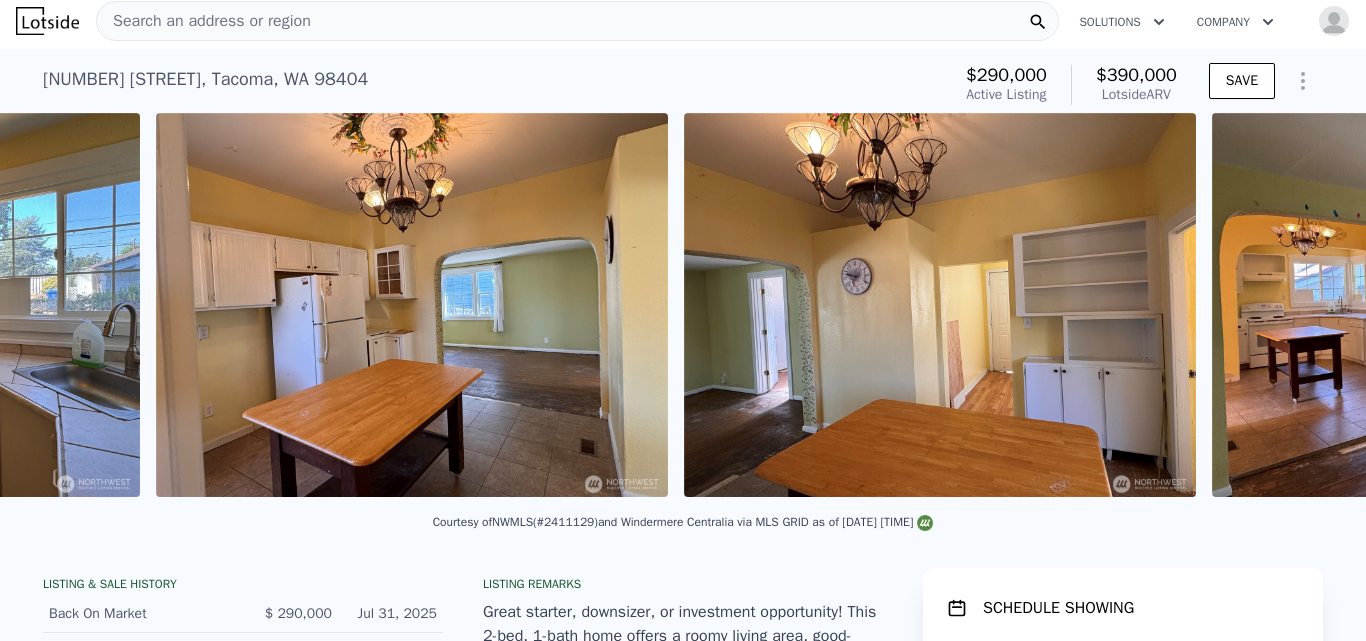 scroll, scrollTop: 0, scrollLeft: 6723, axis: horizontal 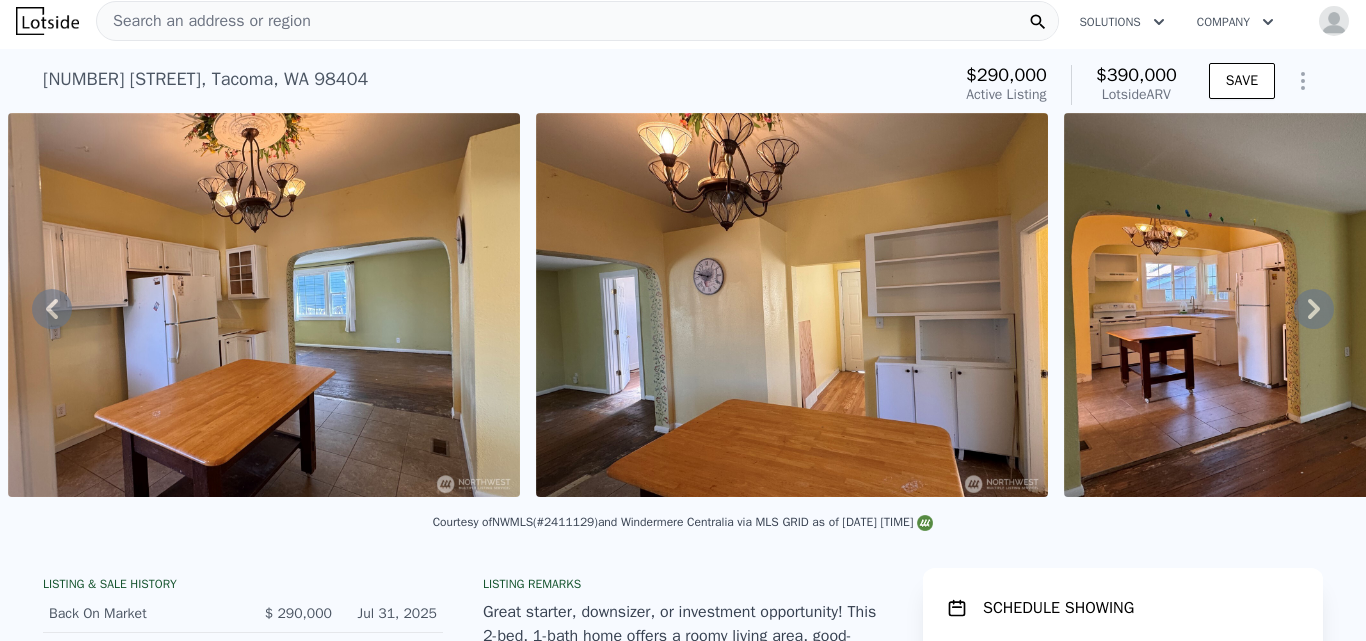 click 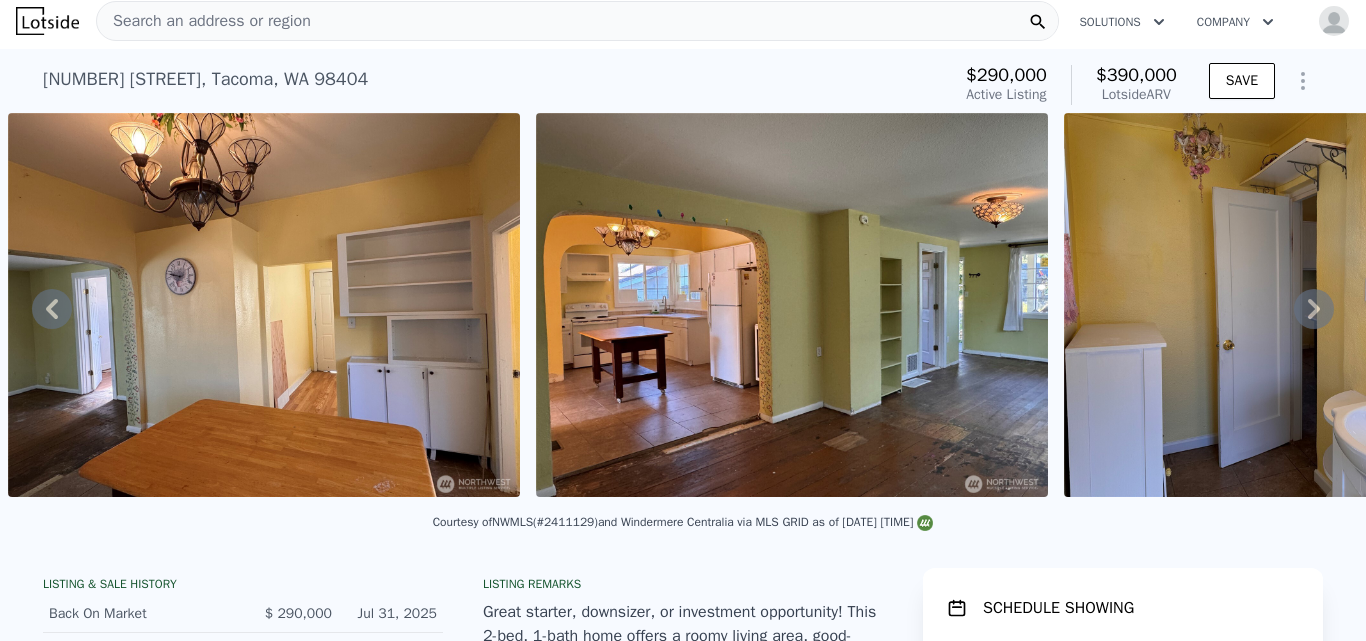 click 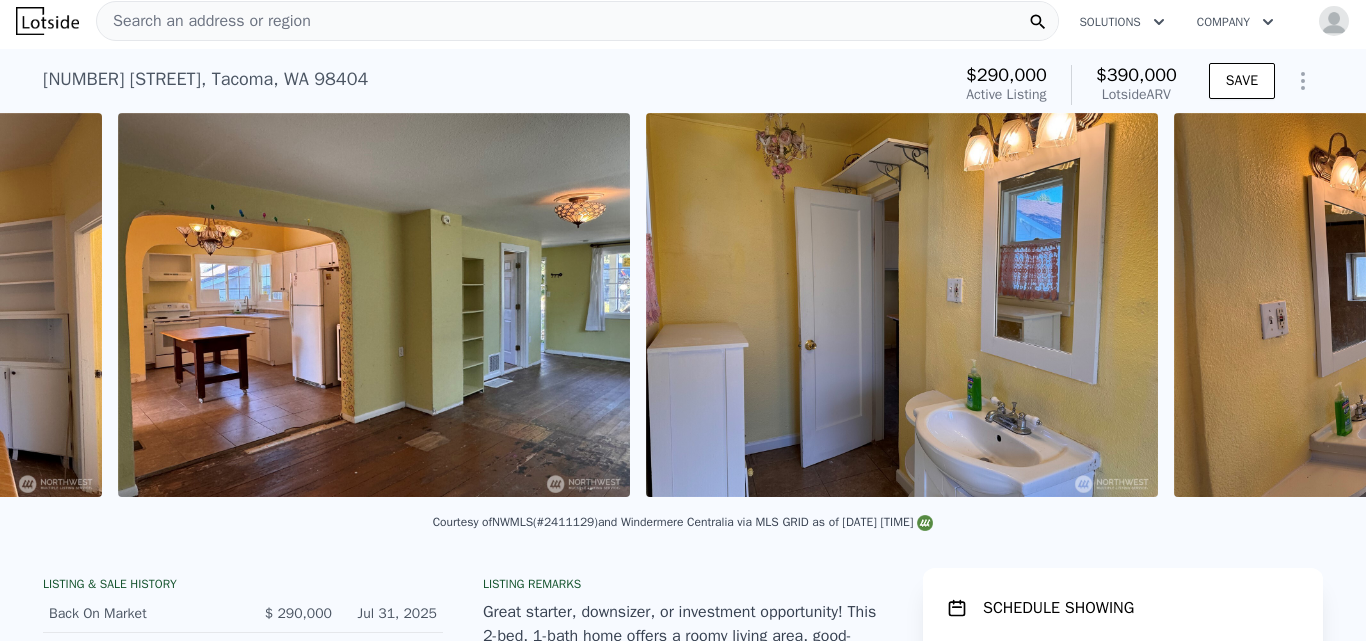 scroll, scrollTop: 0, scrollLeft: 7779, axis: horizontal 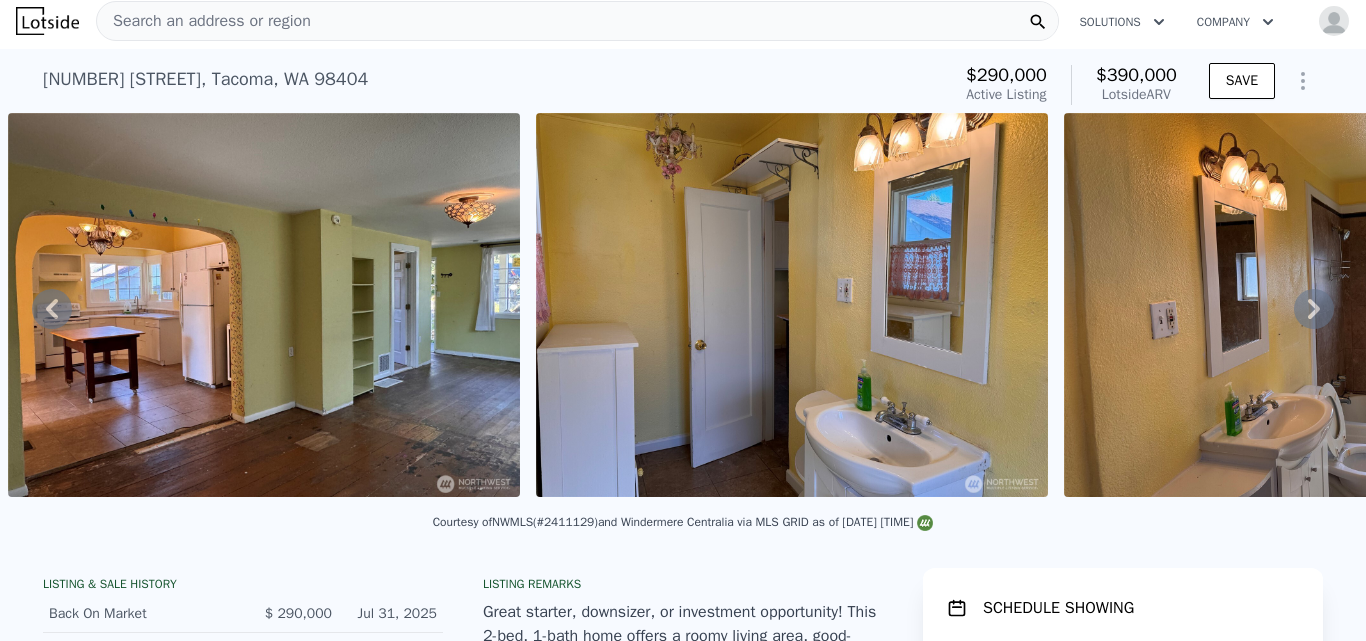 click 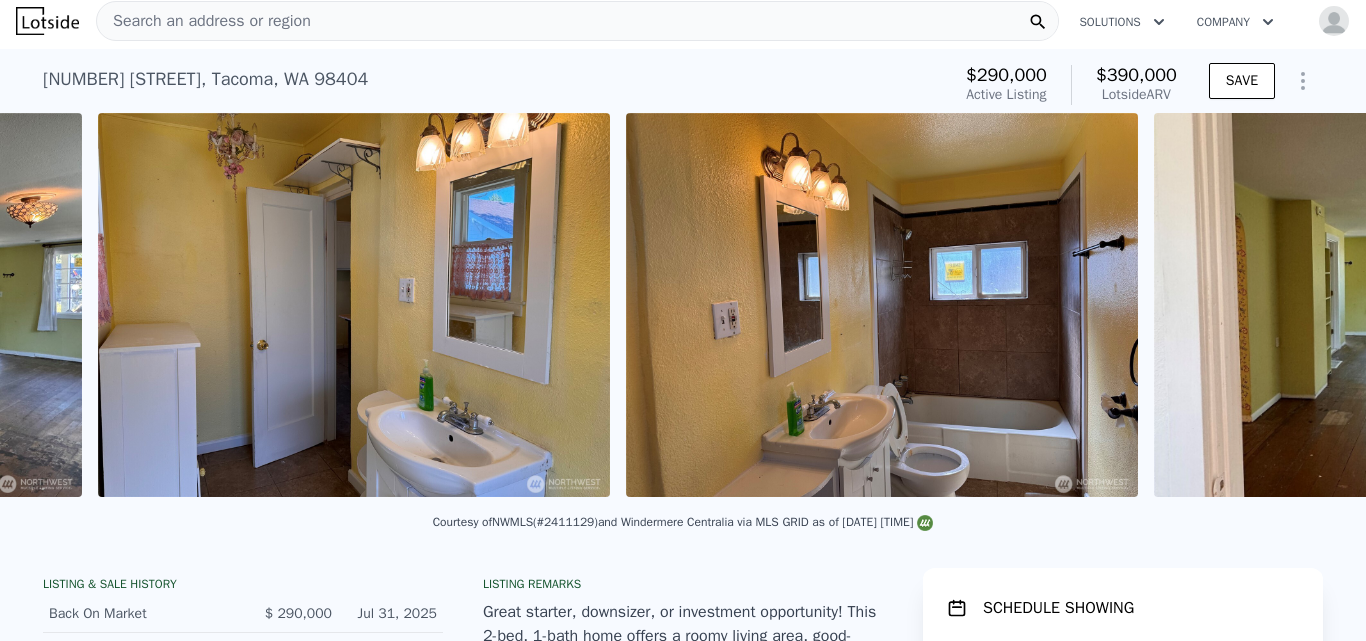 scroll, scrollTop: 0, scrollLeft: 8307, axis: horizontal 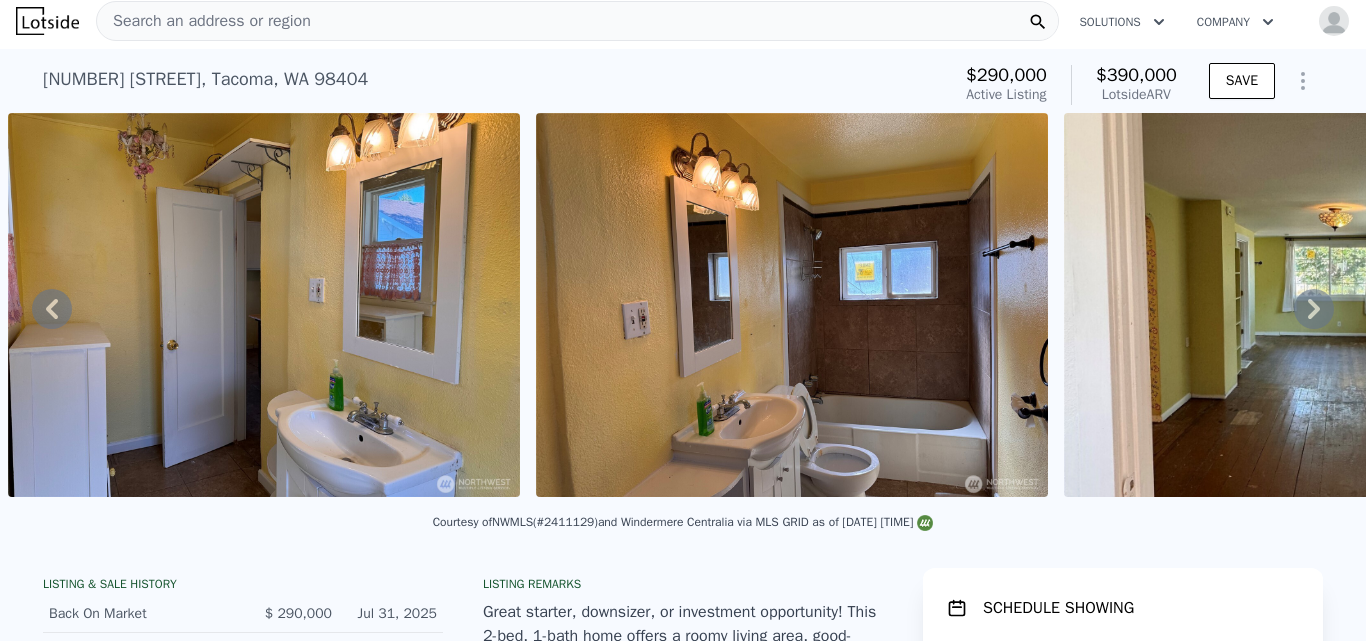 click 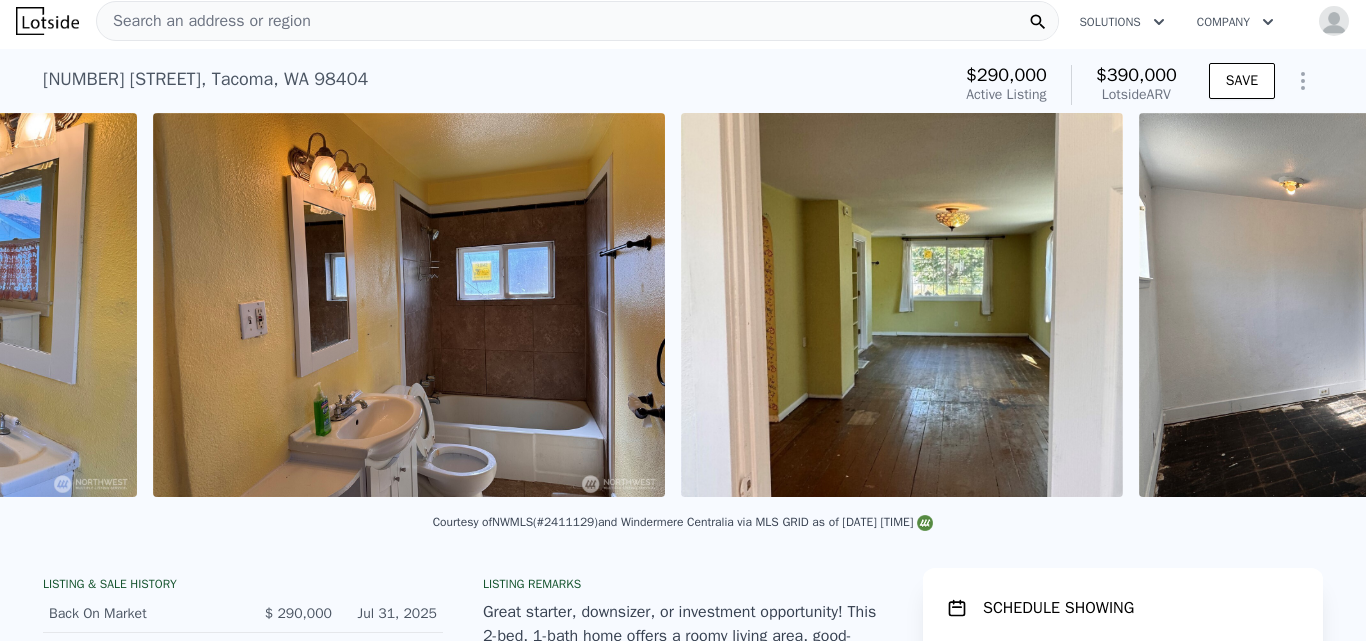 scroll, scrollTop: 0, scrollLeft: 8835, axis: horizontal 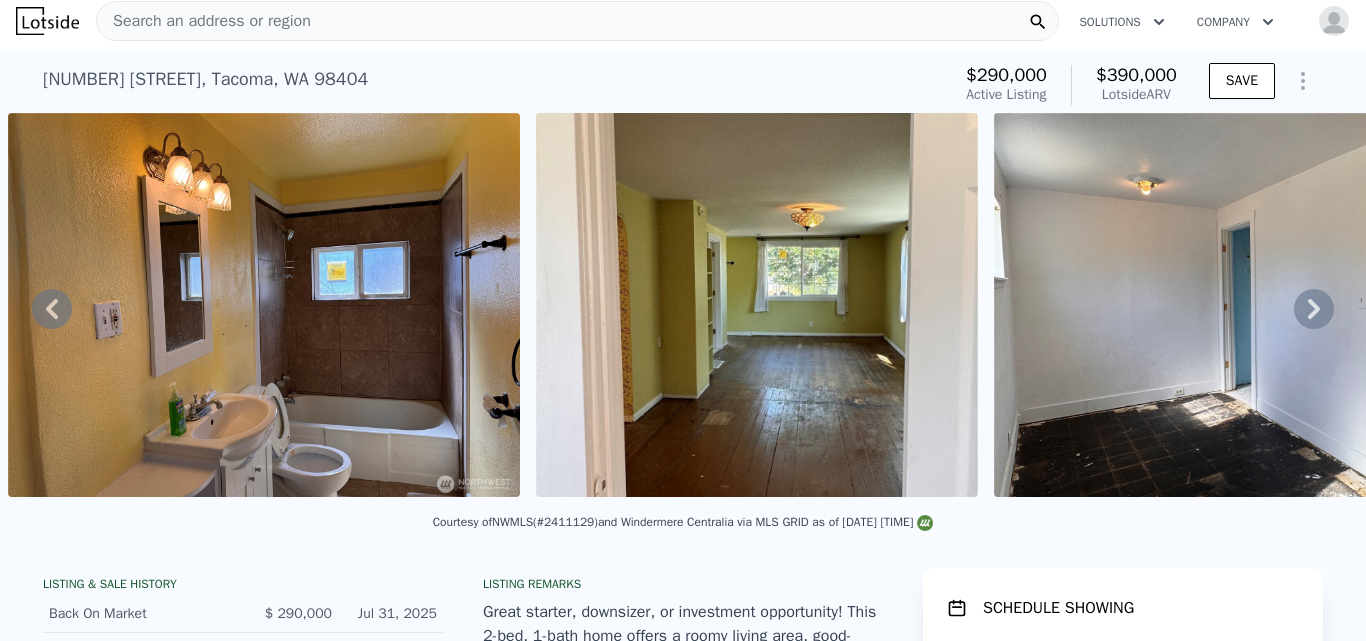click 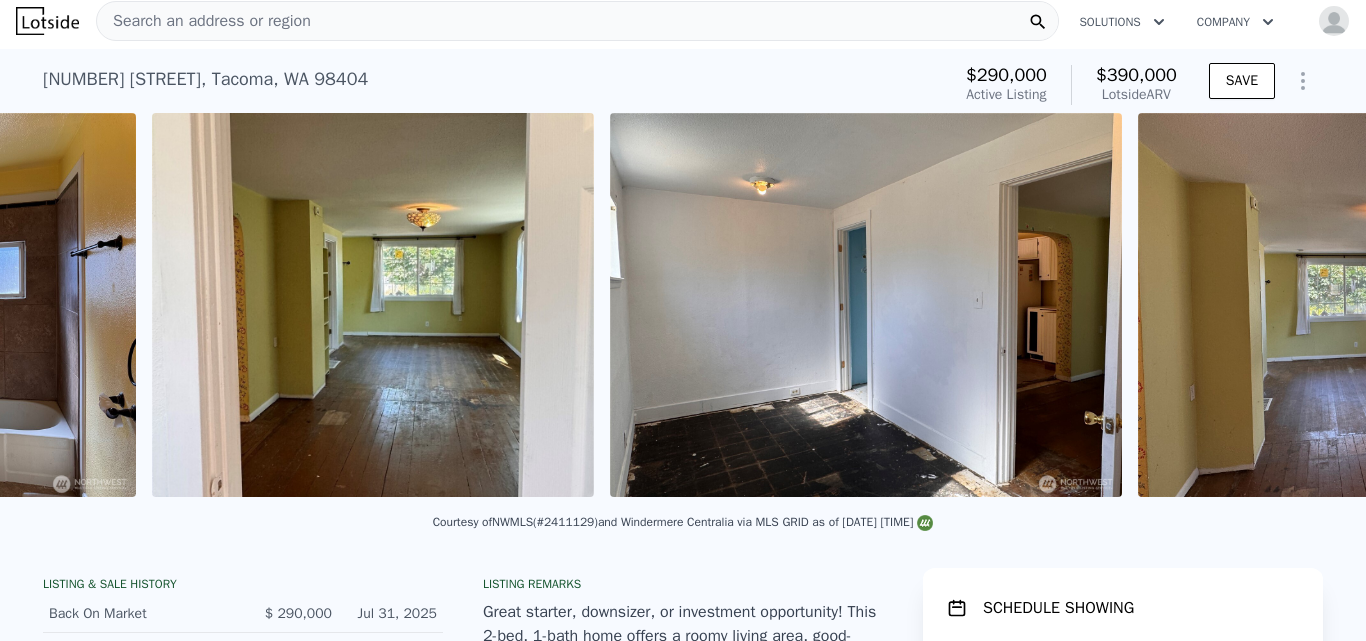 scroll, scrollTop: 0, scrollLeft: 9363, axis: horizontal 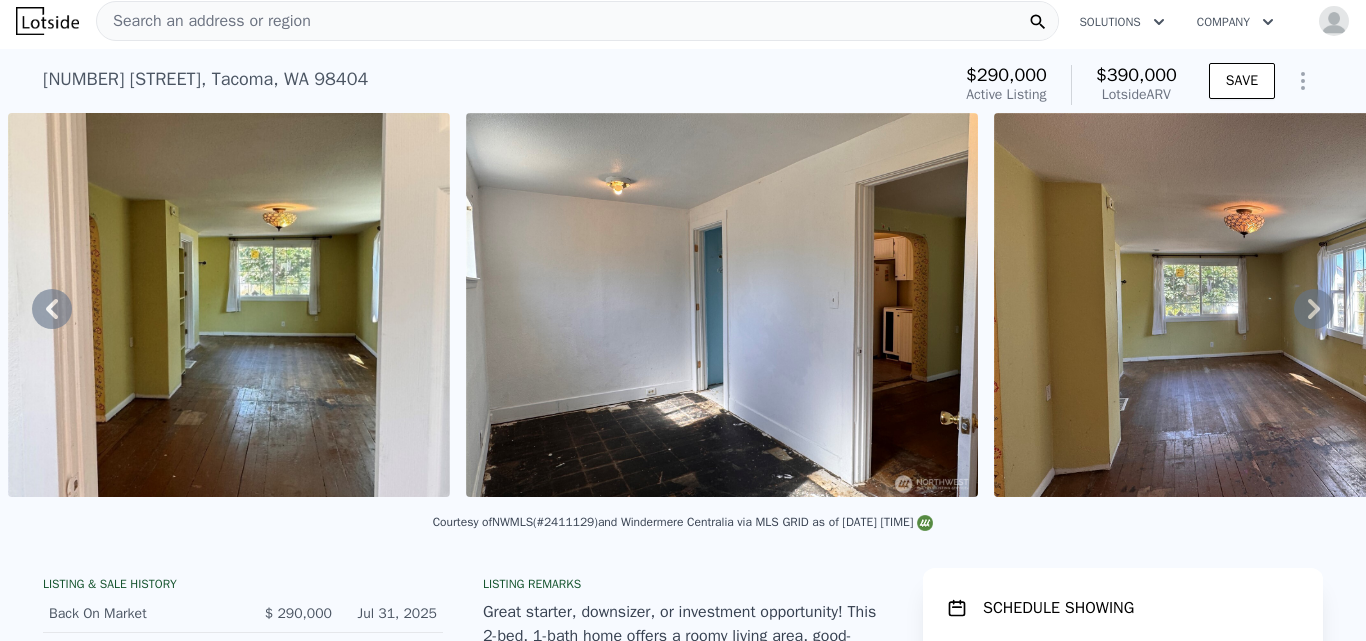 click 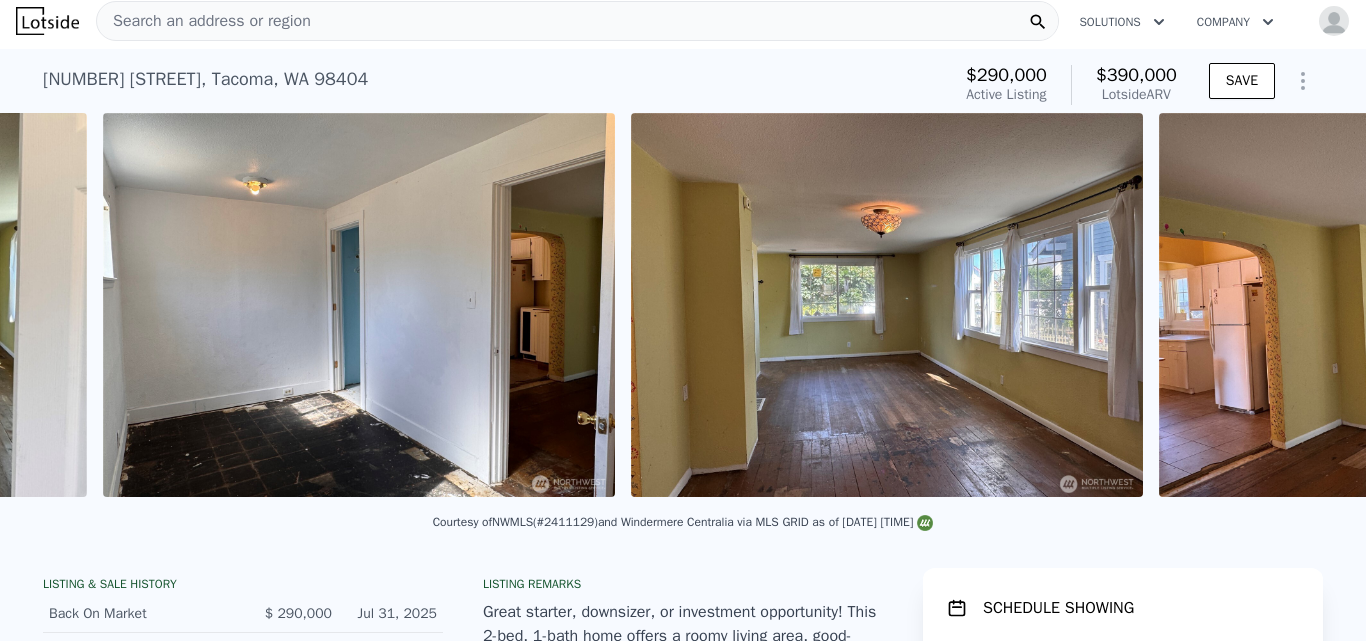 scroll, scrollTop: 0, scrollLeft: 9821, axis: horizontal 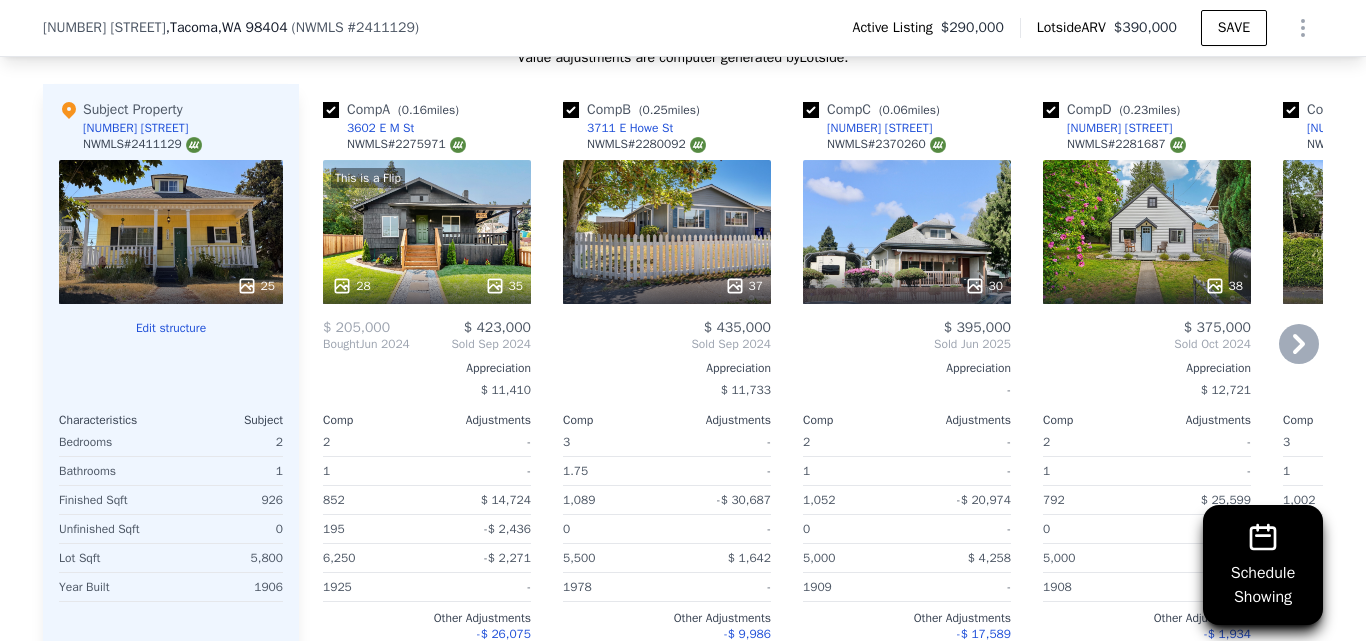 click on "This is a Flip 28 35" at bounding box center [427, 232] 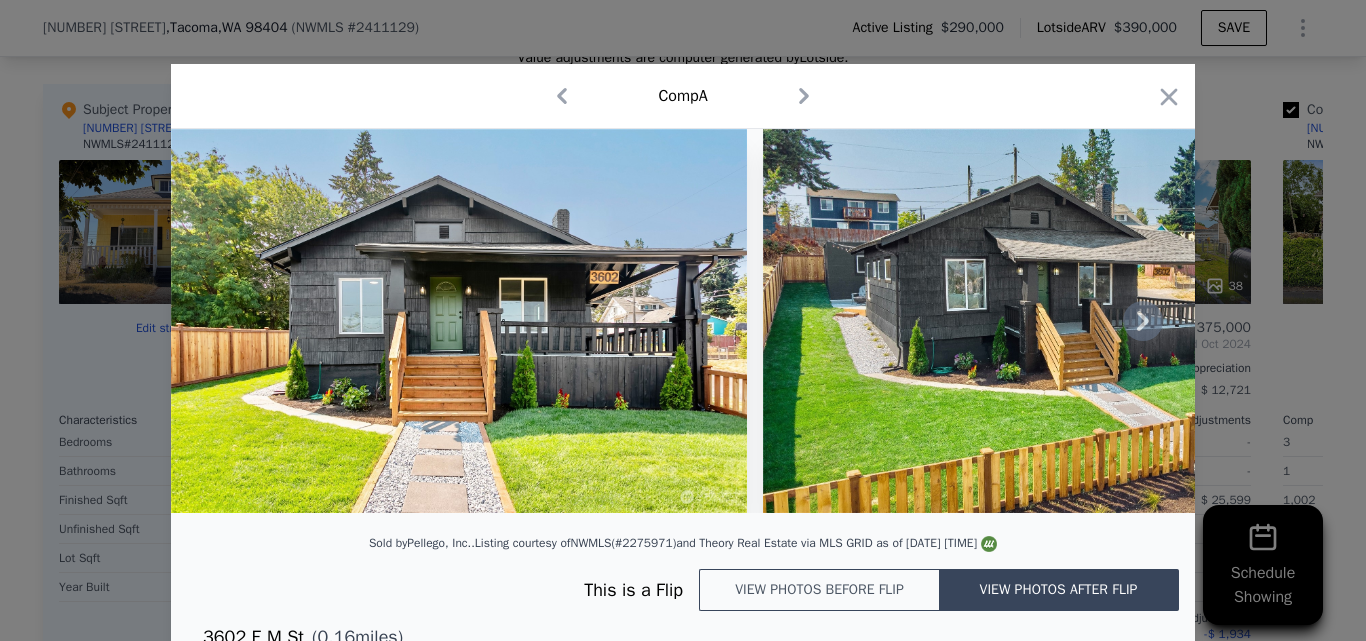 click 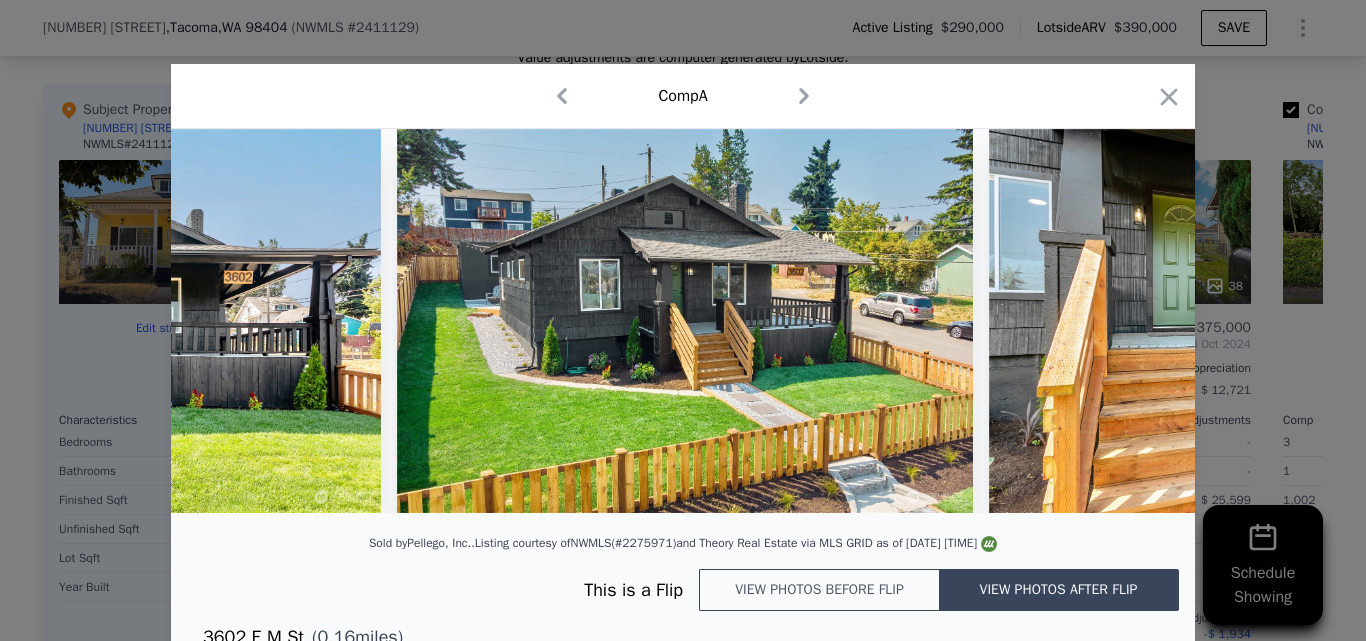 scroll, scrollTop: 0, scrollLeft: 480, axis: horizontal 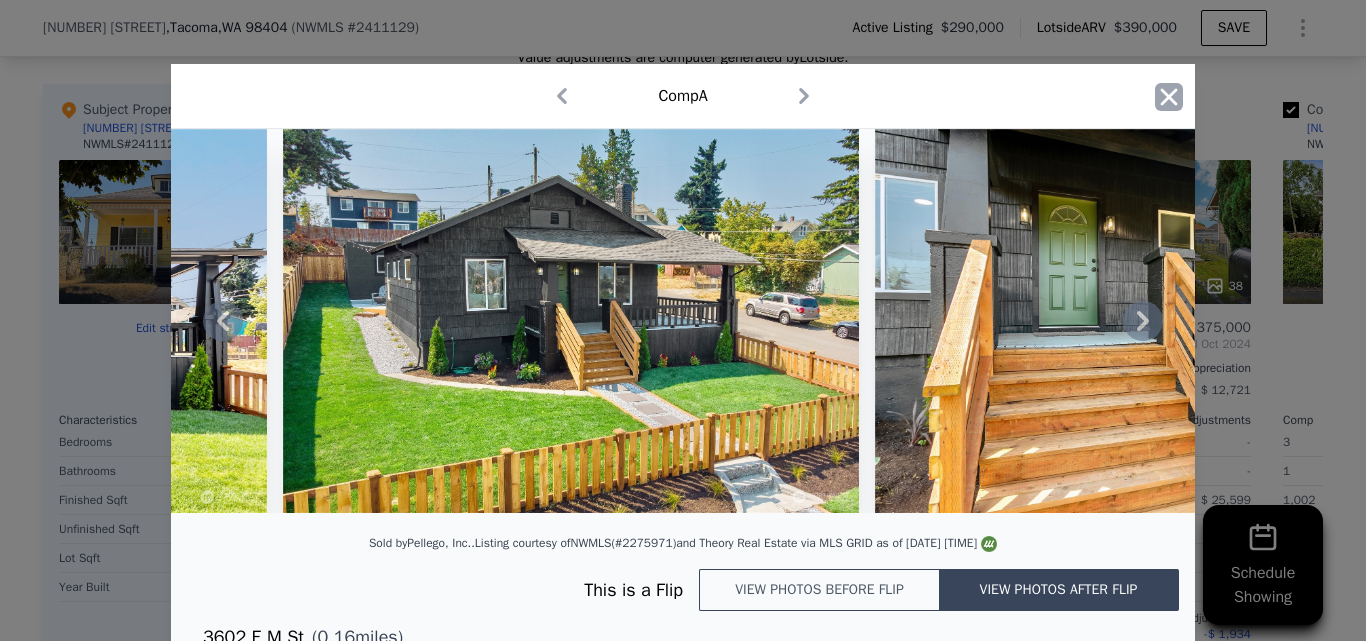 click 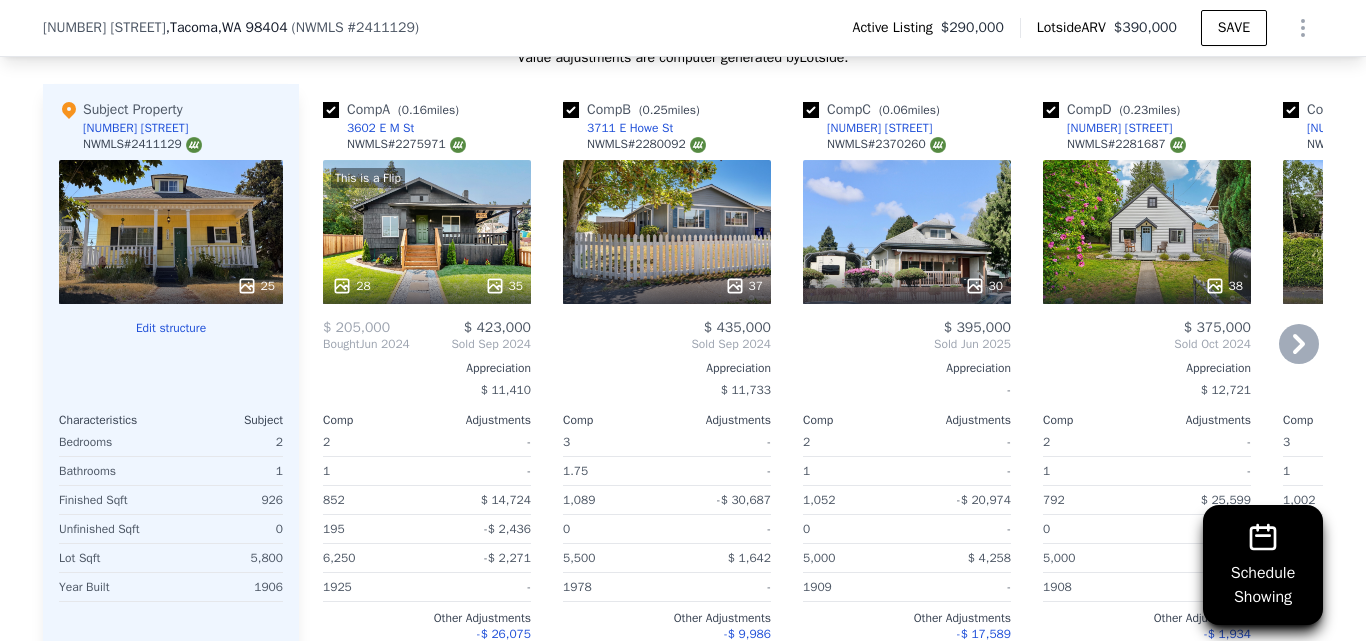 click on "This is a Flip 28 35" at bounding box center (427, 232) 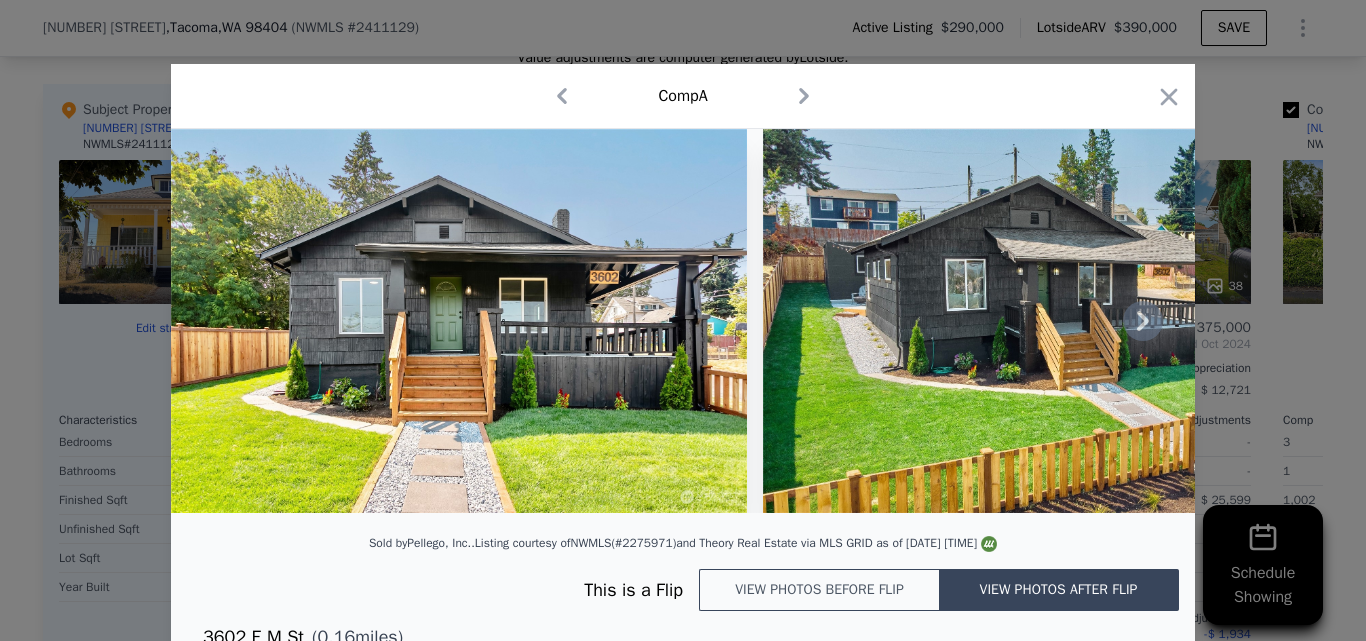 click 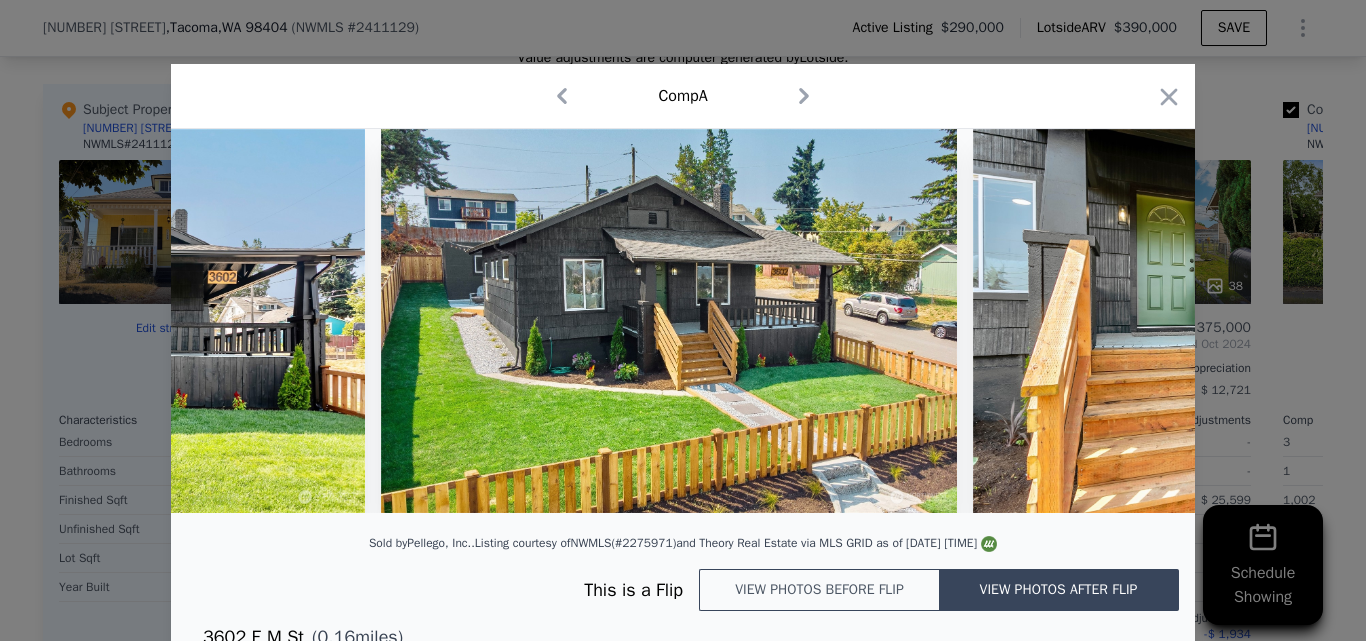 scroll, scrollTop: 0, scrollLeft: 480, axis: horizontal 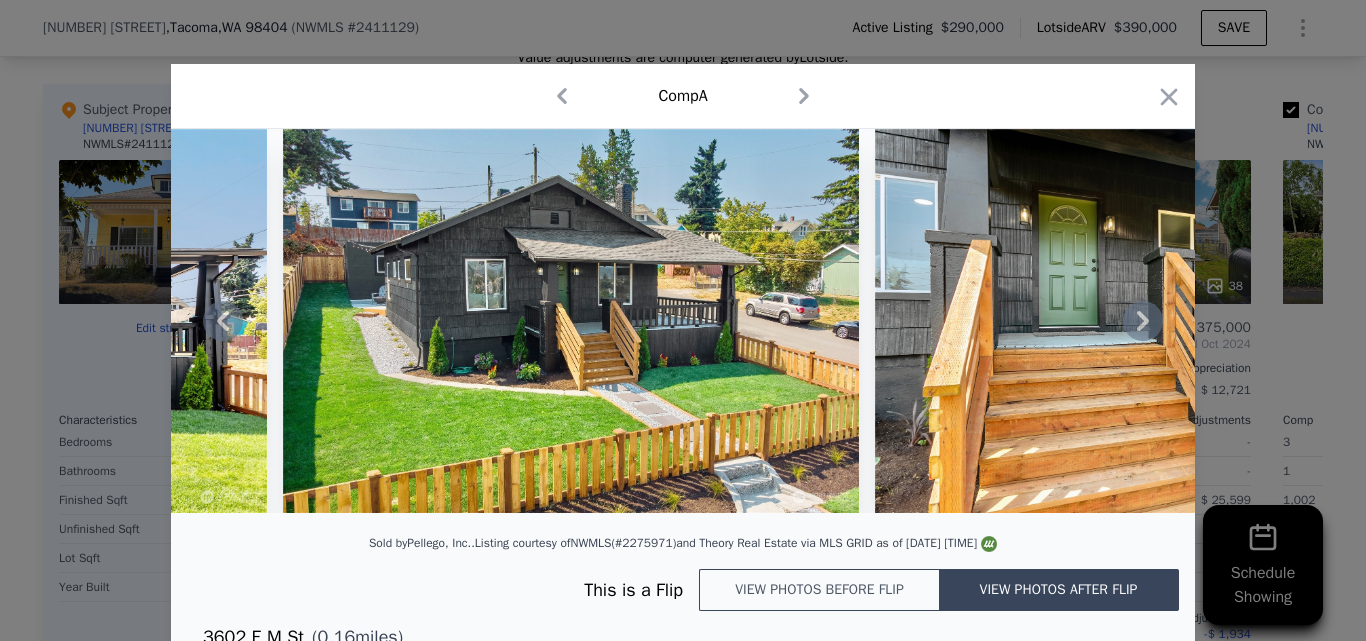 click 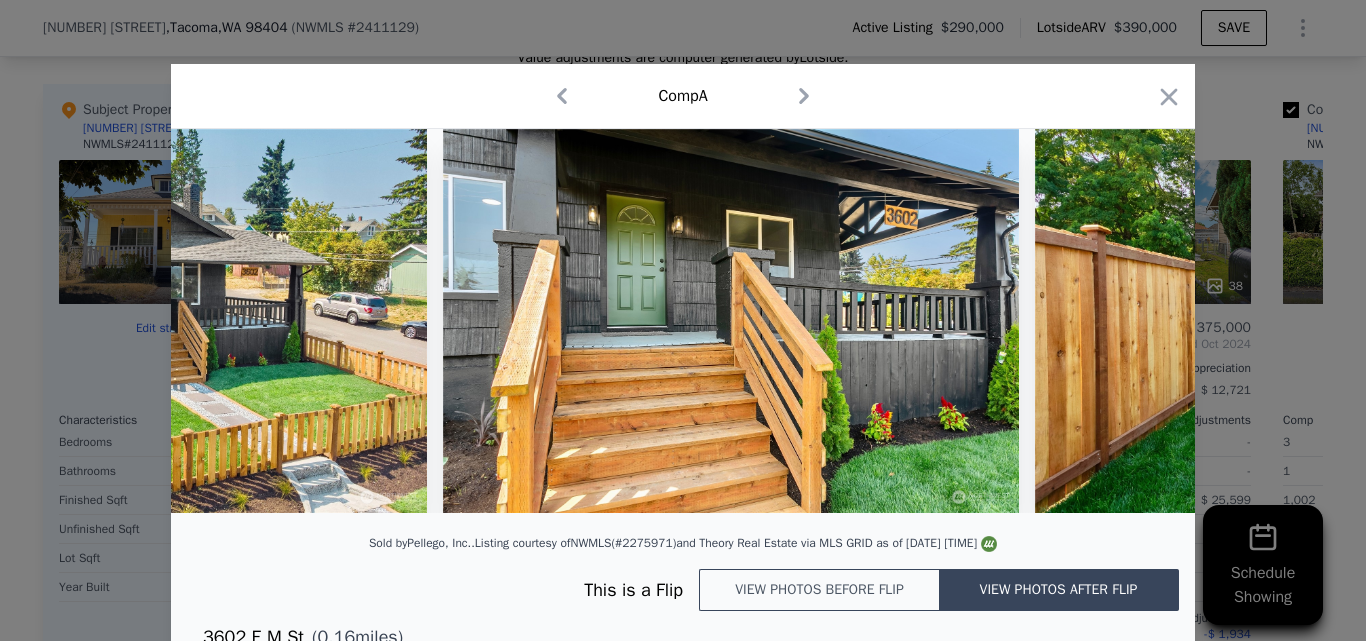 scroll, scrollTop: 0, scrollLeft: 960, axis: horizontal 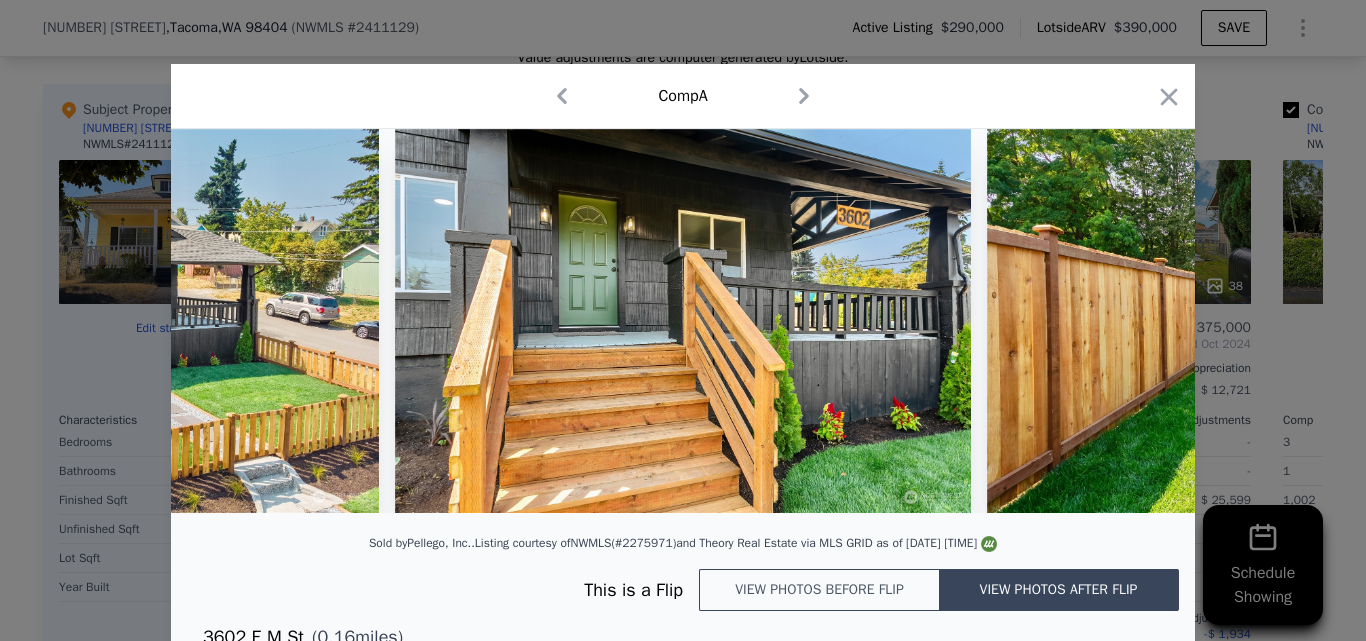 click at bounding box center (683, 321) 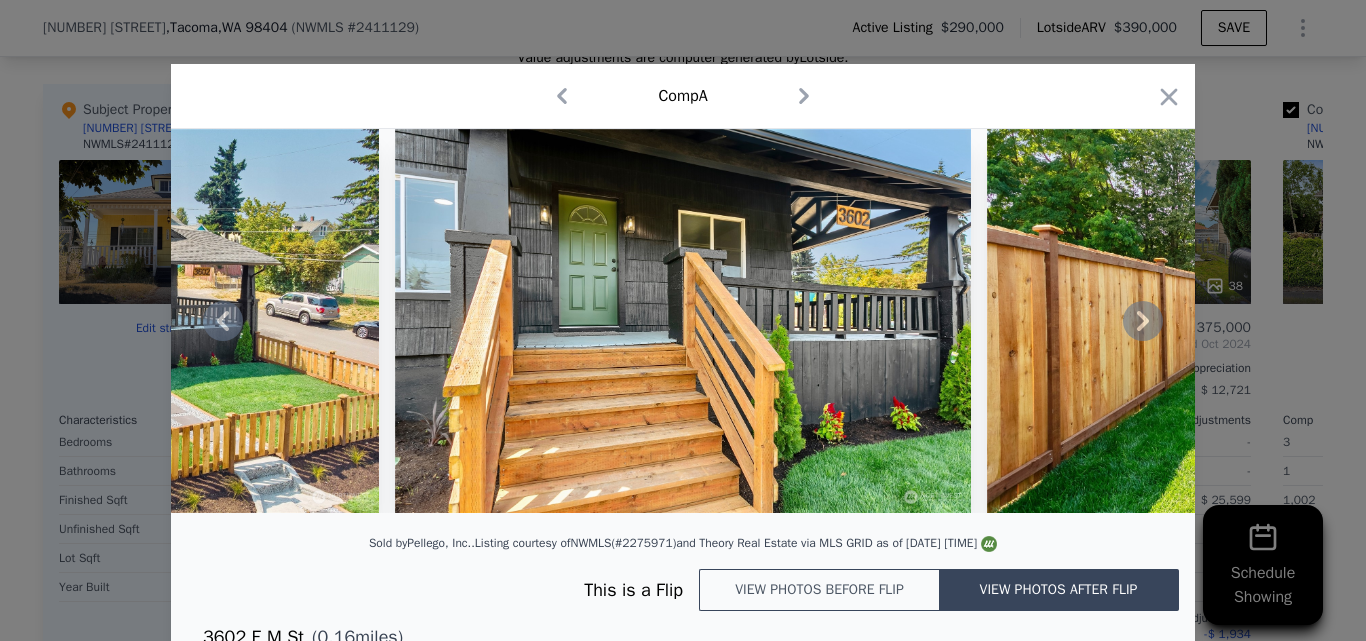 click 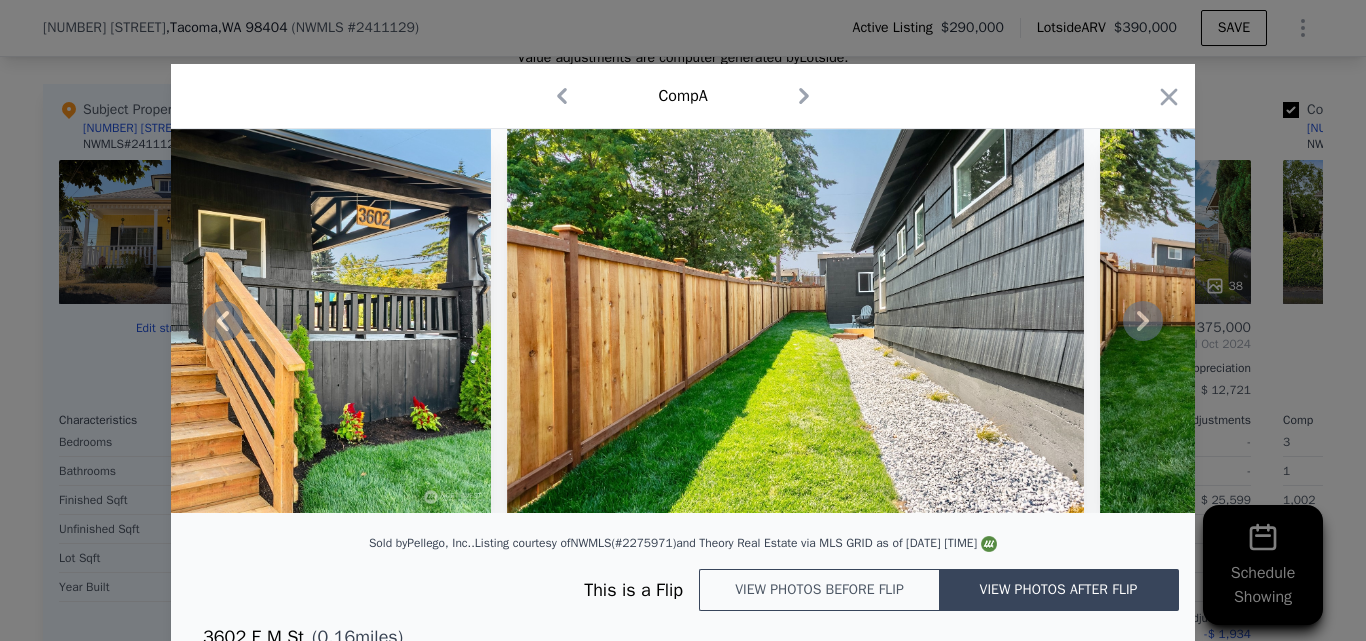 click 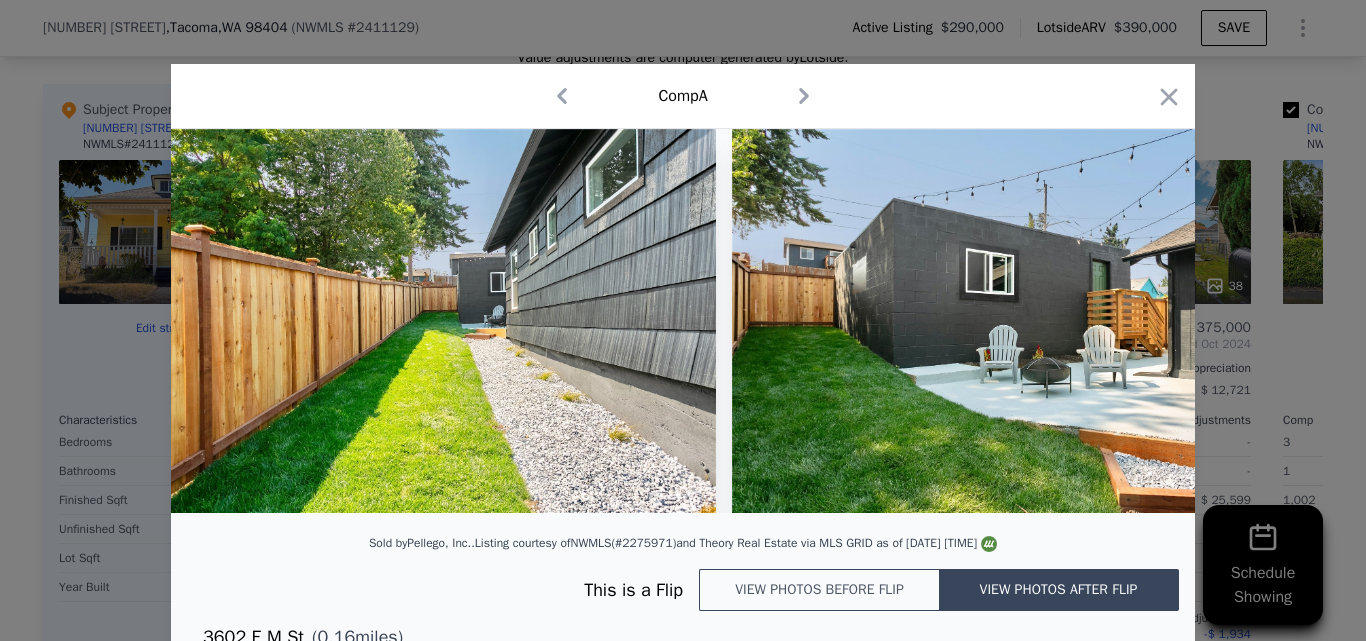 scroll, scrollTop: 0, scrollLeft: 1920, axis: horizontal 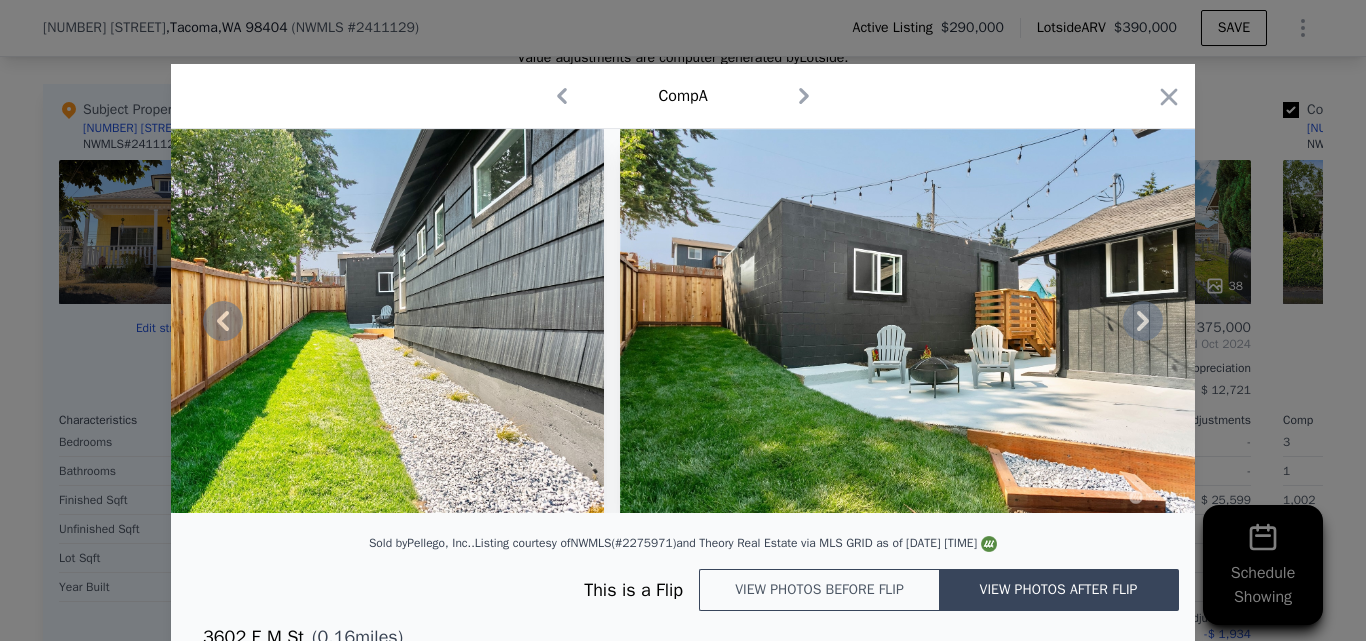click 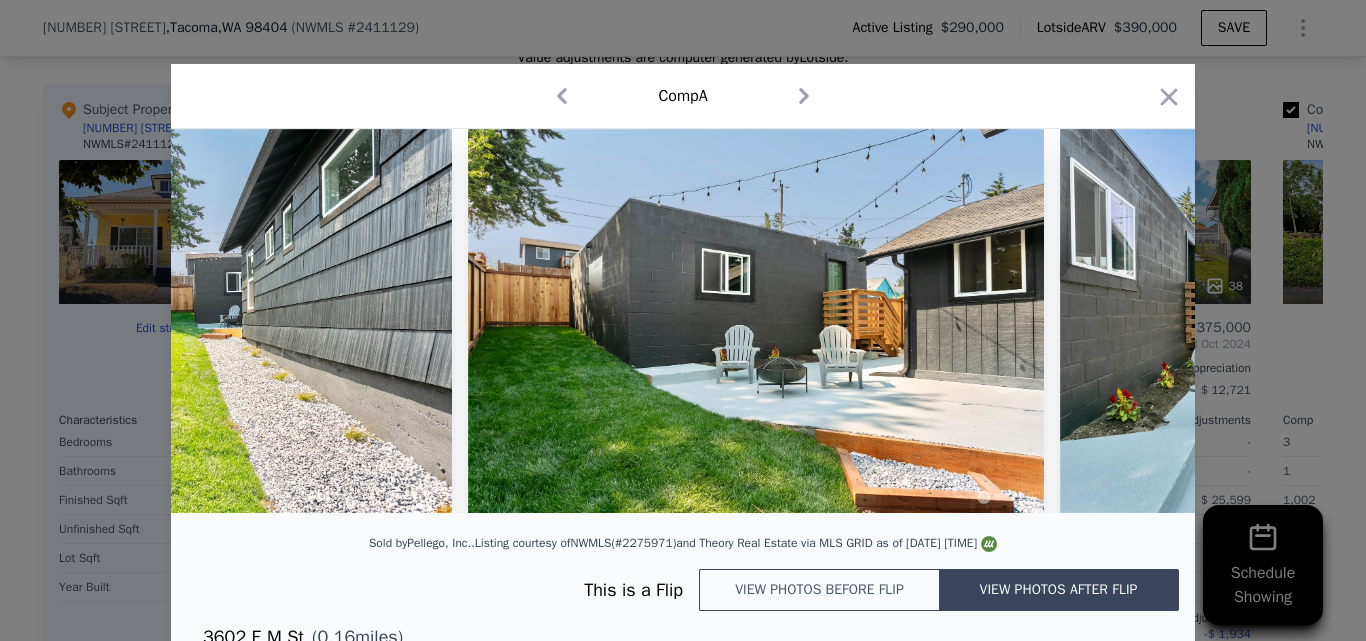 scroll, scrollTop: 0, scrollLeft: 2400, axis: horizontal 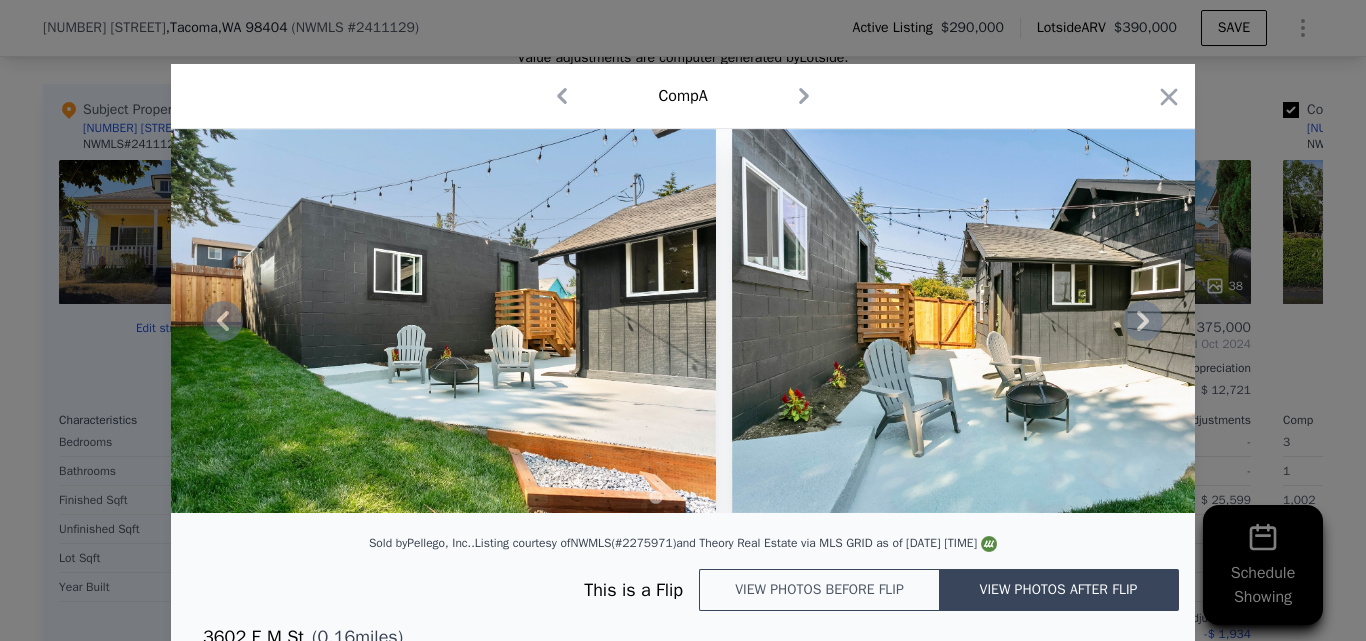 click 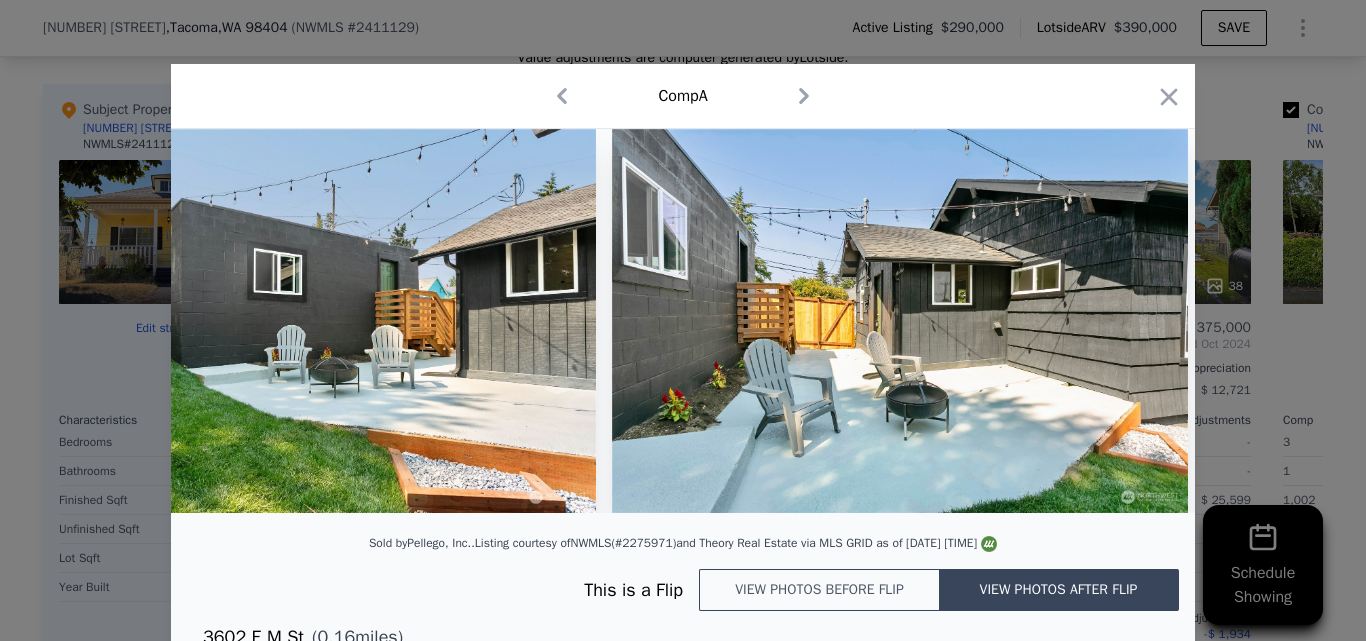 scroll, scrollTop: 0, scrollLeft: 2880, axis: horizontal 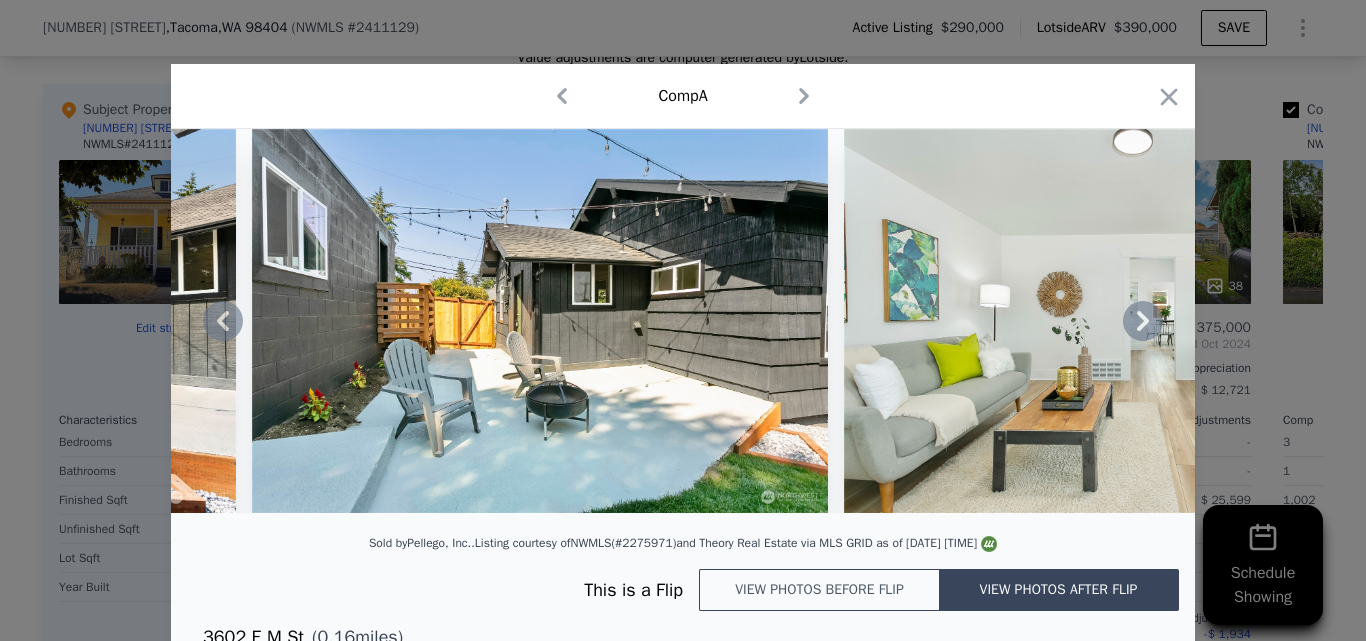 click 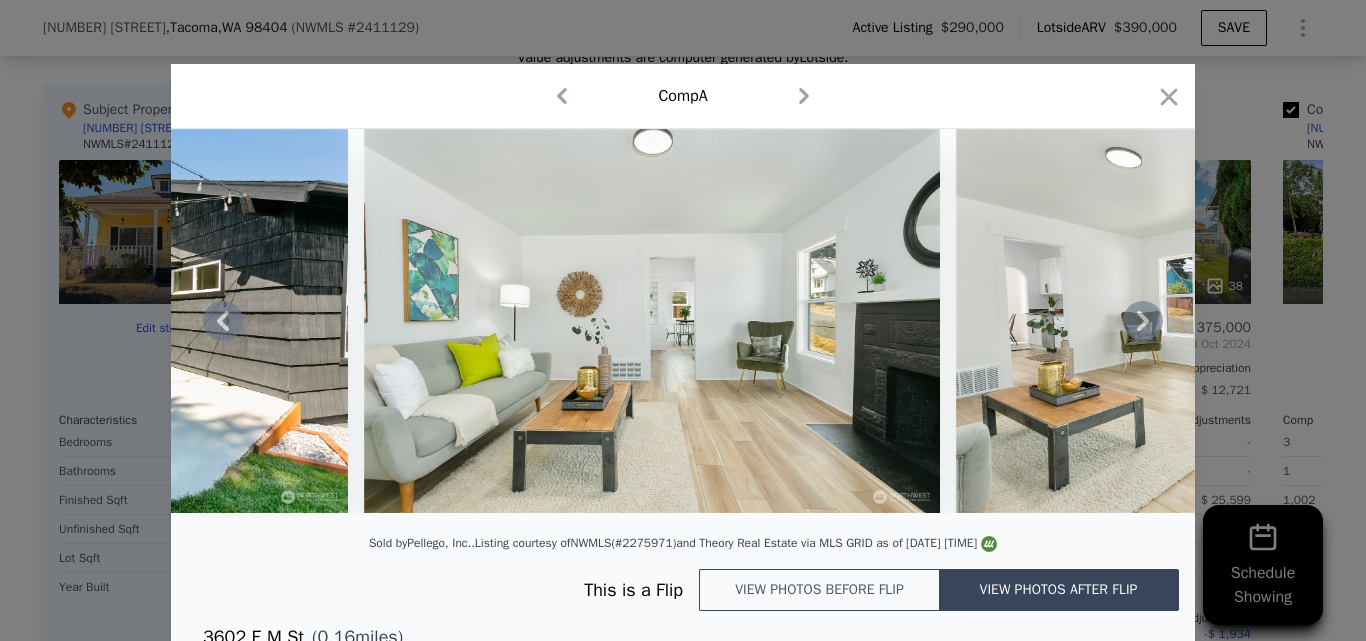click 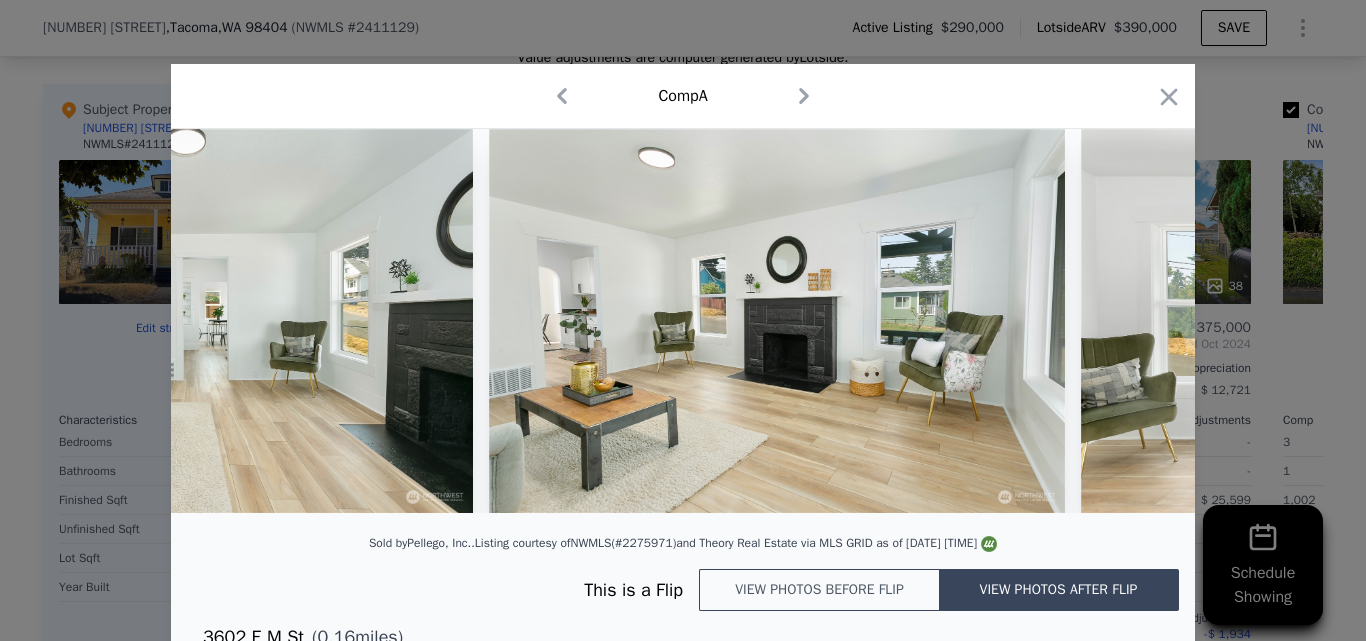 scroll, scrollTop: 0, scrollLeft: 3840, axis: horizontal 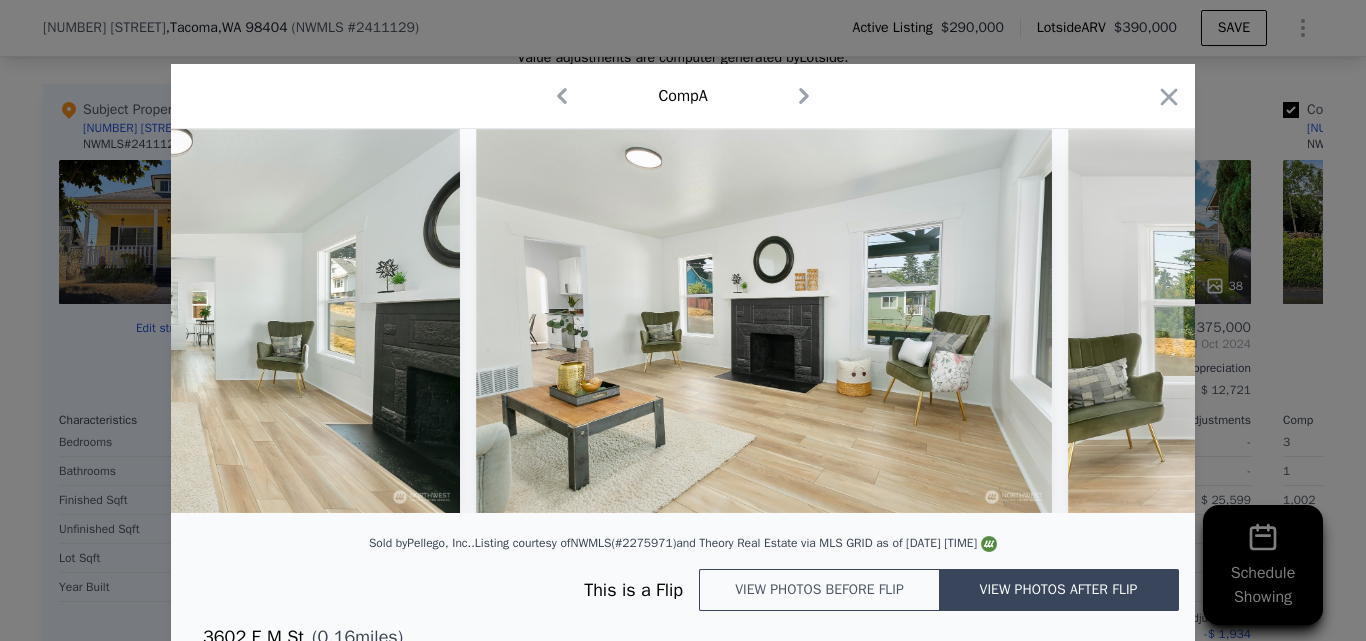 click at bounding box center [683, 321] 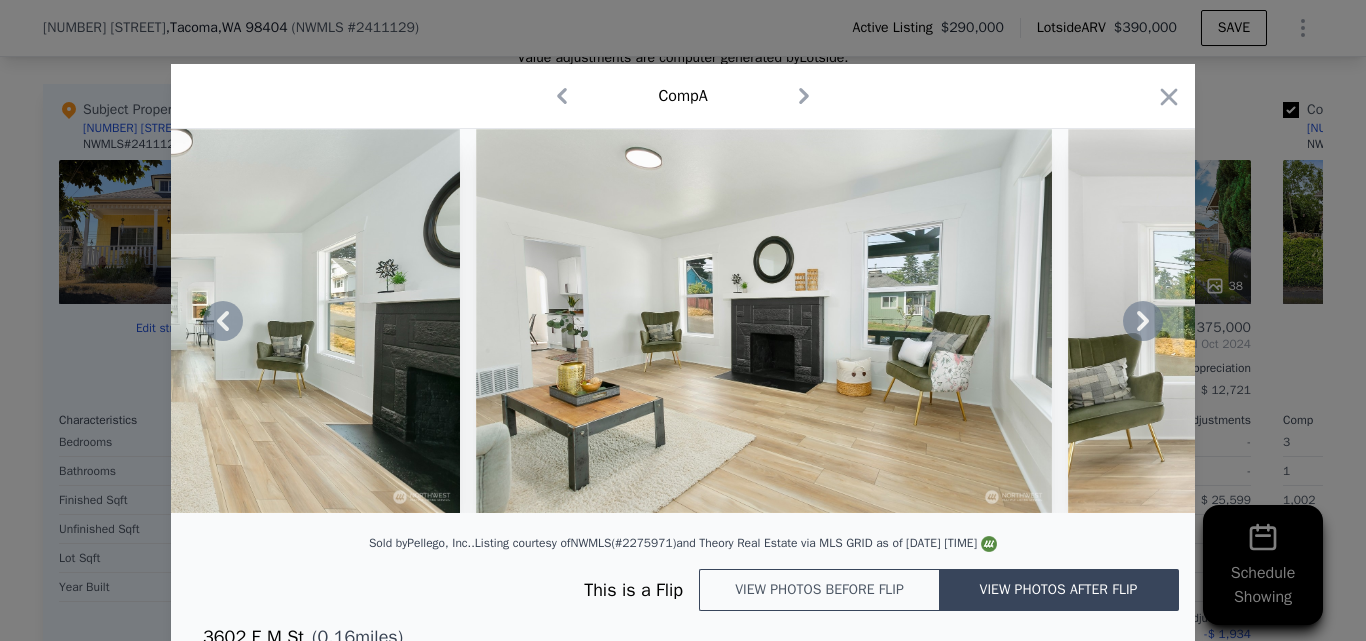 click 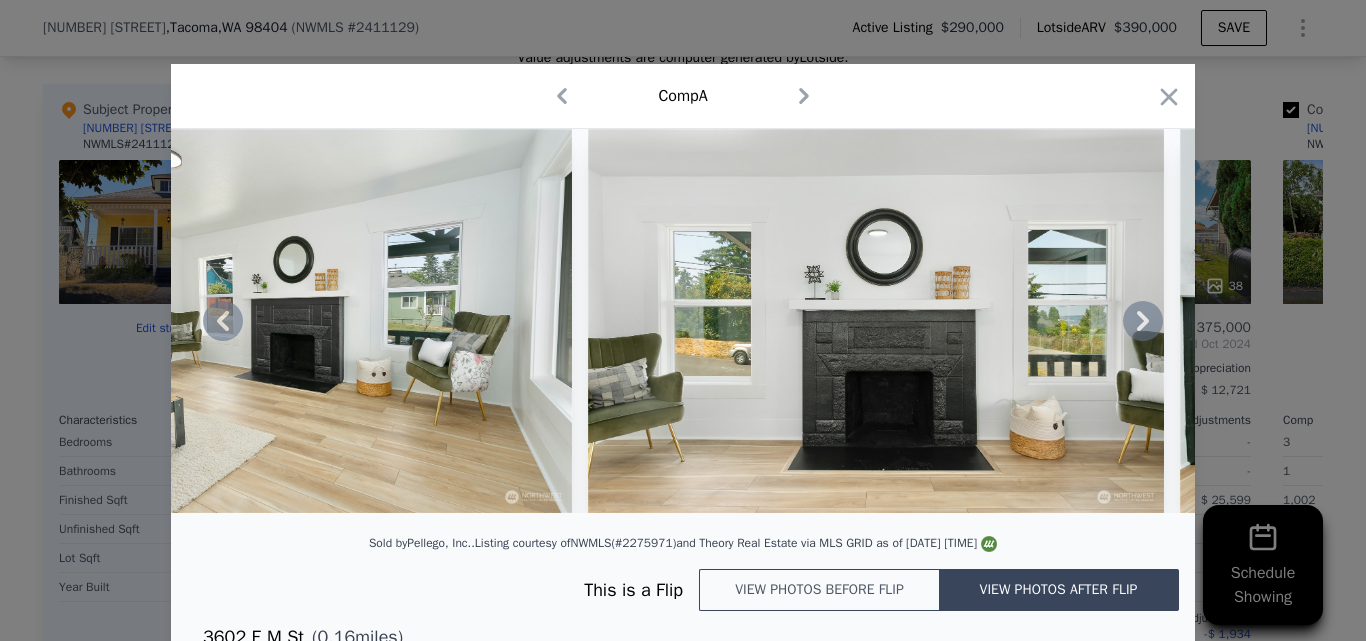 click 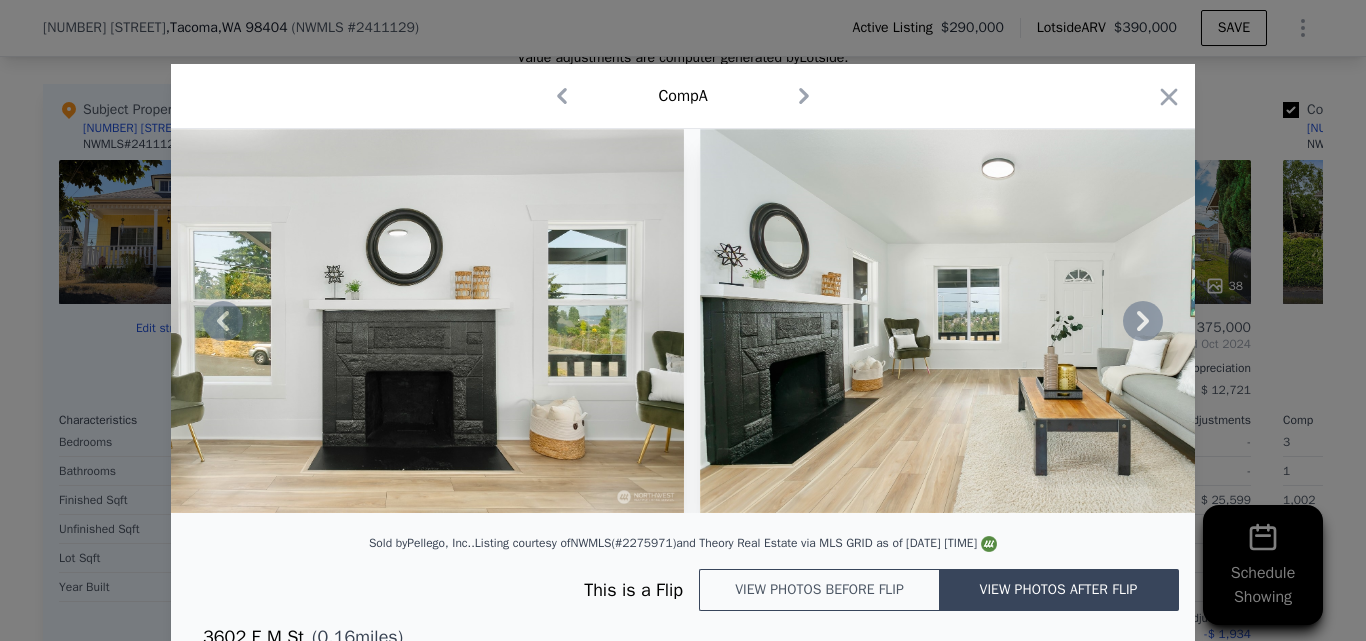 click 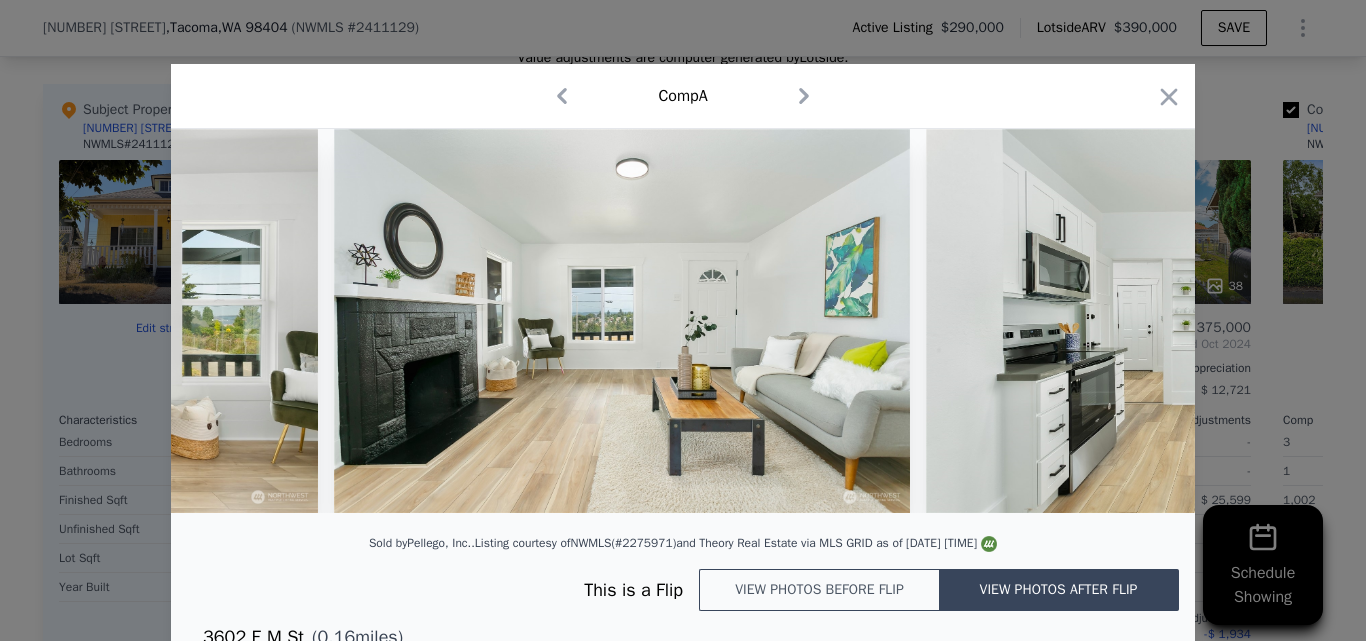 scroll, scrollTop: 0, scrollLeft: 5280, axis: horizontal 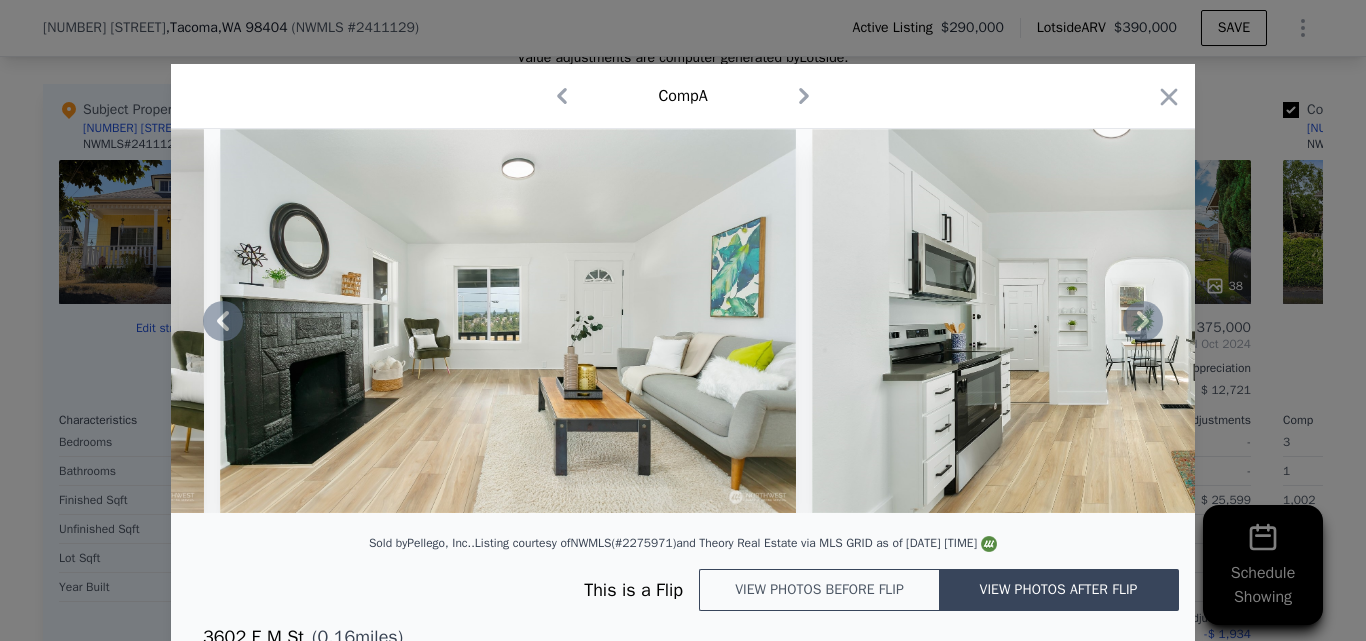 click 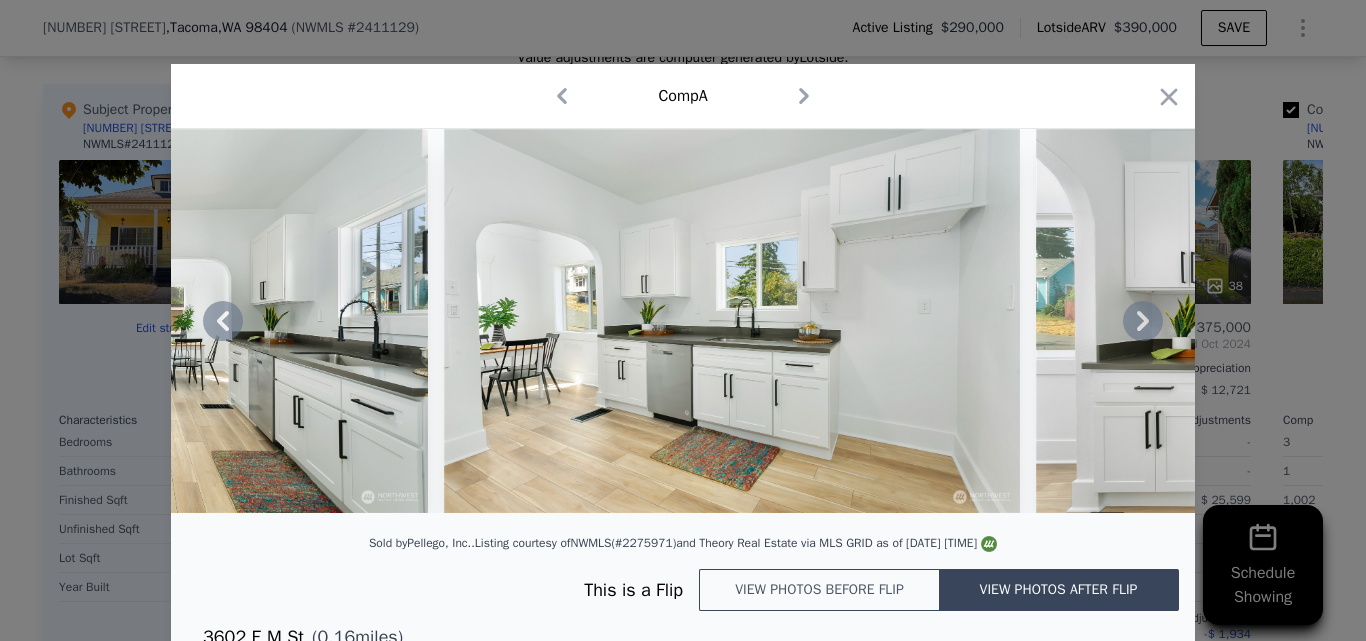 click 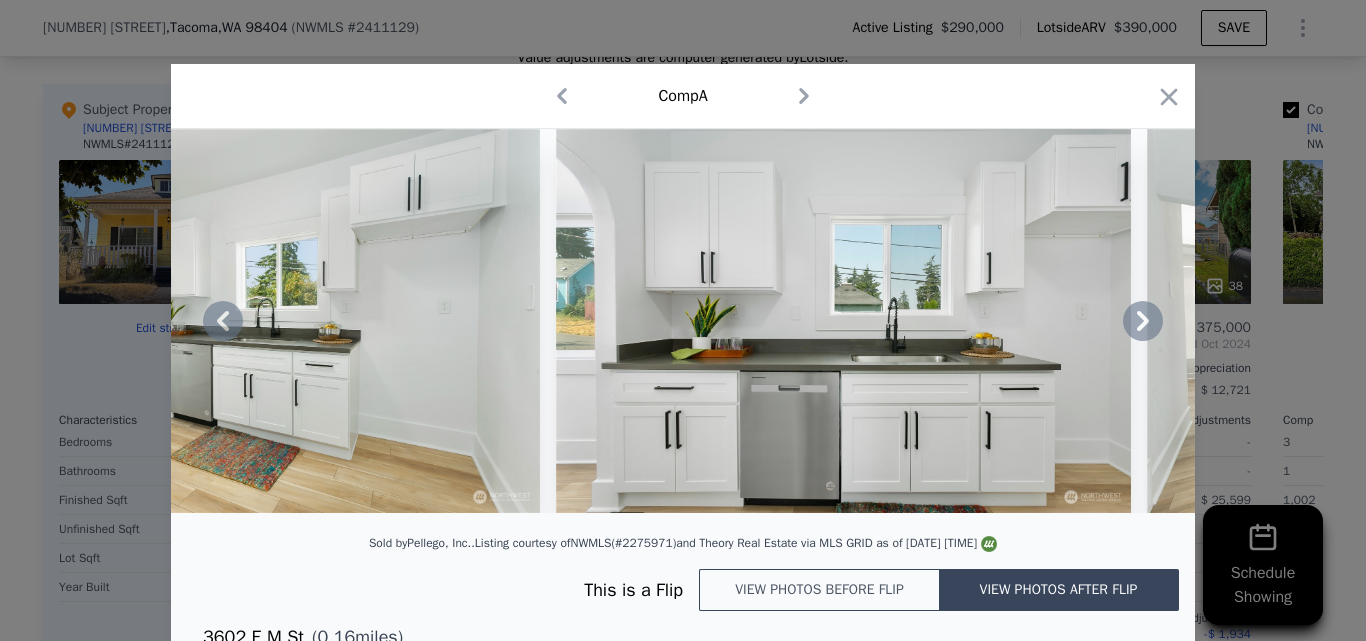 click 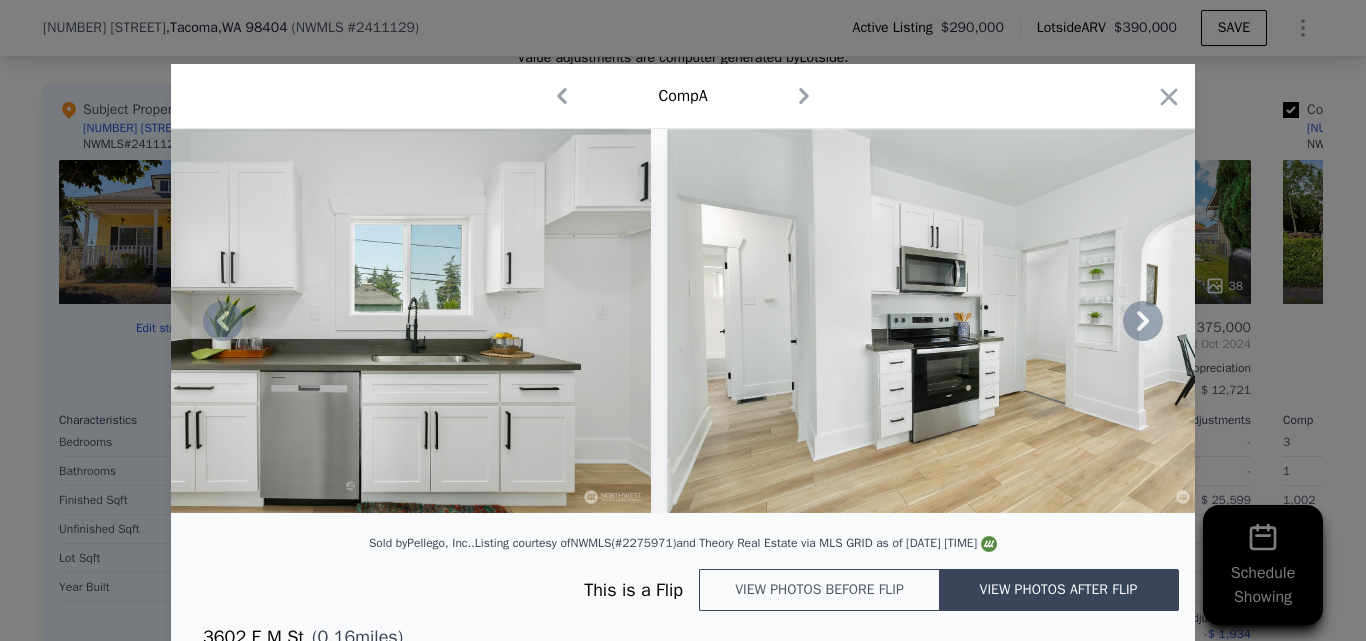 click 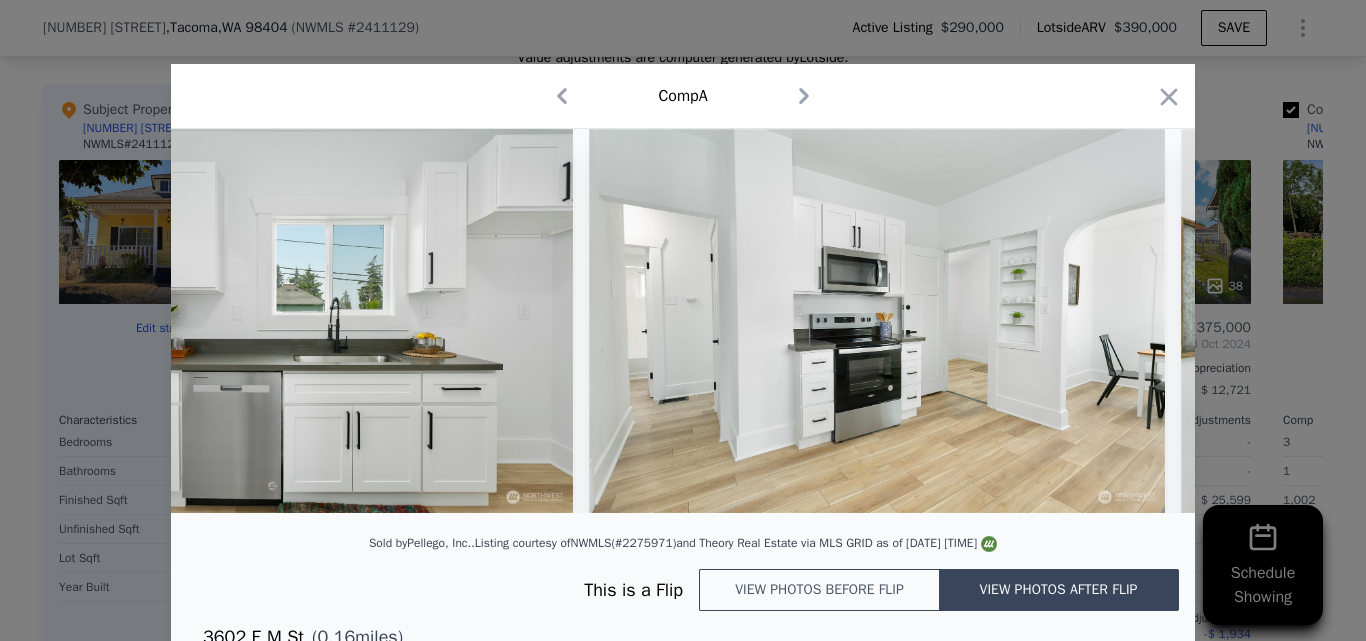 scroll, scrollTop: 0, scrollLeft: 7680, axis: horizontal 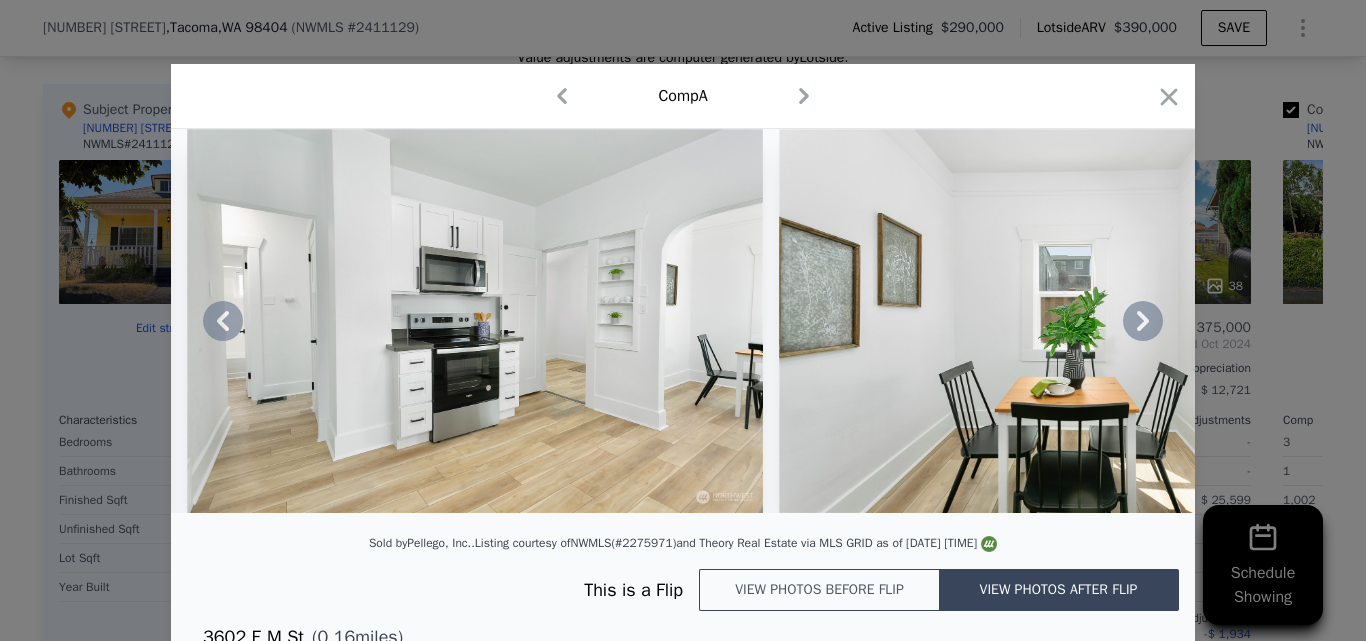 click 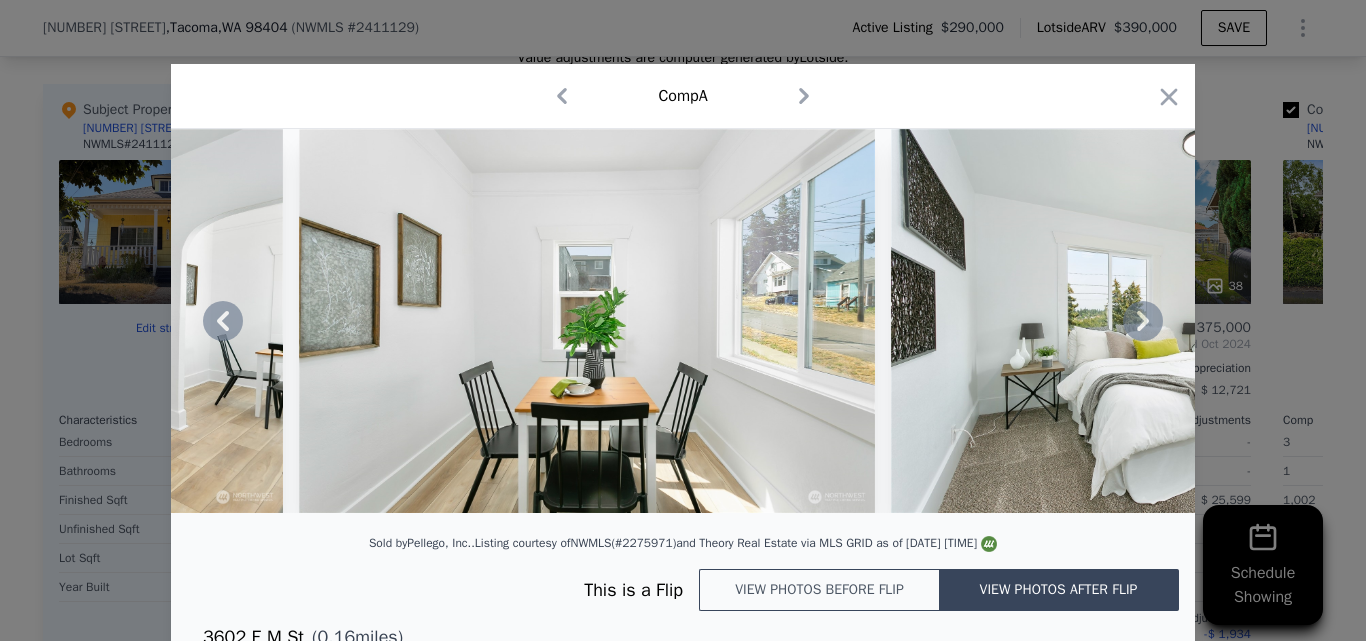 click 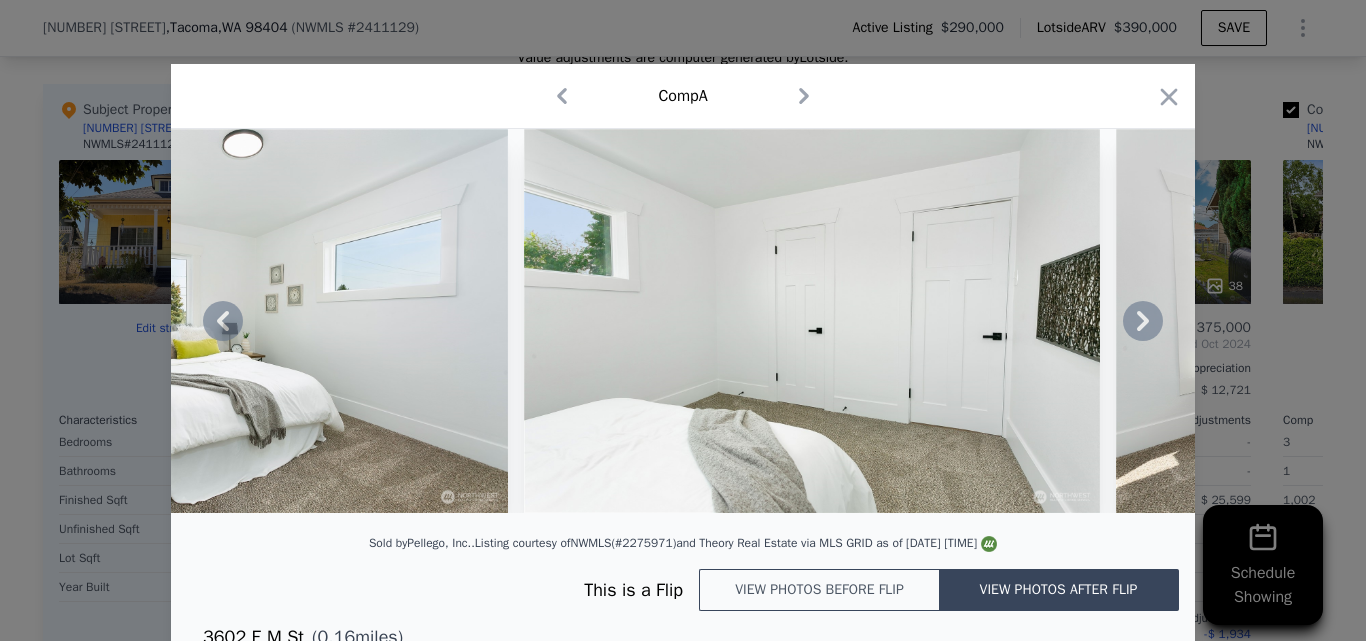 click 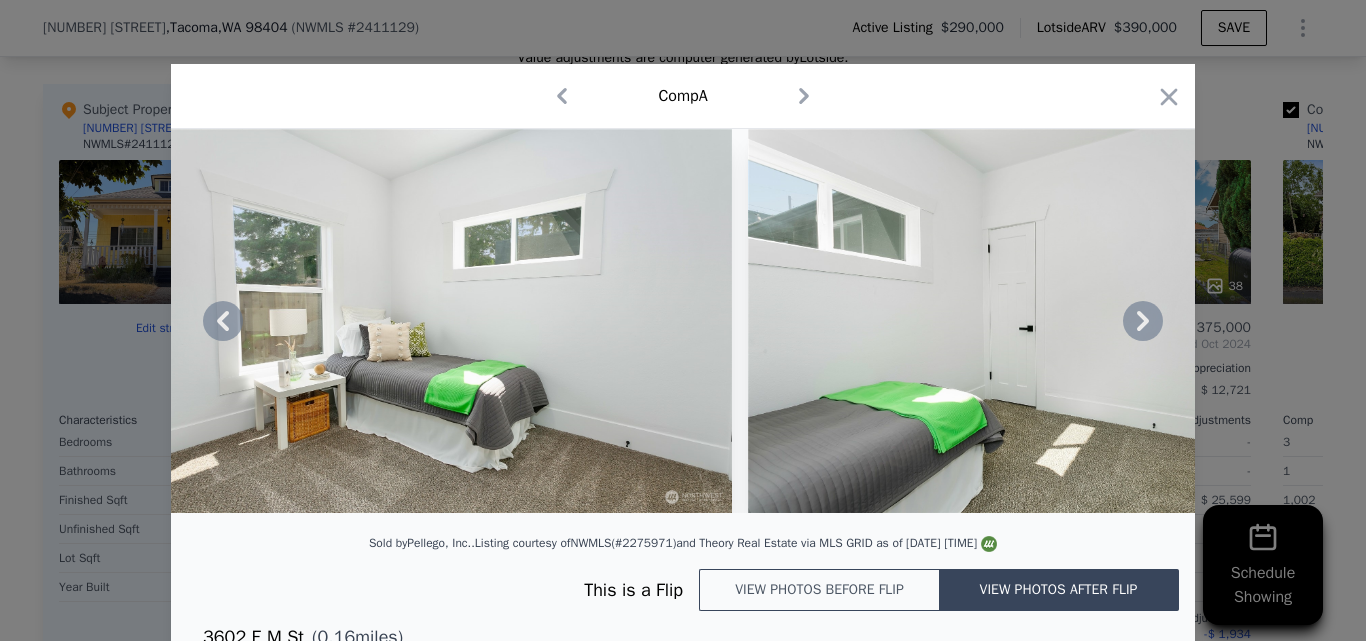 click 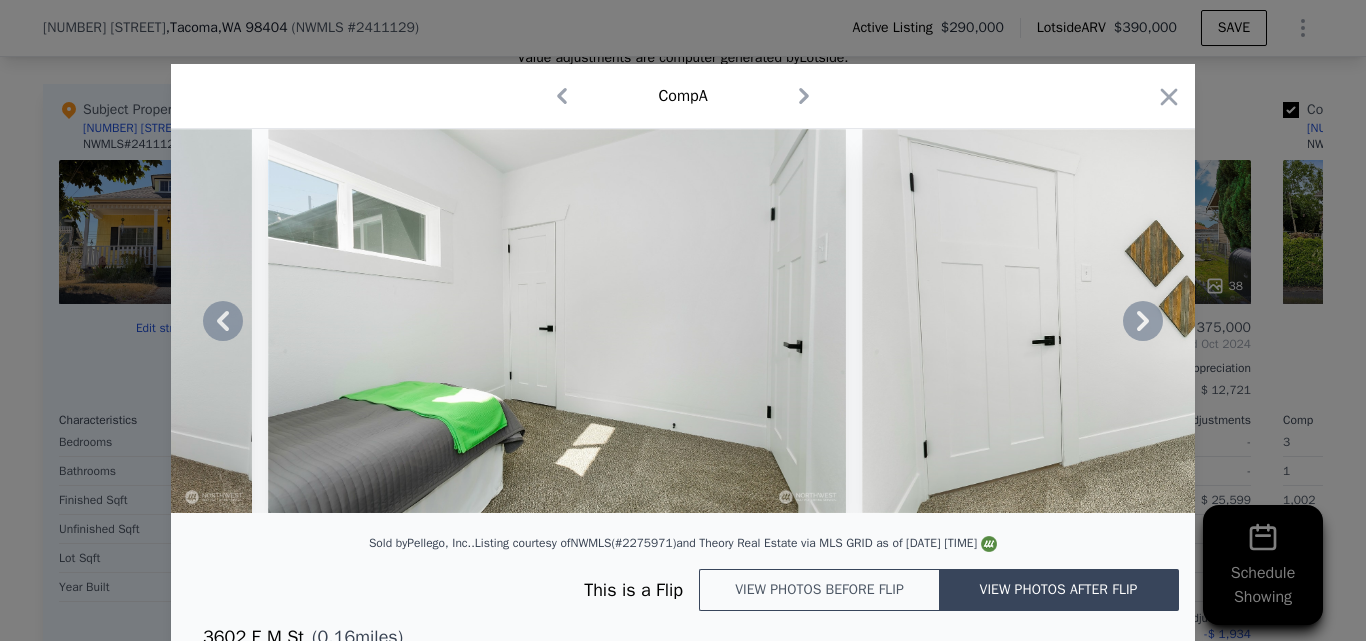 click 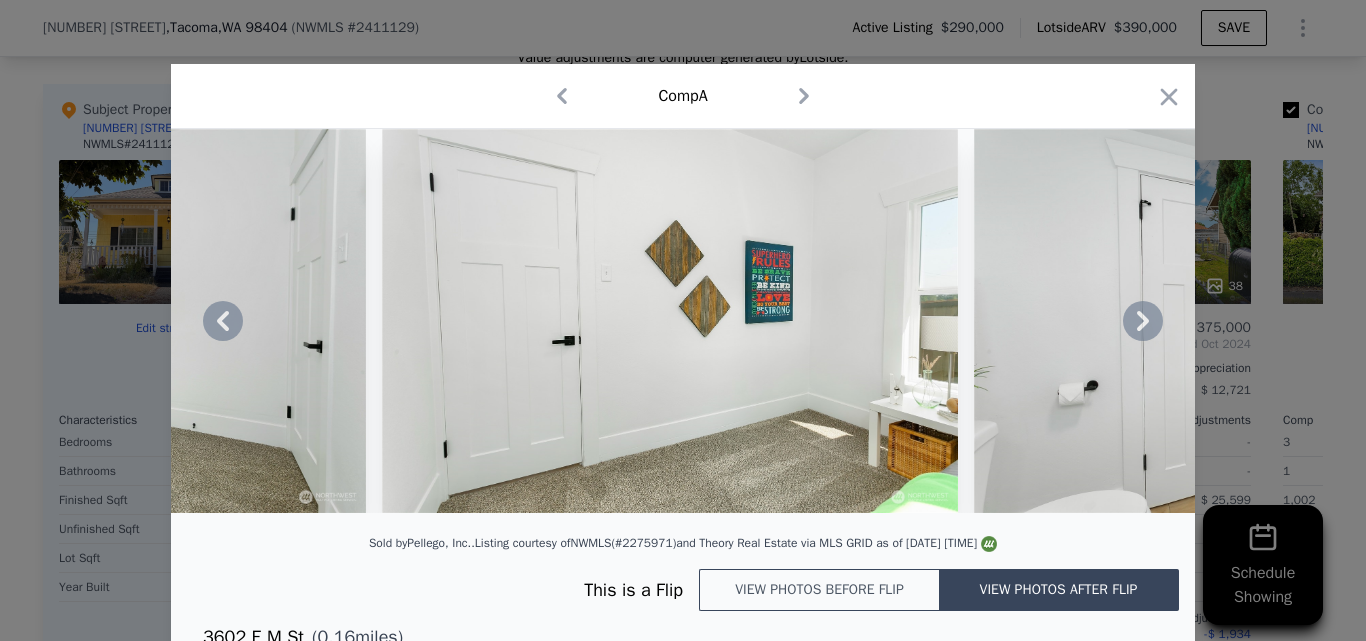 click 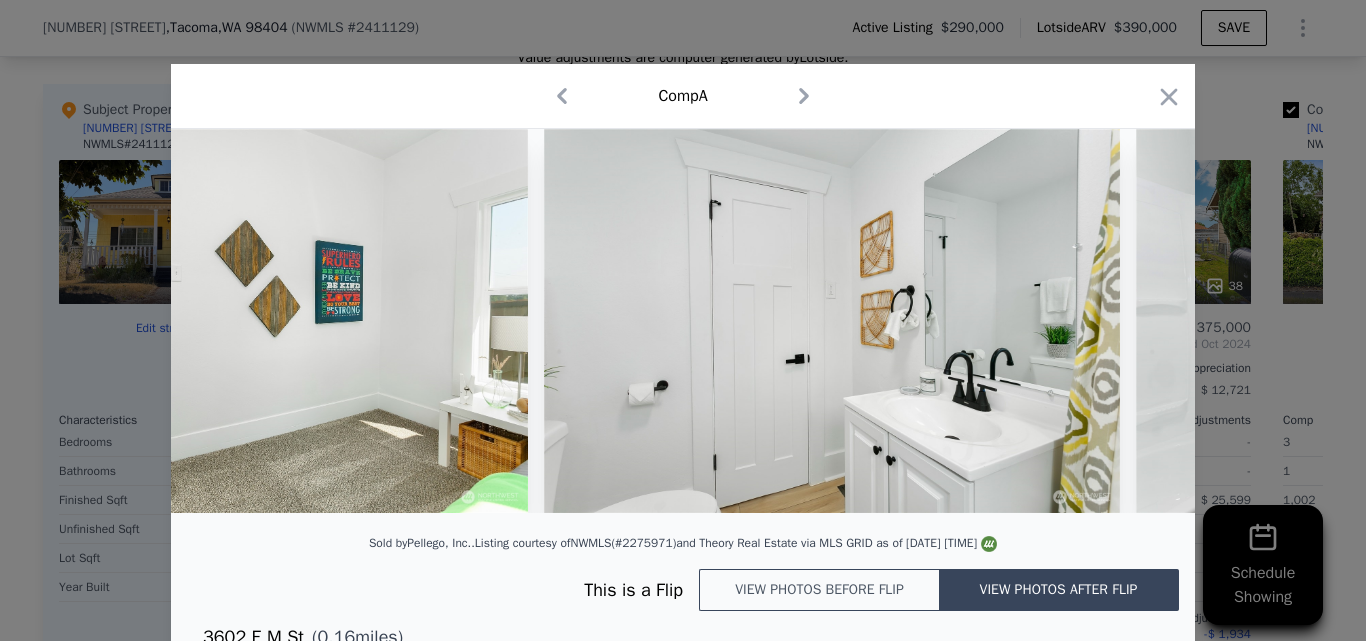 scroll, scrollTop: 0, scrollLeft: 11520, axis: horizontal 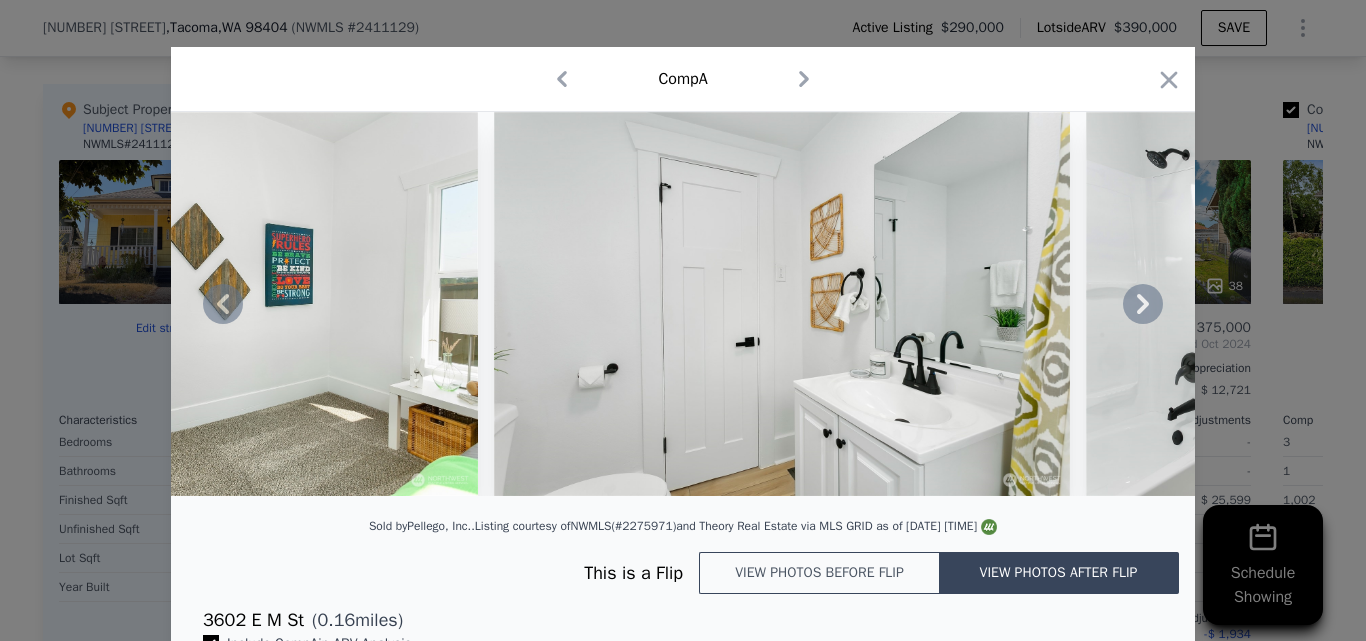 click on "View photos before flip" at bounding box center (819, 573) 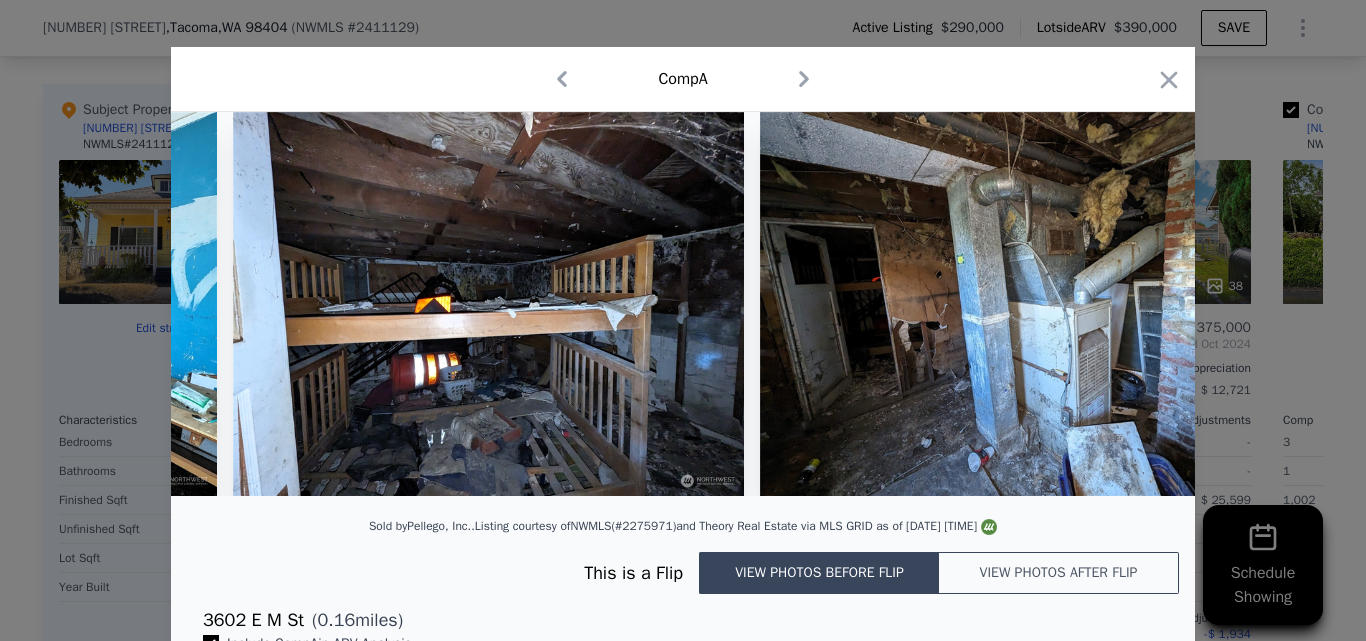 scroll, scrollTop: 0, scrollLeft: 0, axis: both 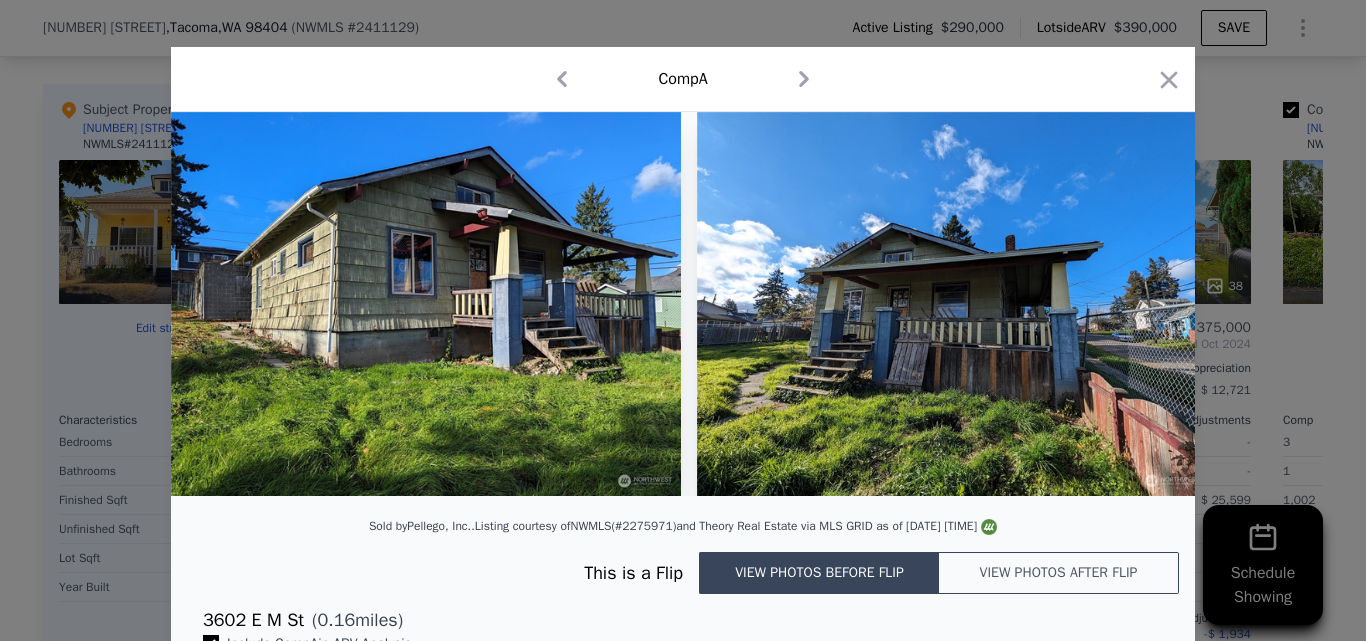click on "View photos after flip" at bounding box center [1059, 573] 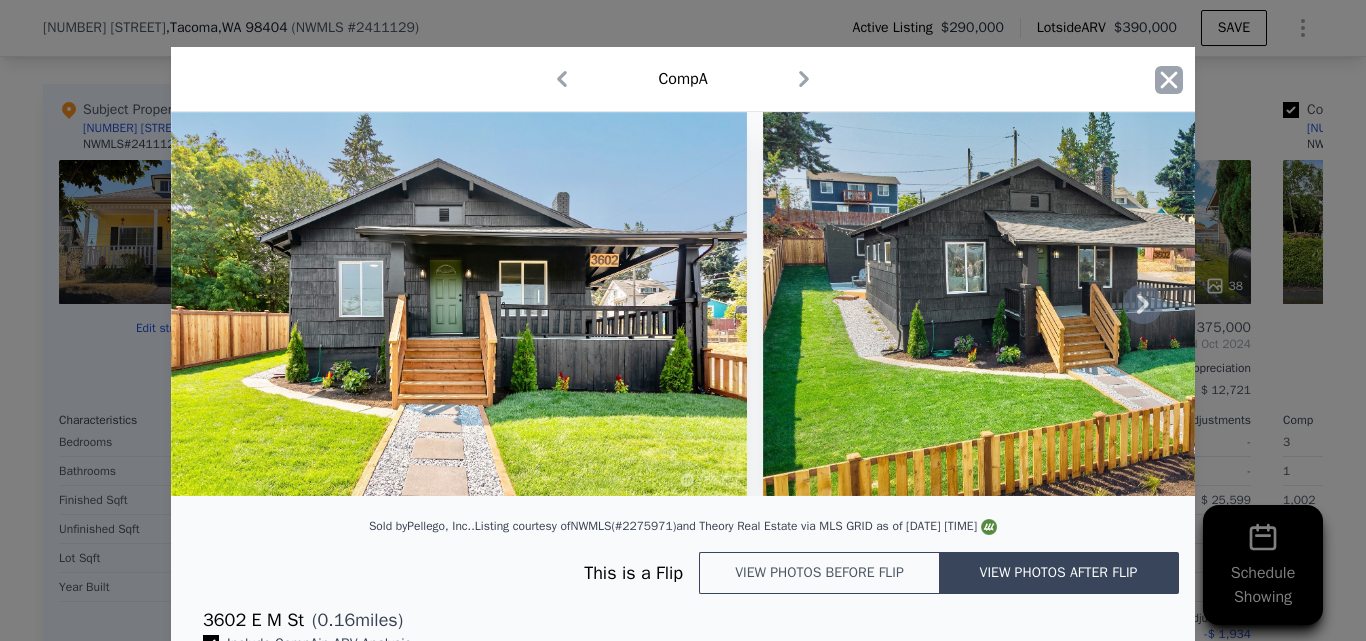 click 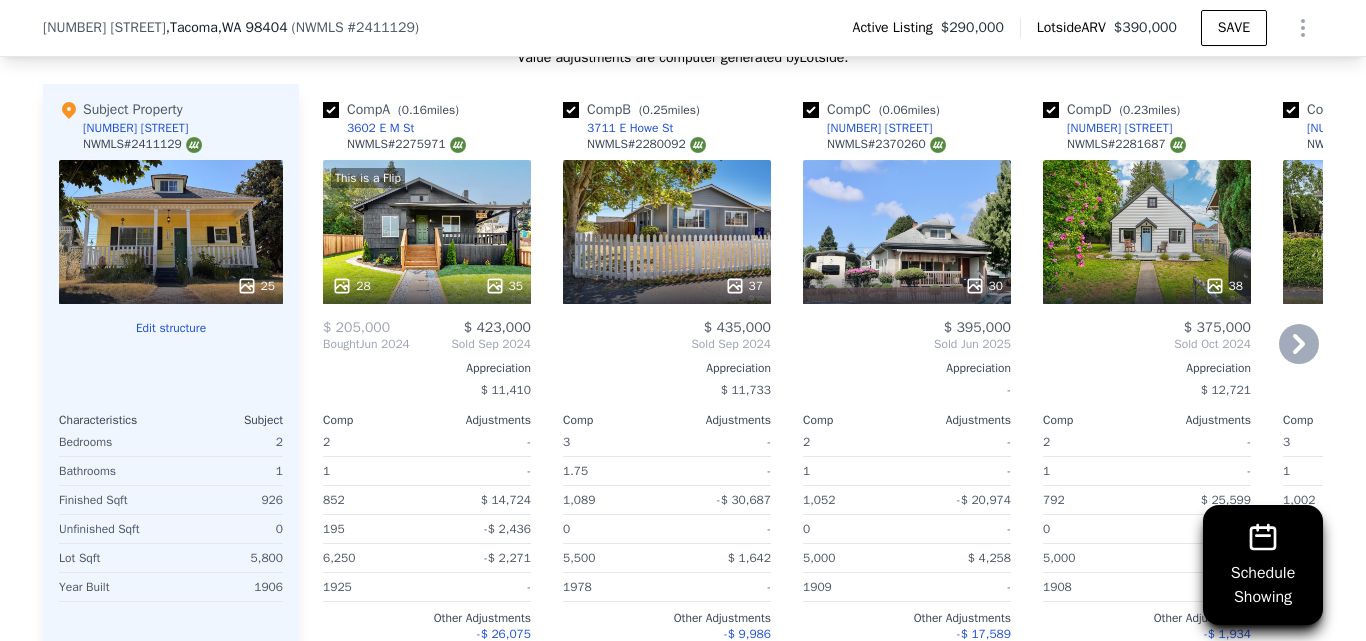 click on "3602 E M St" at bounding box center (380, 128) 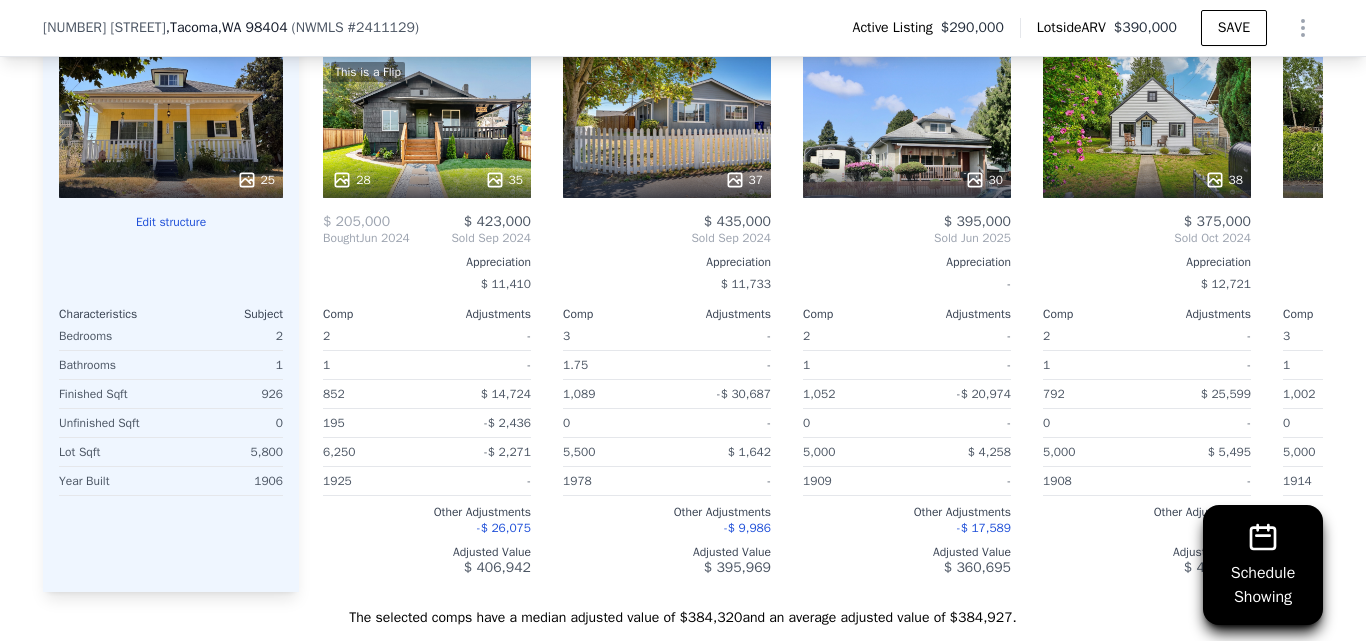 scroll, scrollTop: 2690, scrollLeft: 0, axis: vertical 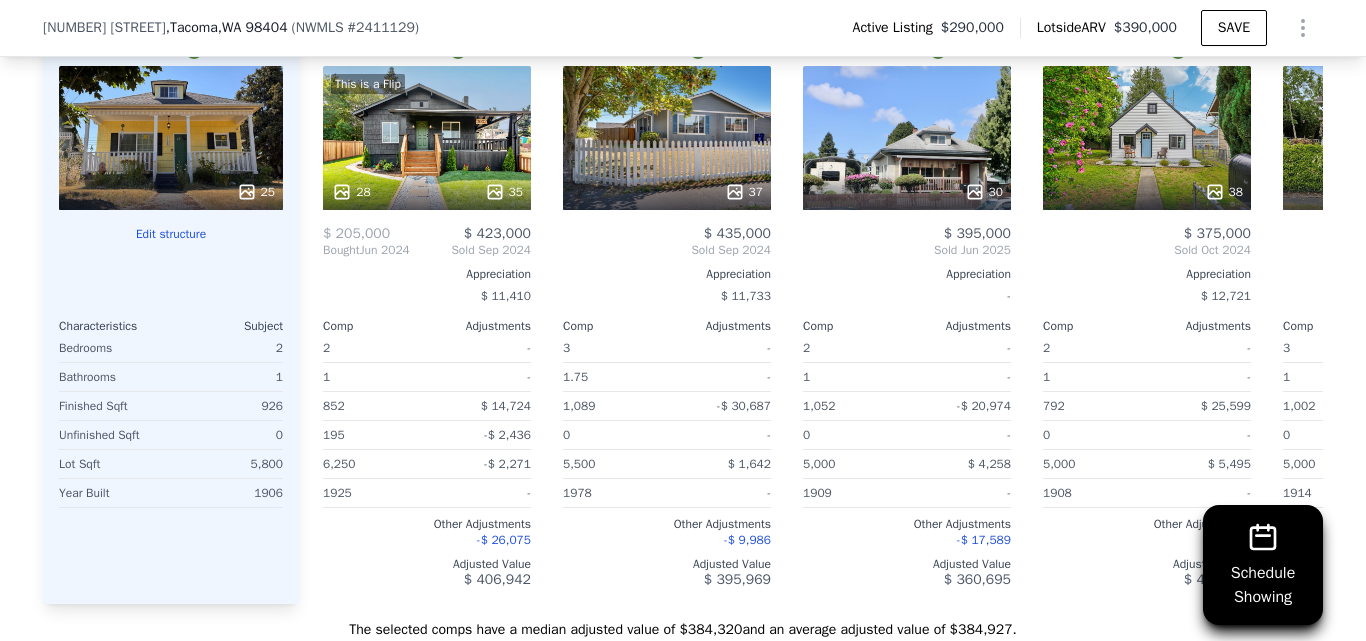 click on "25" at bounding box center (171, 138) 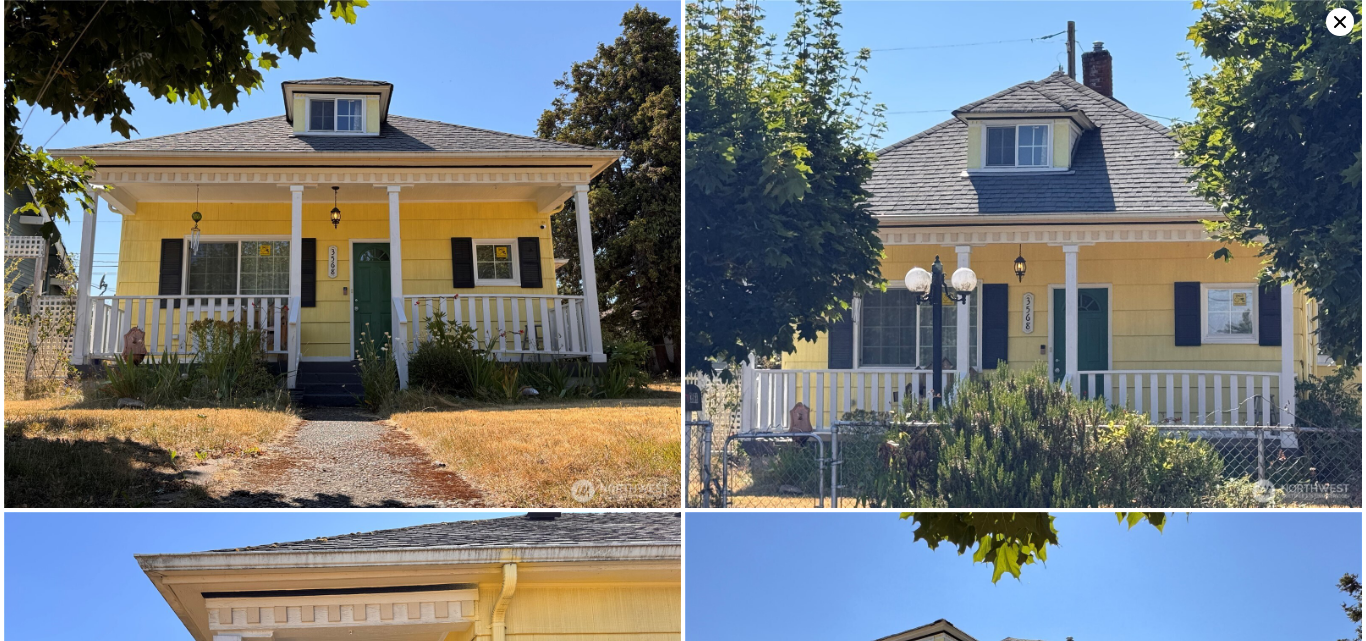 click 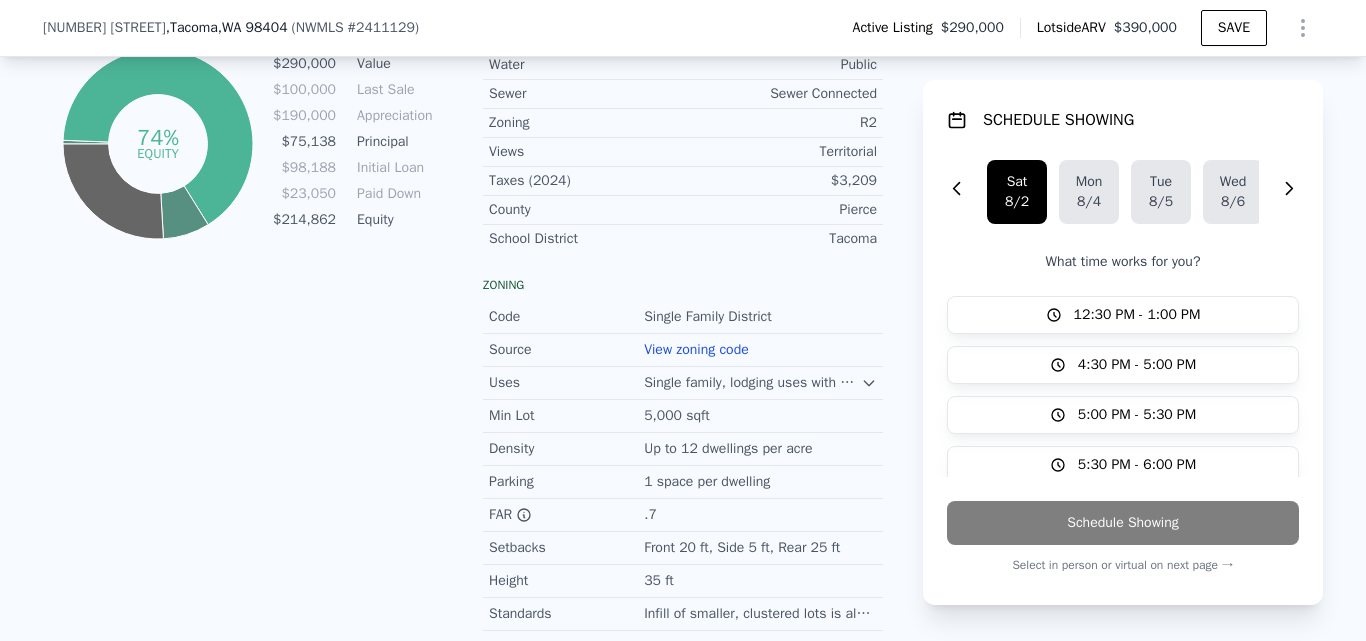 scroll, scrollTop: 1402, scrollLeft: 0, axis: vertical 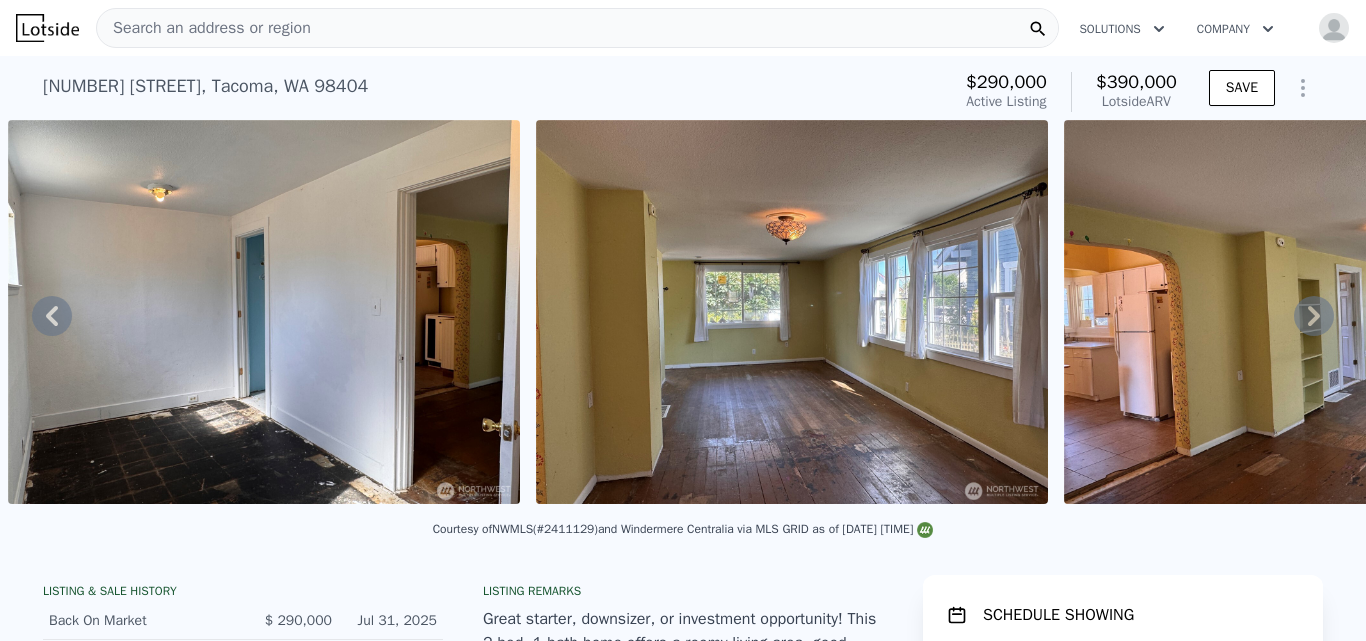 click on "Search an address or region" at bounding box center (204, 28) 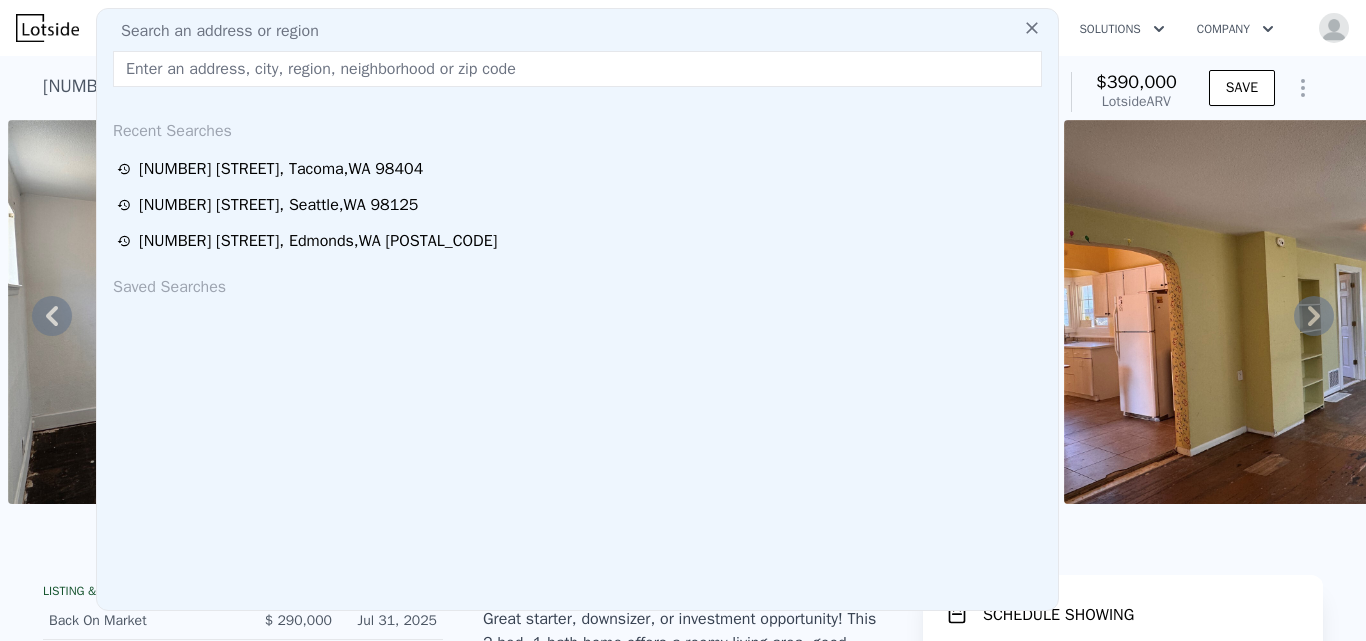 type on "[NUMBER] [STREET] [CITY], [STATE] [POSTAL_CODE]" 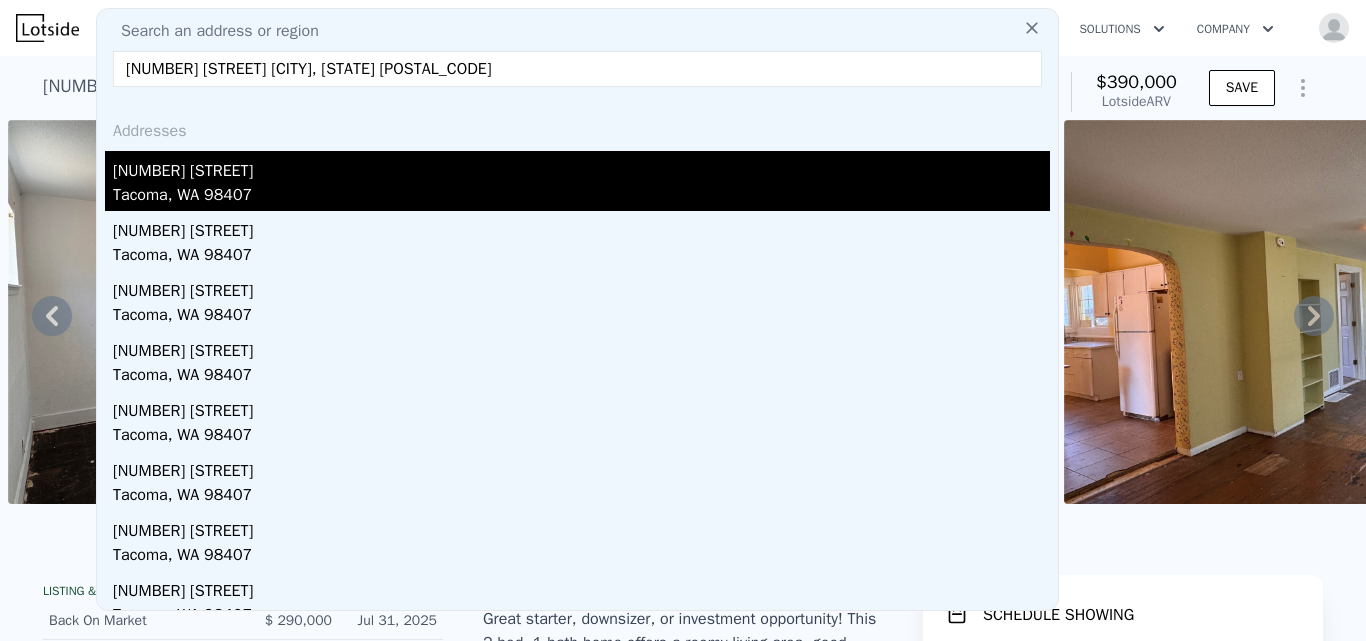 click on "[NUMBER] [STREET]" at bounding box center (581, 167) 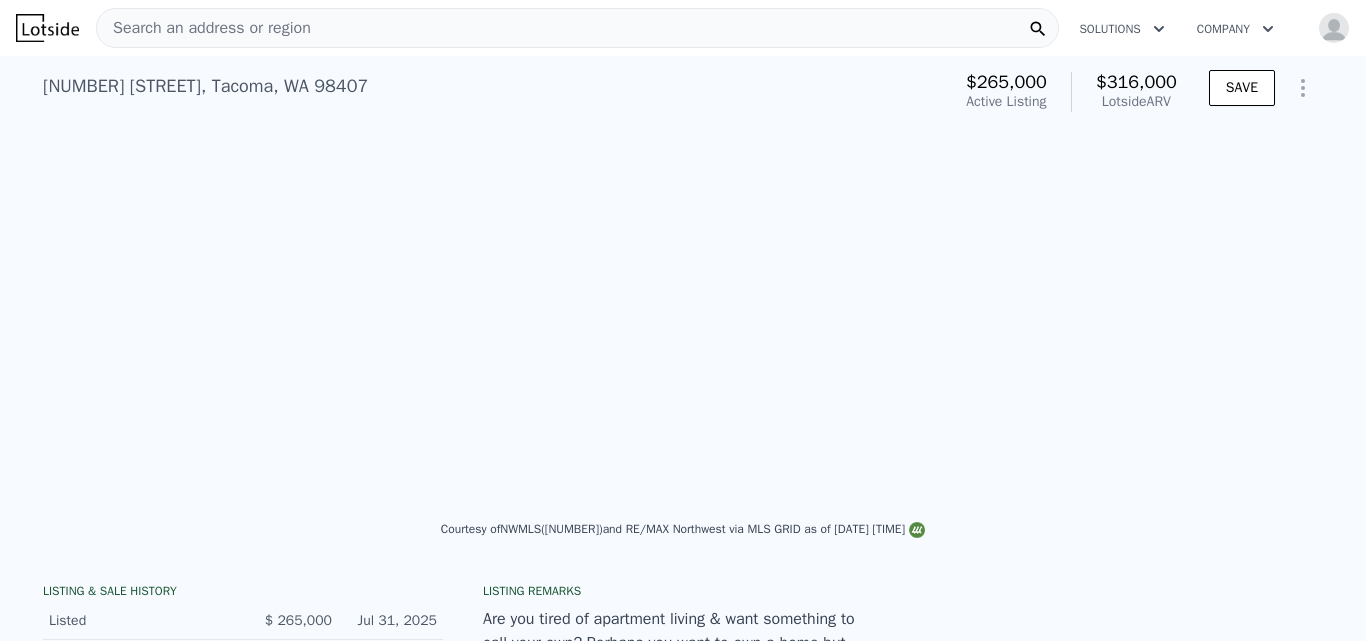 scroll, scrollTop: 0, scrollLeft: 9609, axis: horizontal 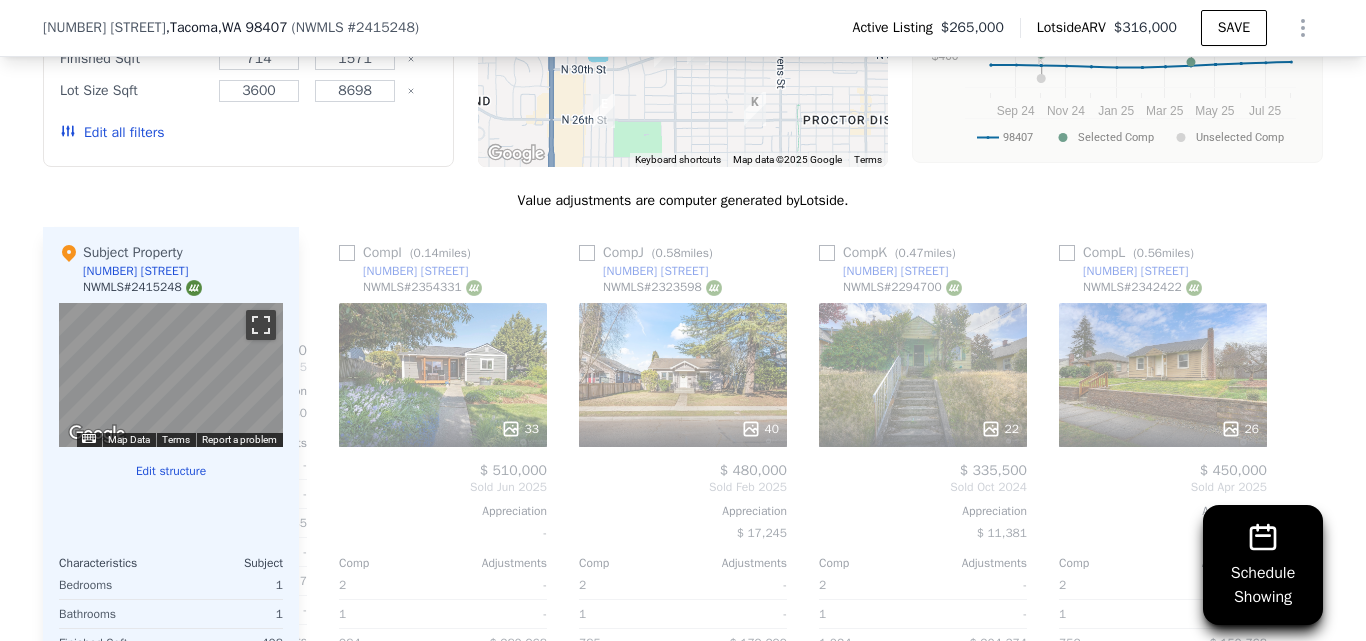 click at bounding box center [261, 325] 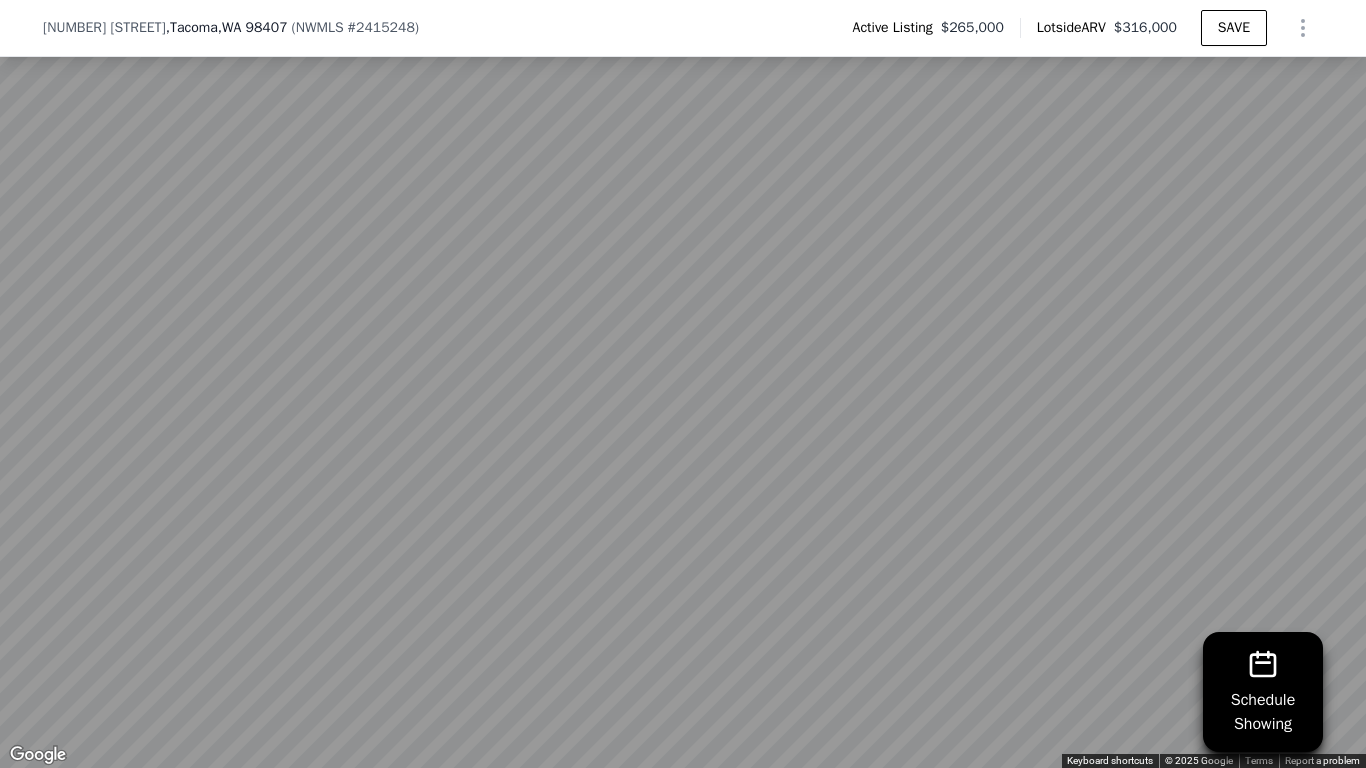 click at bounding box center [1344, 22] 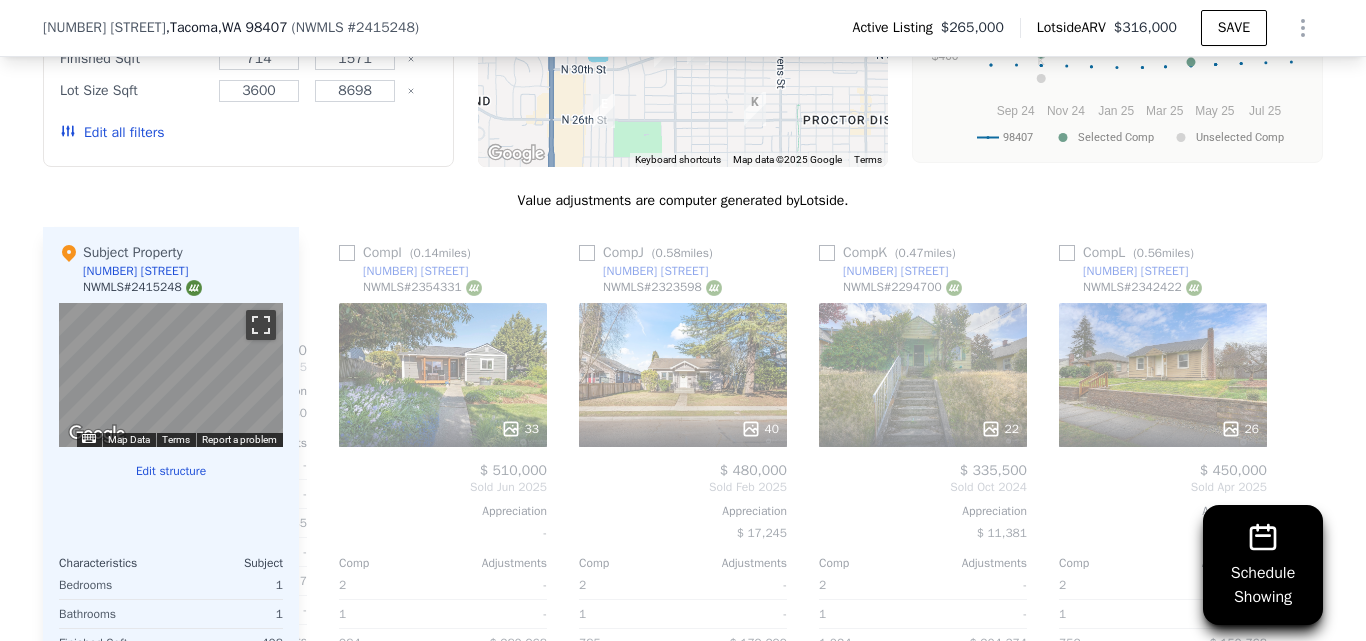 scroll, scrollTop: 1011, scrollLeft: 0, axis: vertical 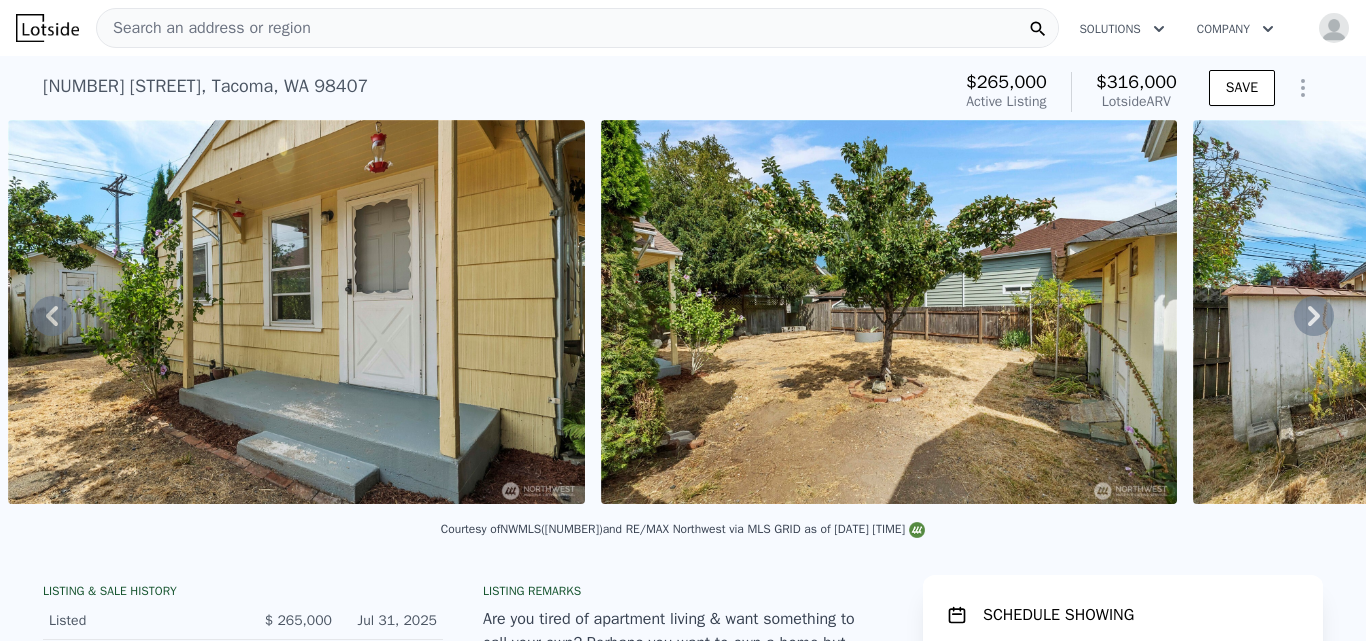 click on "Search an address or region" at bounding box center [204, 28] 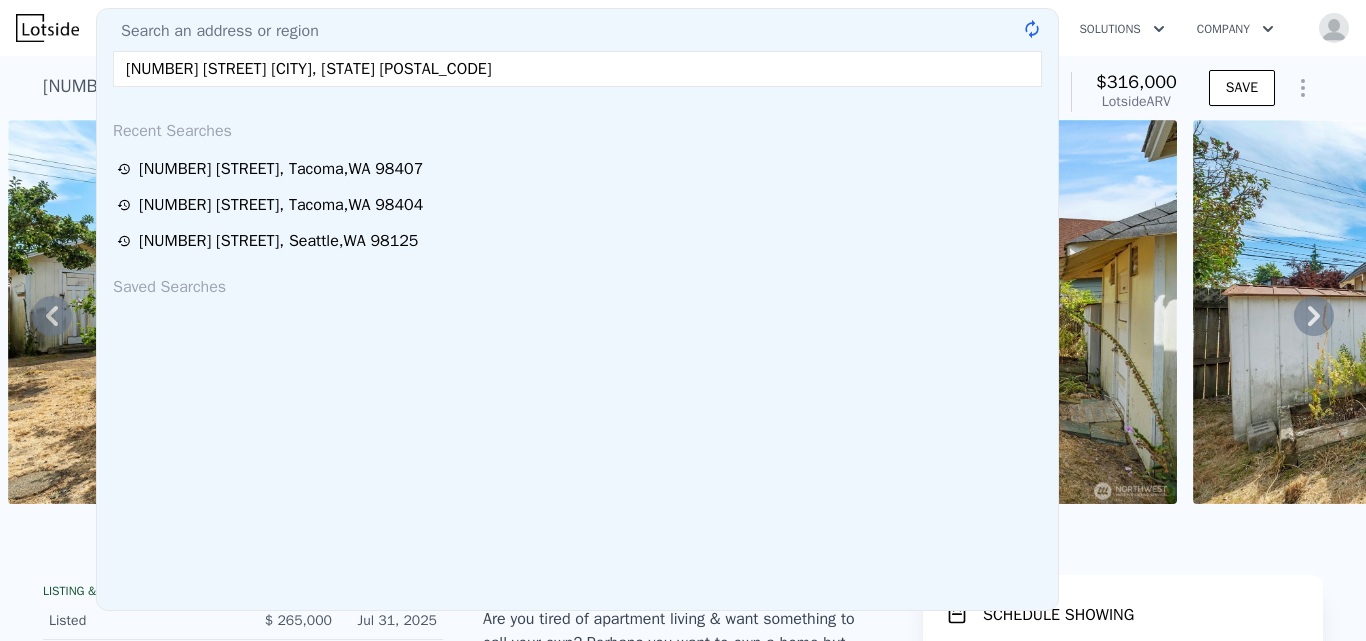 type on "[NUMBER] [STREET] [CITY], [STATE] [POSTAL_CODE]" 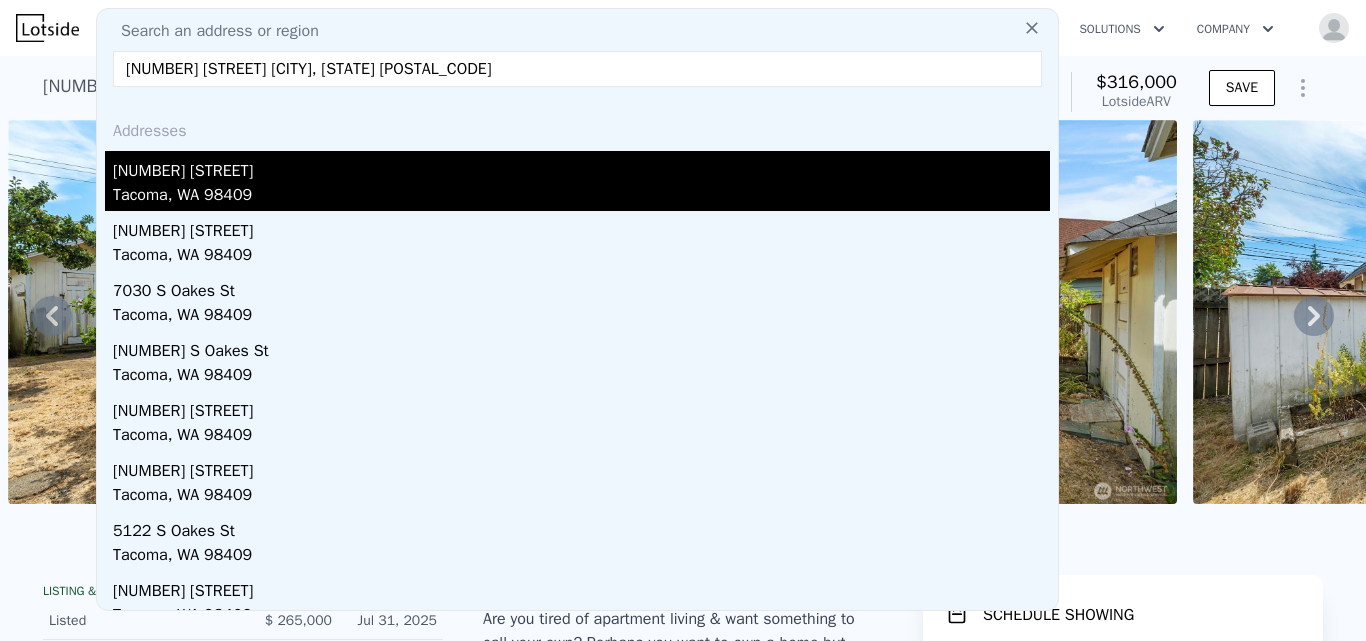 click on "Tacoma, WA 98409" at bounding box center (581, 197) 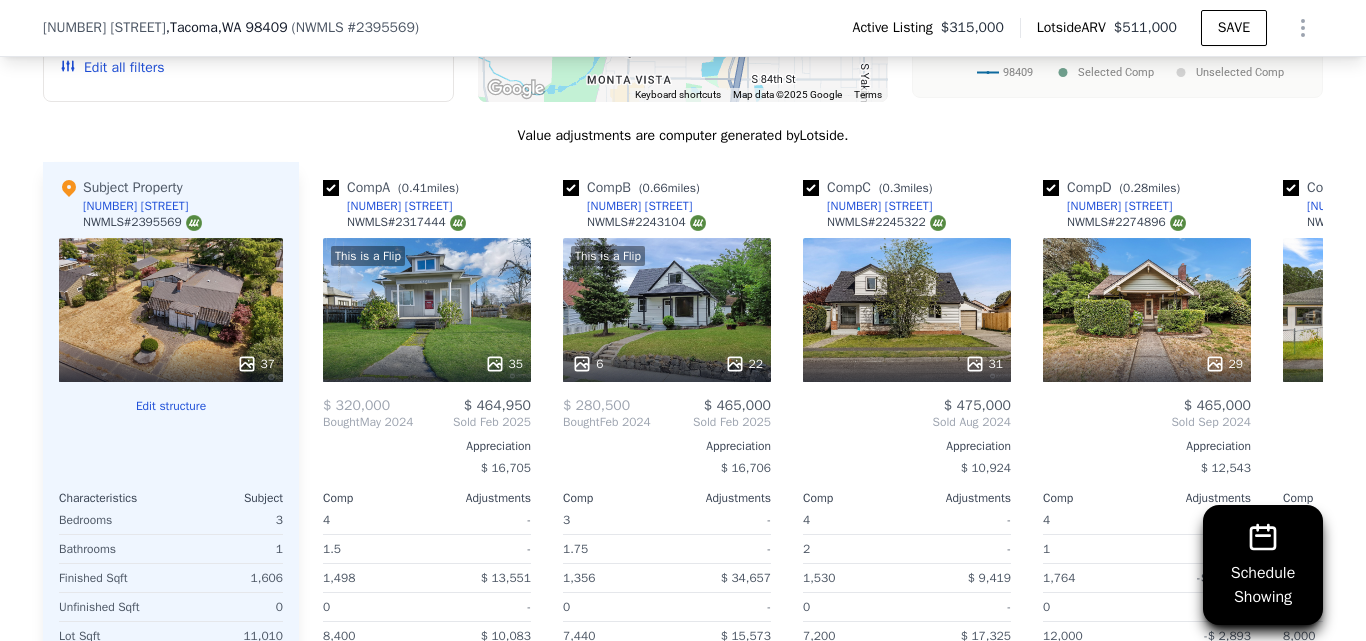 scroll, scrollTop: 2511, scrollLeft: 0, axis: vertical 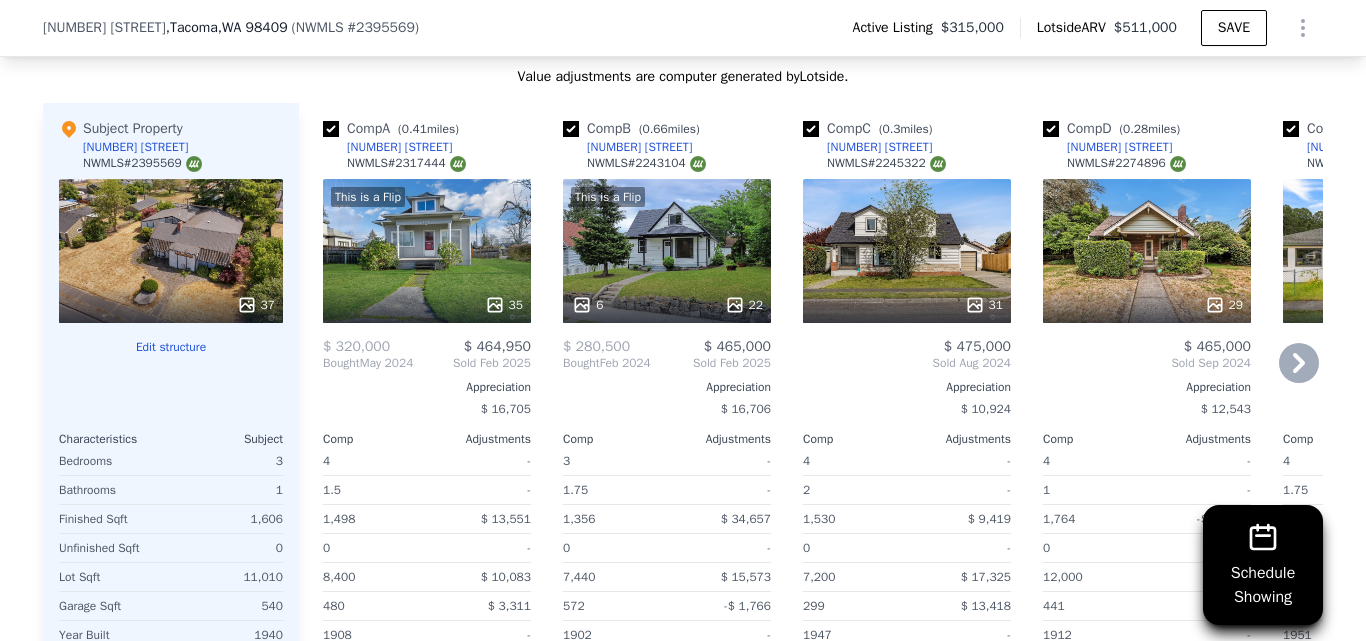 click on "31" at bounding box center [907, 251] 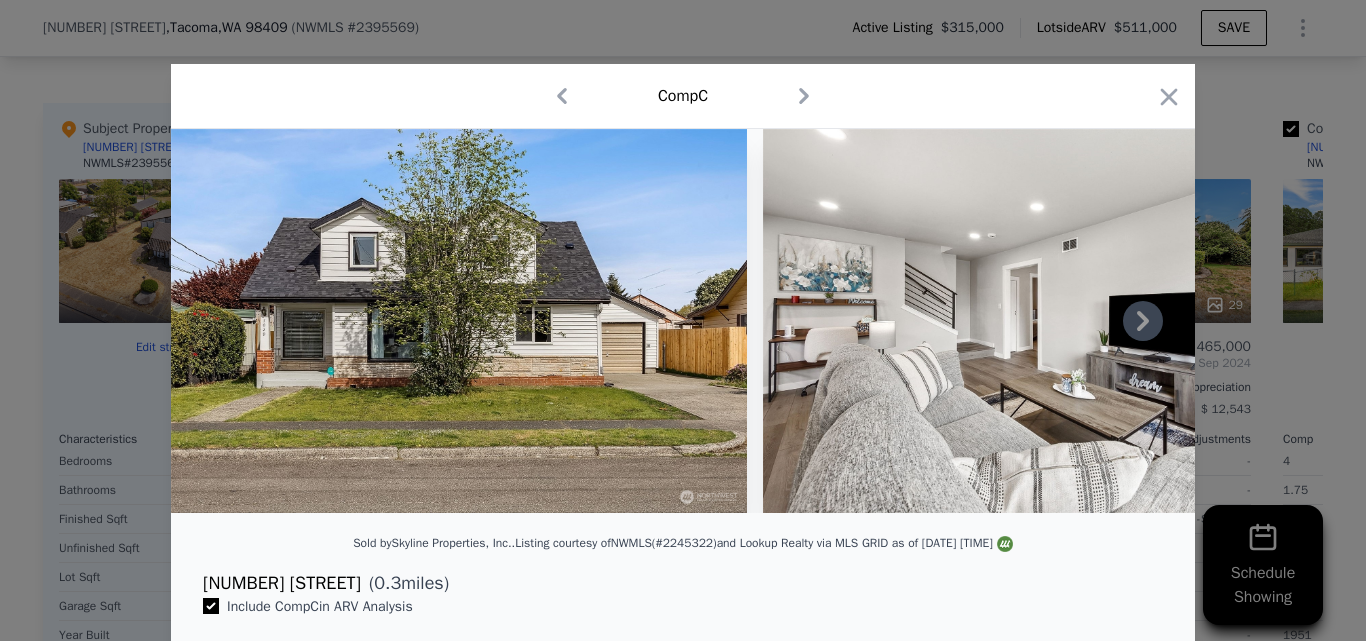 click 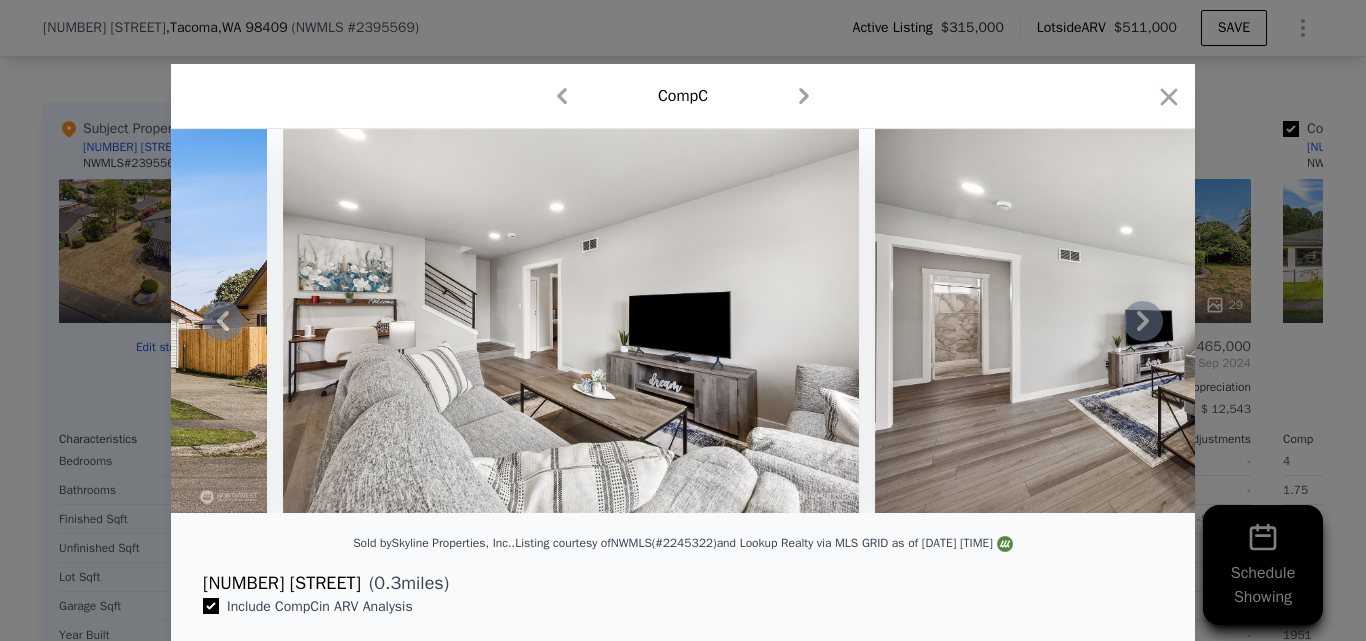 click 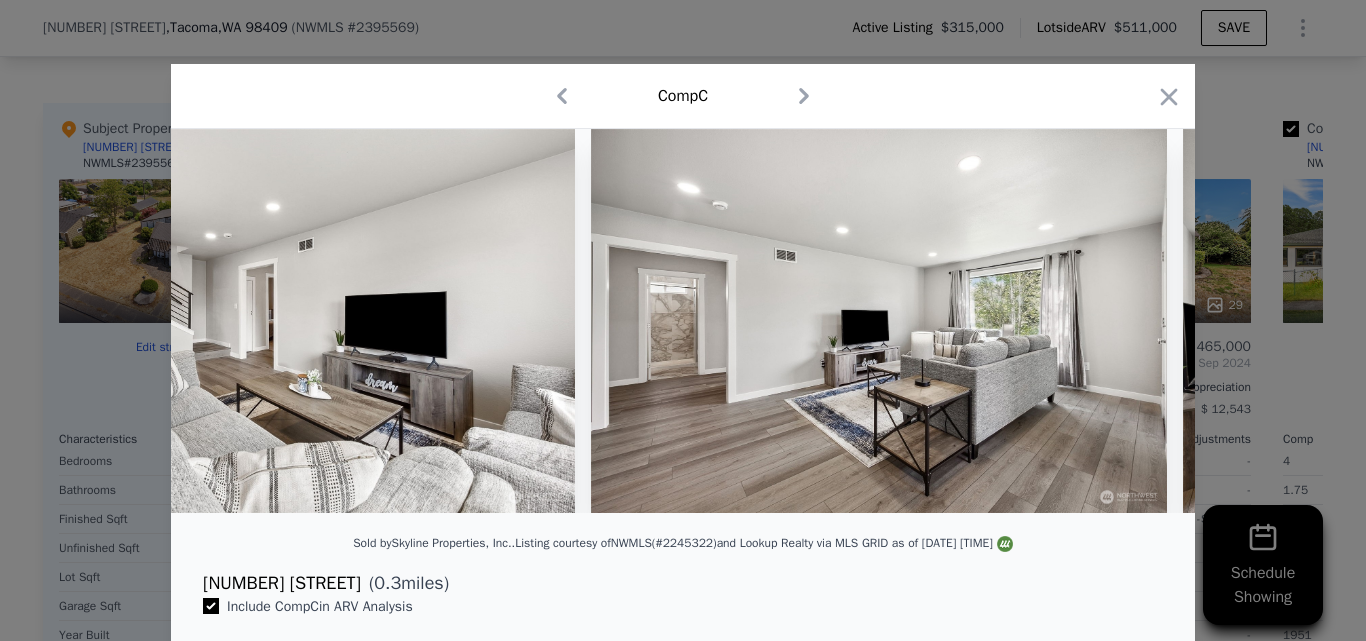 scroll, scrollTop: 0, scrollLeft: 960, axis: horizontal 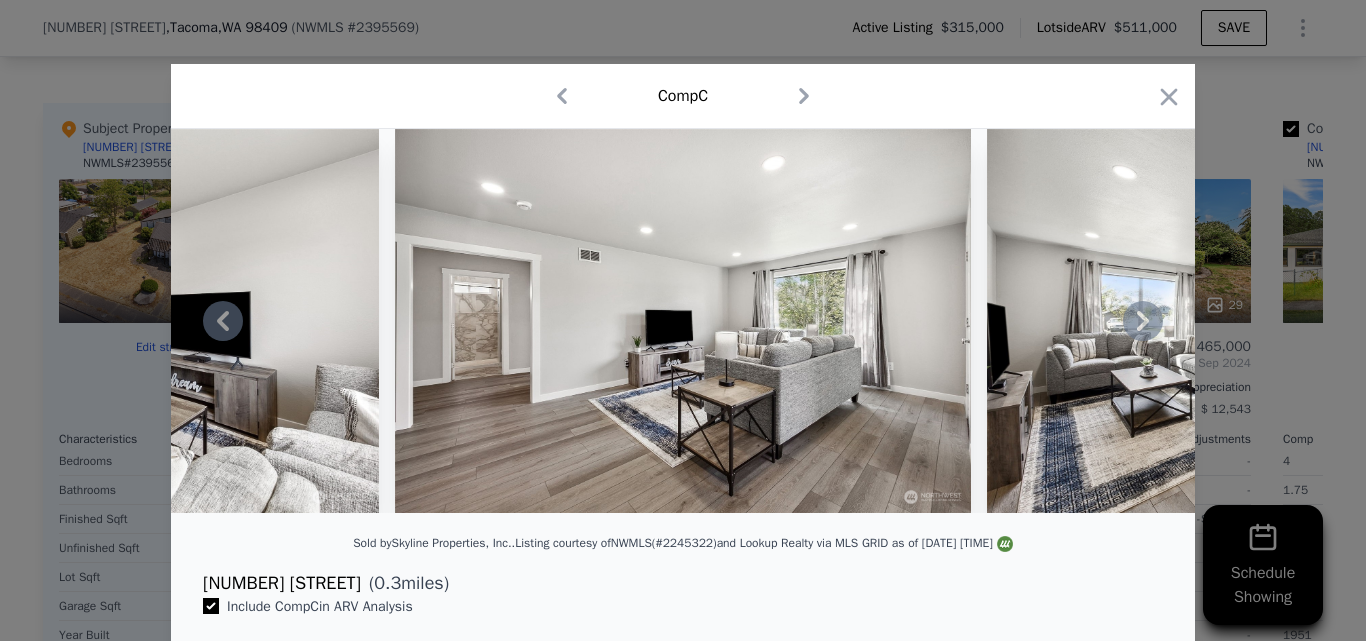 click 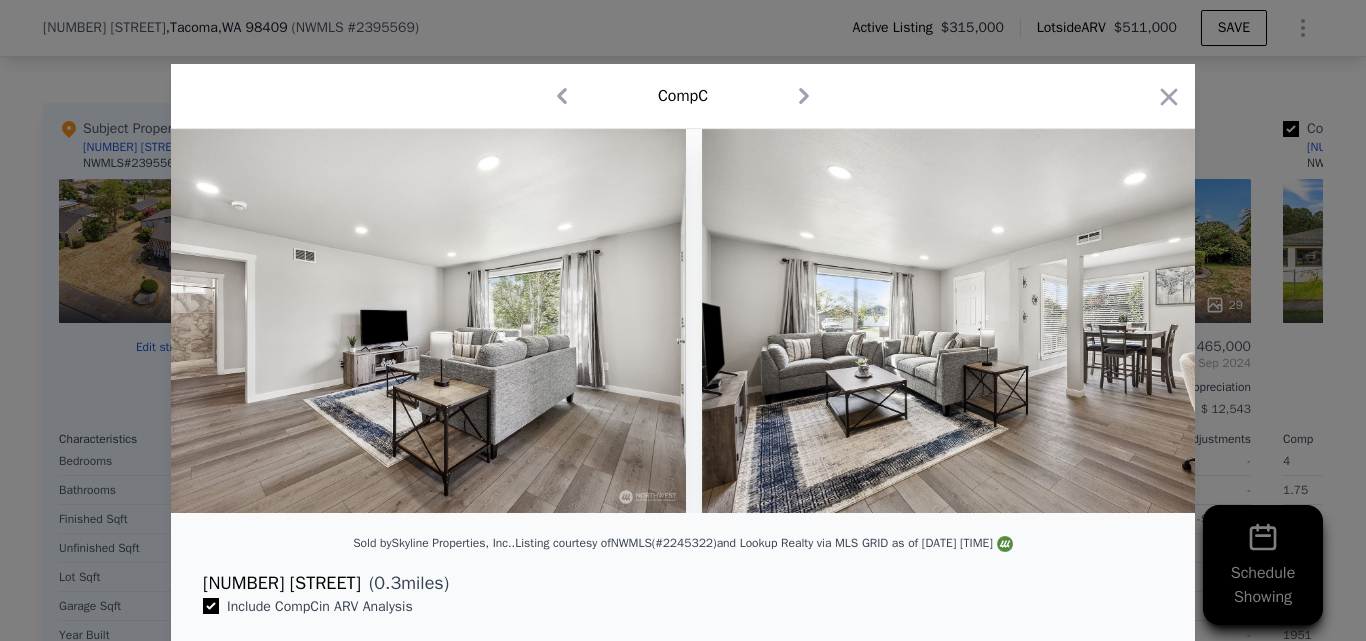 scroll, scrollTop: 0, scrollLeft: 1440, axis: horizontal 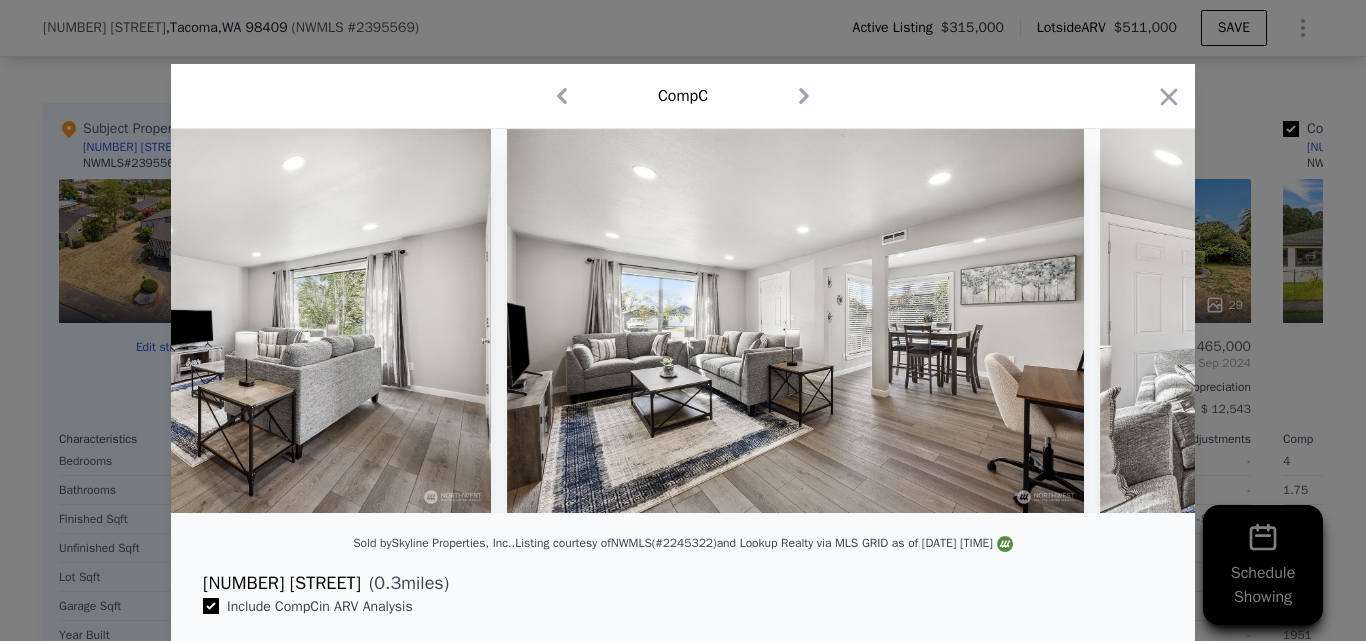 click at bounding box center (683, 321) 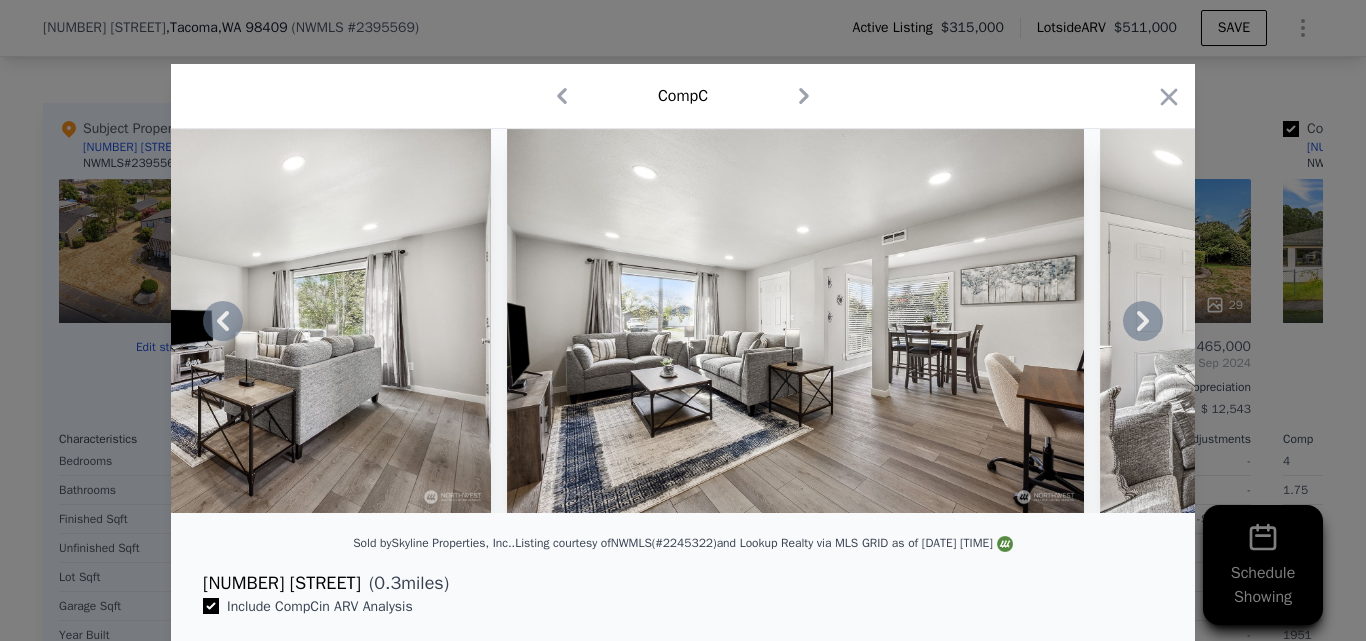click 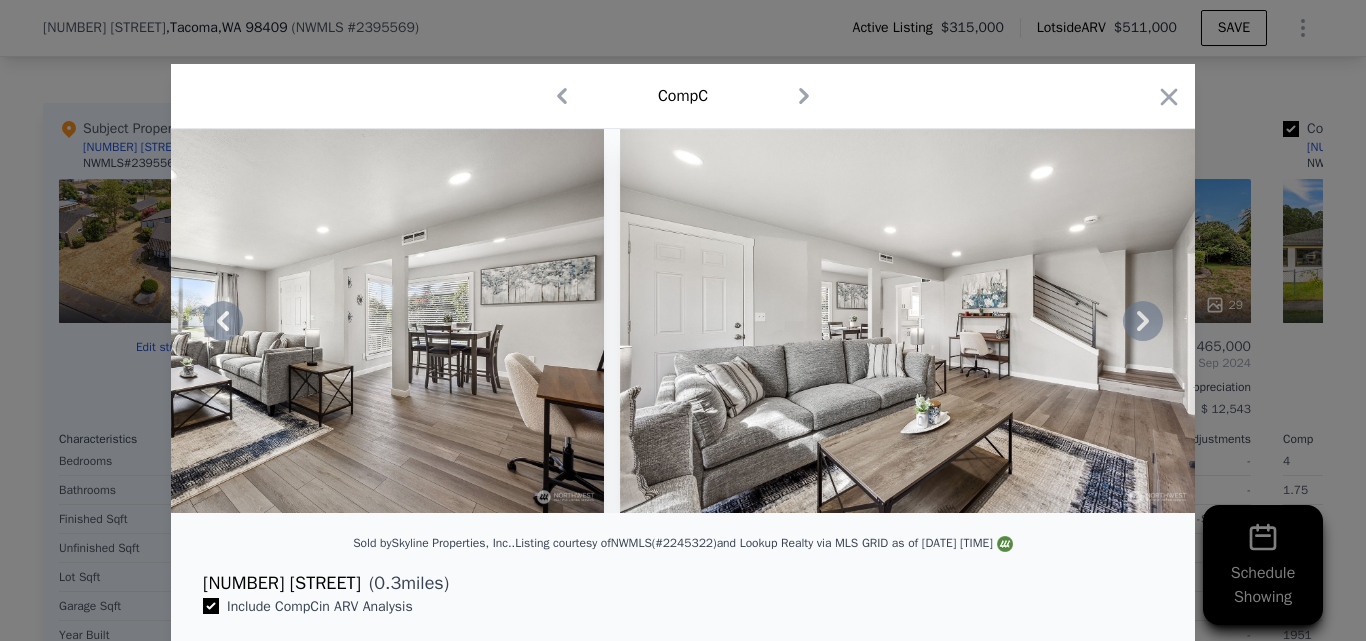 click 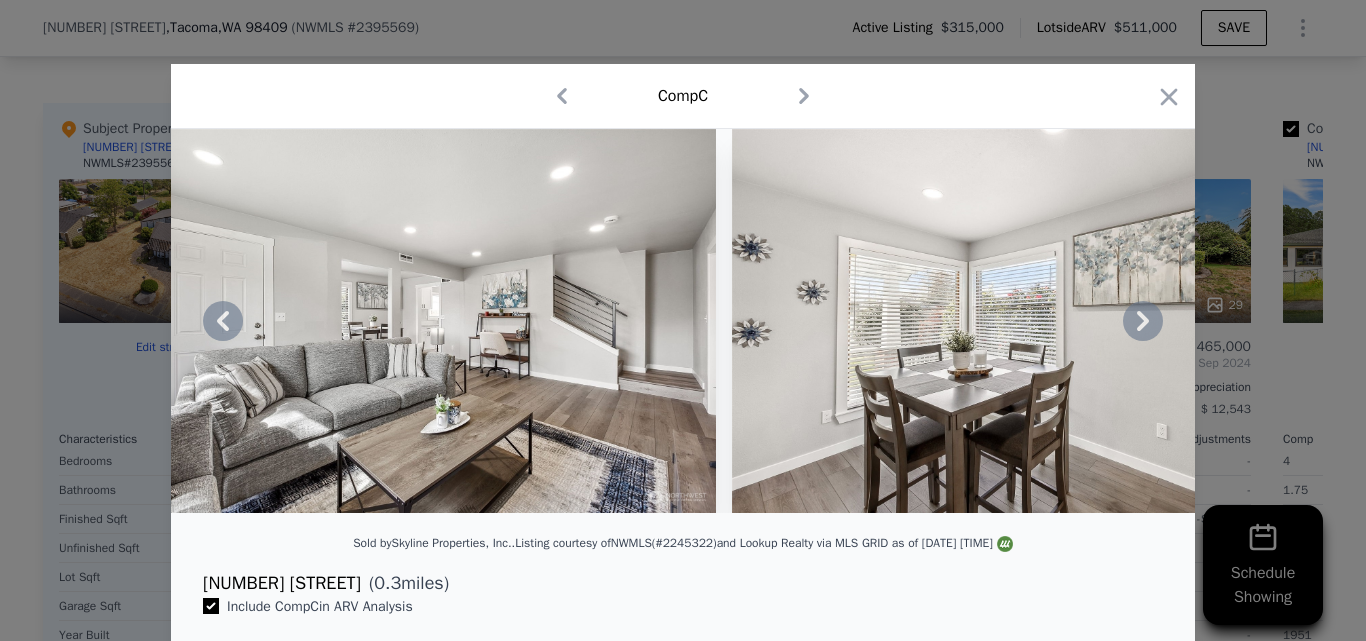 click 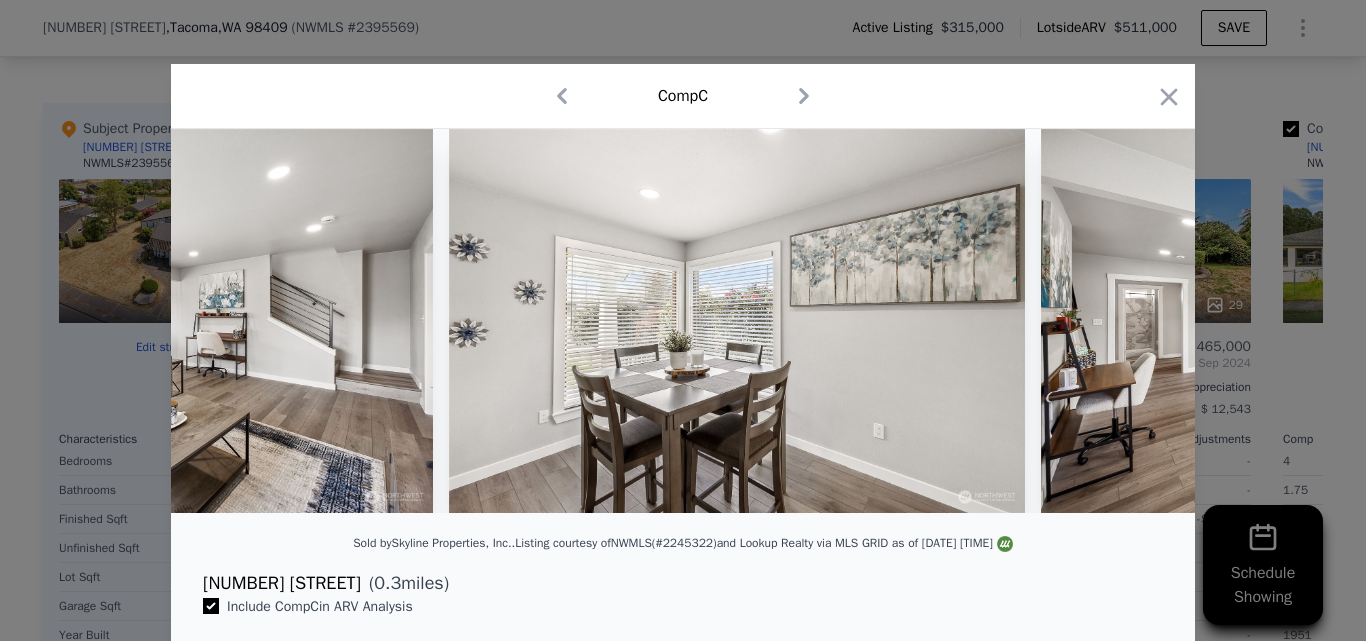 scroll, scrollTop: 0, scrollLeft: 2880, axis: horizontal 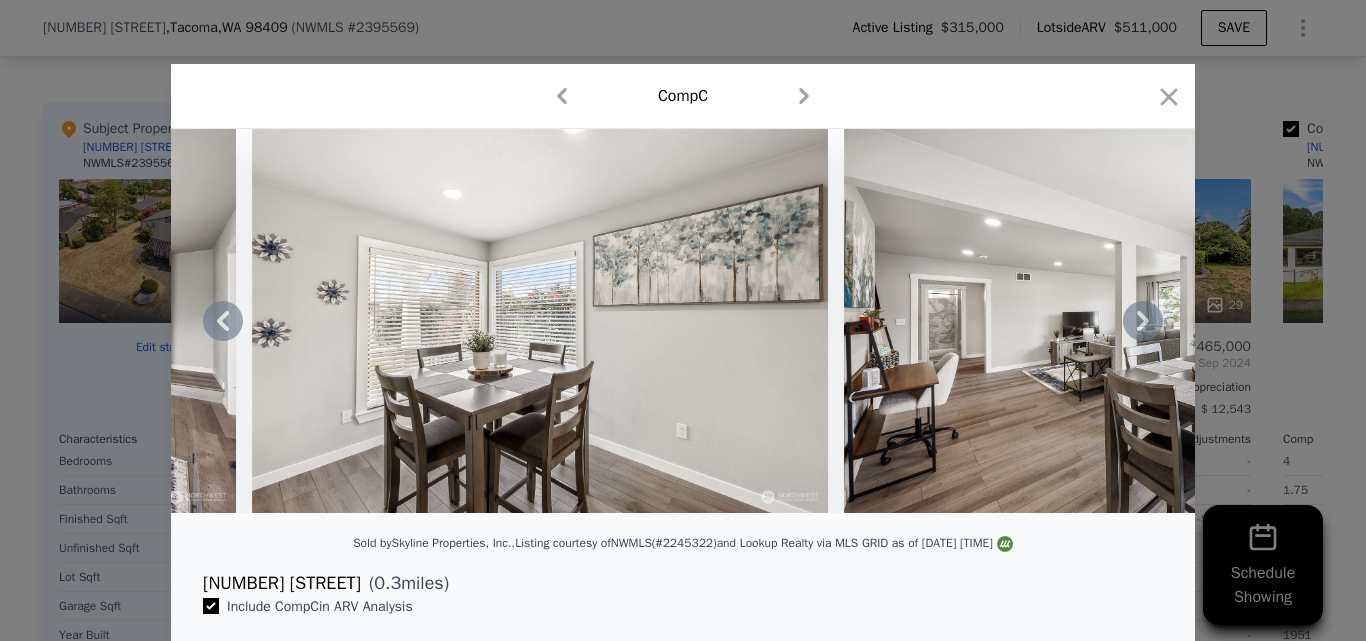 click 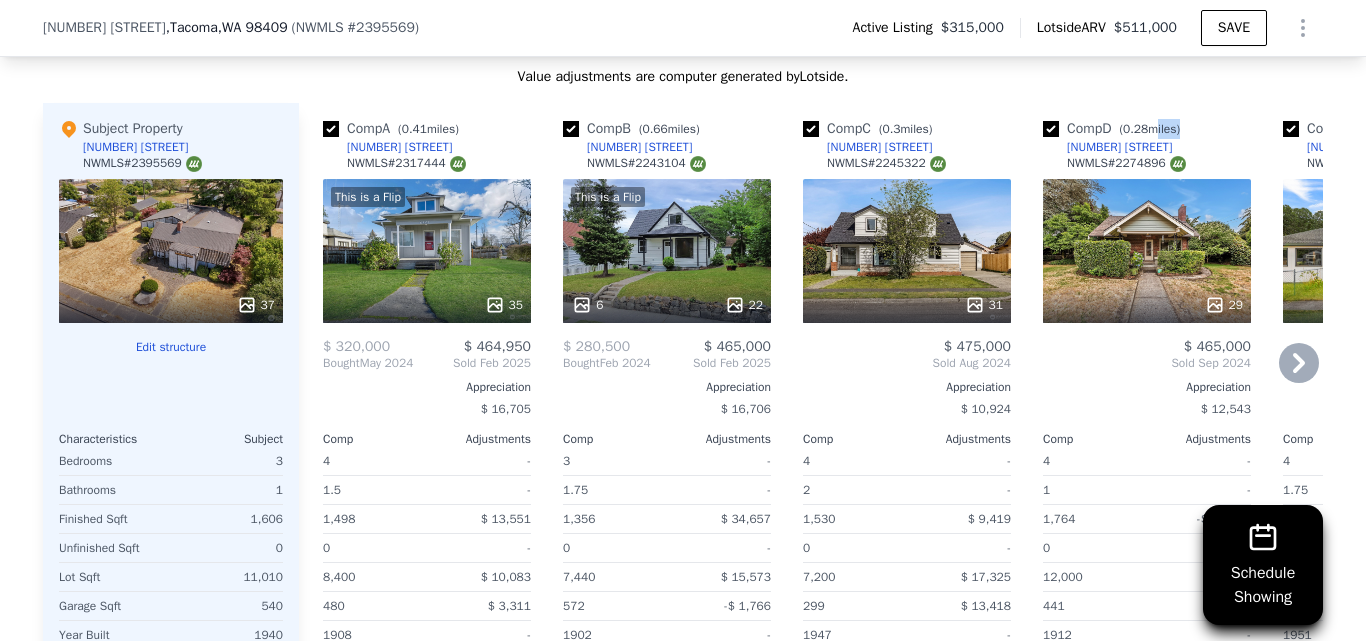 click on "[NUMBER] [STREET]" at bounding box center [879, 147] 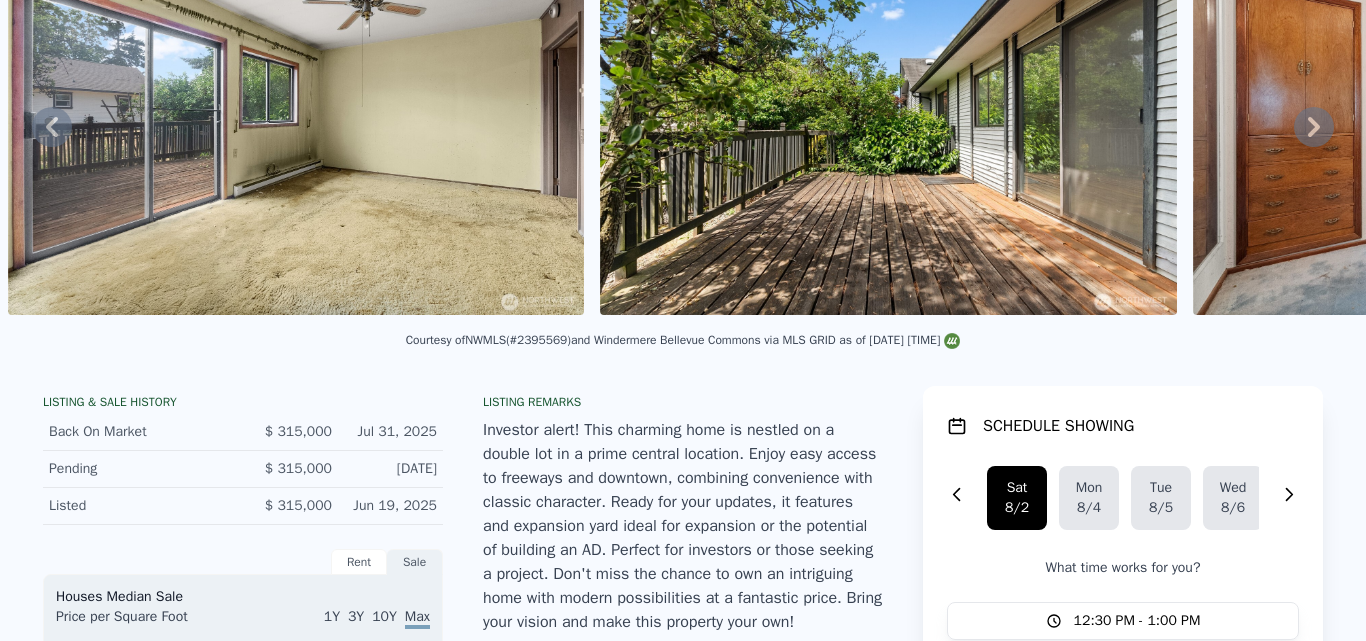 scroll, scrollTop: 0, scrollLeft: 0, axis: both 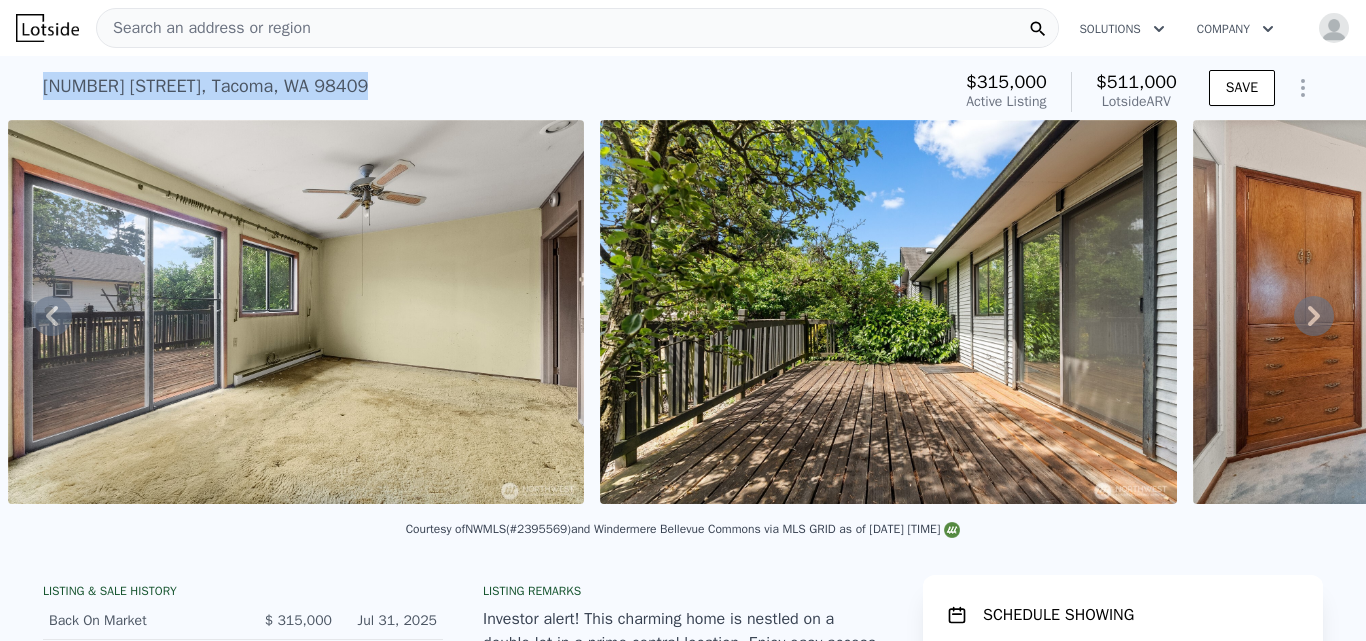 drag, startPoint x: 37, startPoint y: 88, endPoint x: 371, endPoint y: 99, distance: 334.1811 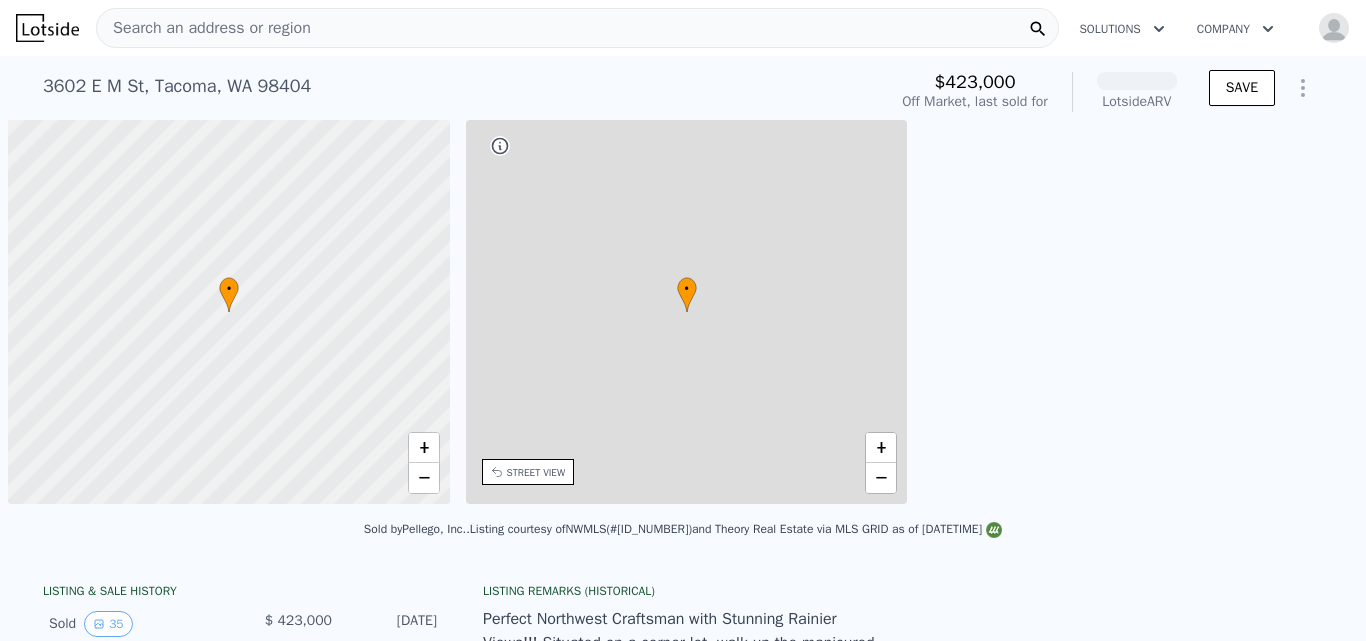 scroll, scrollTop: 0, scrollLeft: 0, axis: both 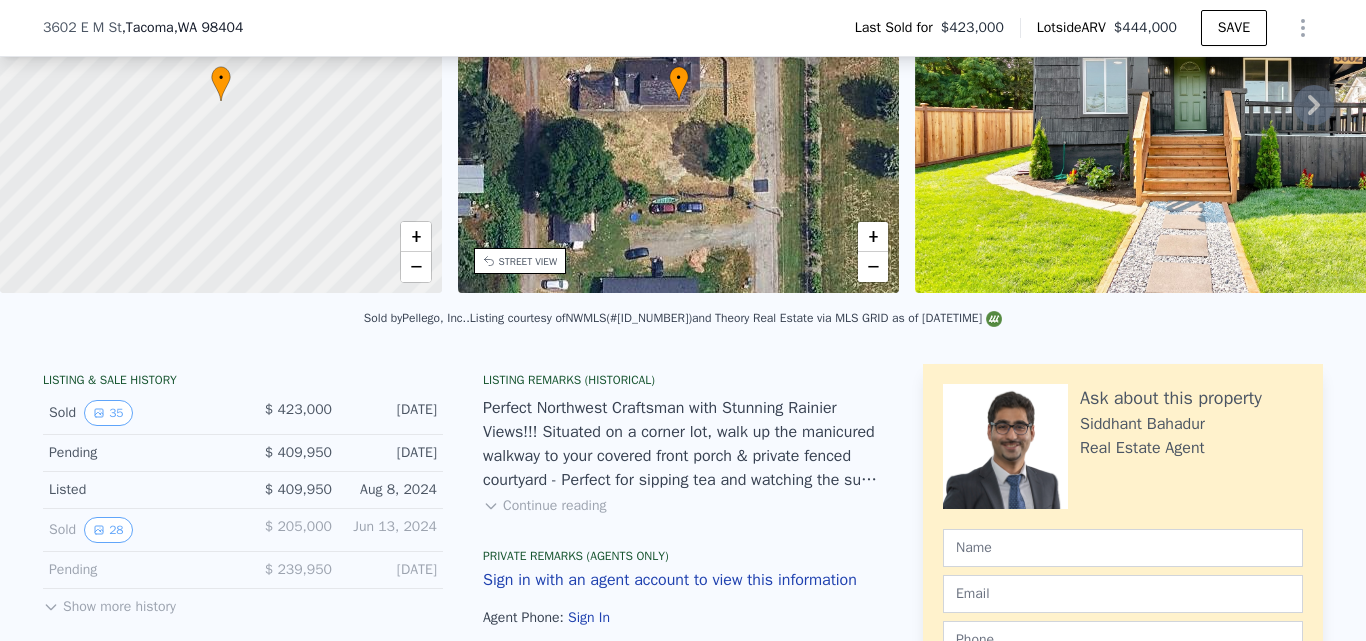 click on "Continue reading" at bounding box center [544, 506] 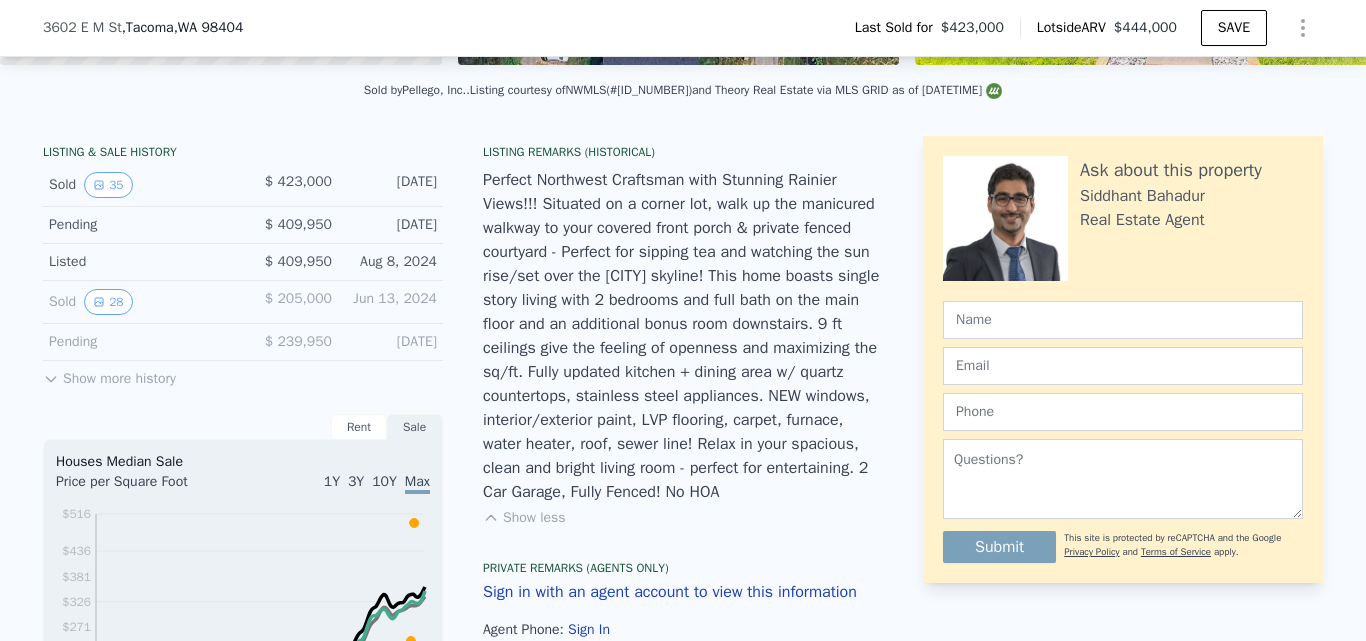 scroll, scrollTop: 396, scrollLeft: 0, axis: vertical 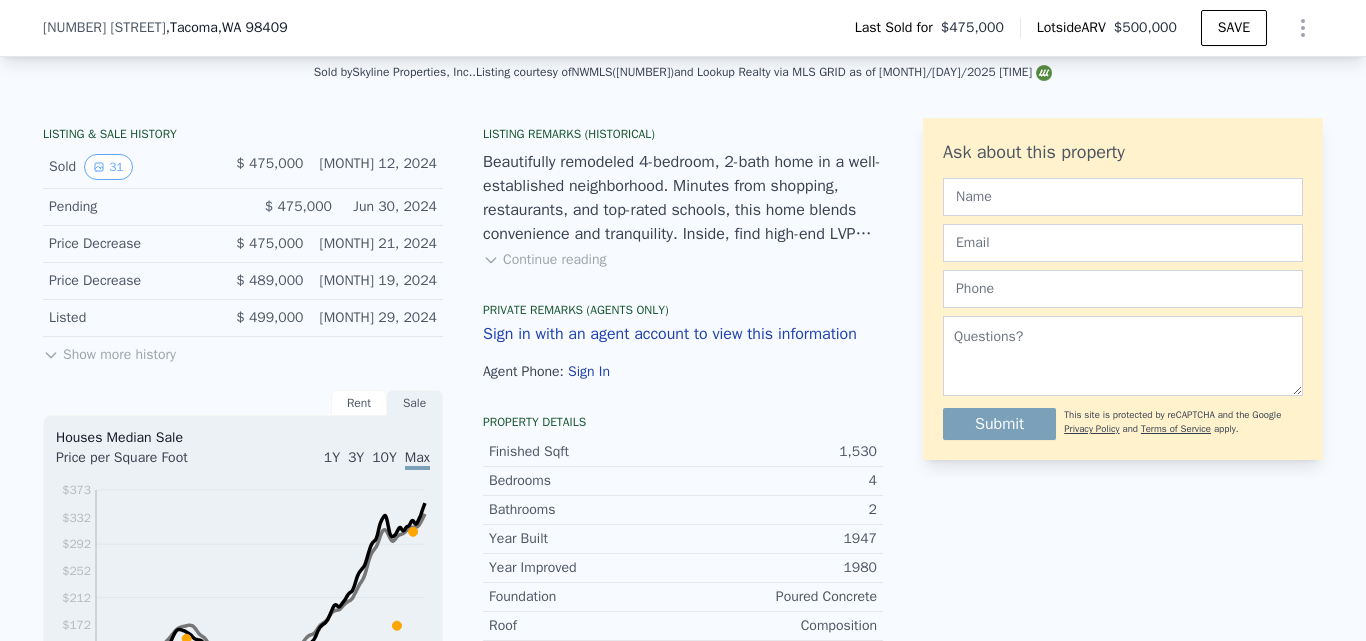 click on "Show more history" at bounding box center [109, 351] 